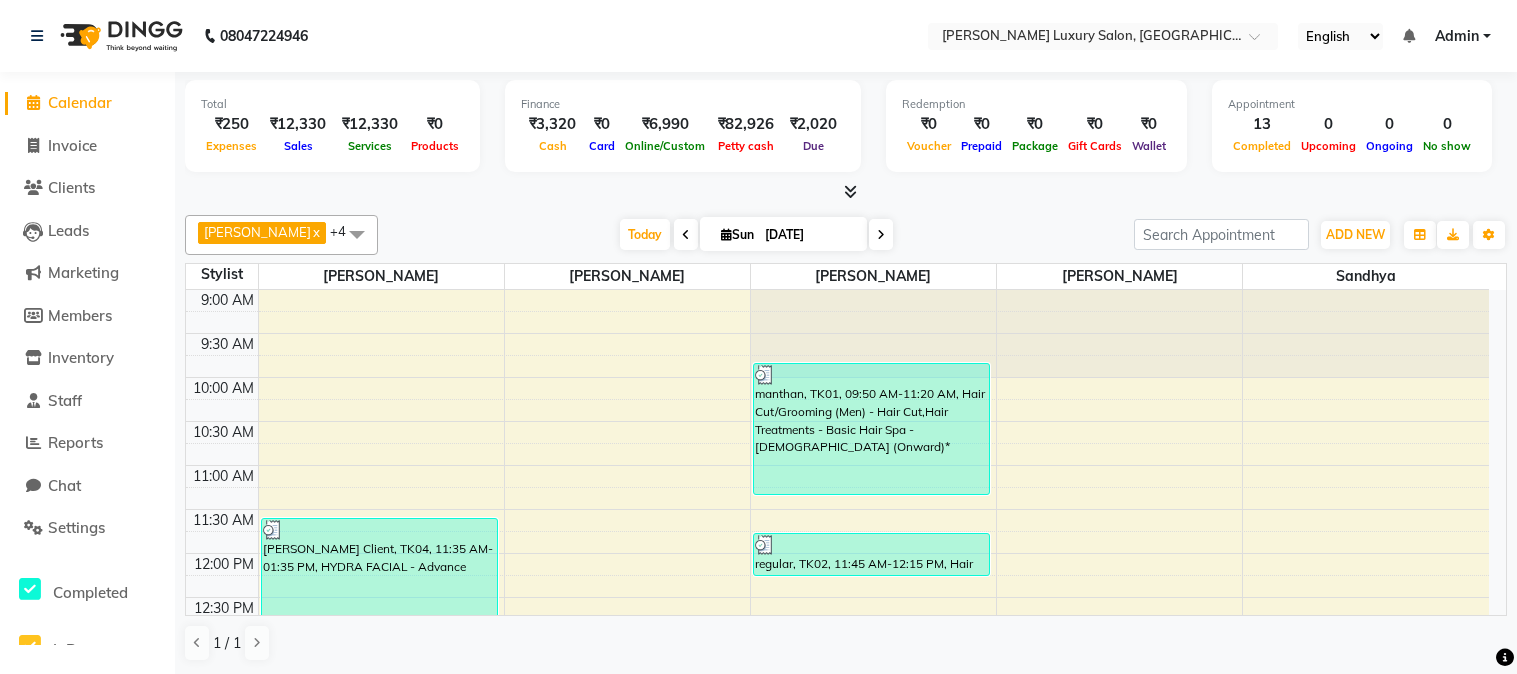 scroll, scrollTop: 0, scrollLeft: 0, axis: both 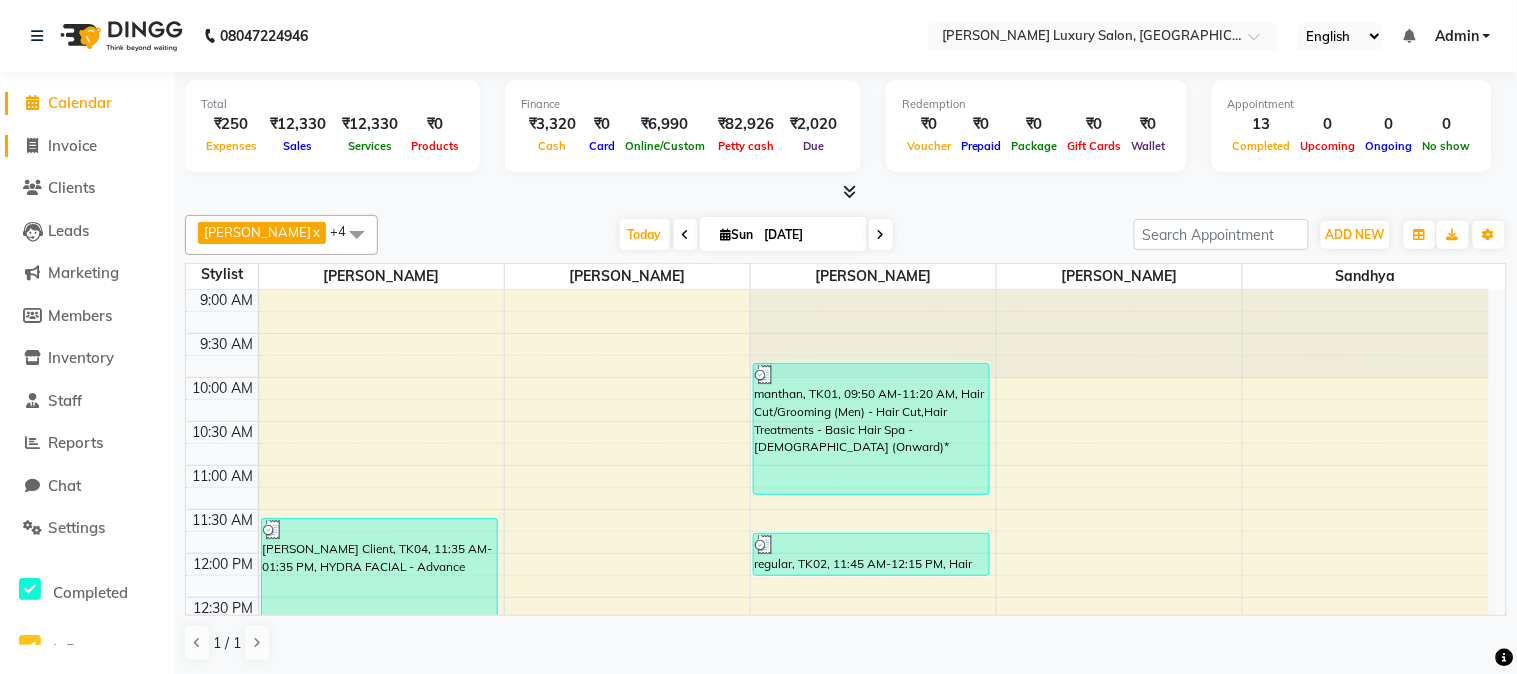 click 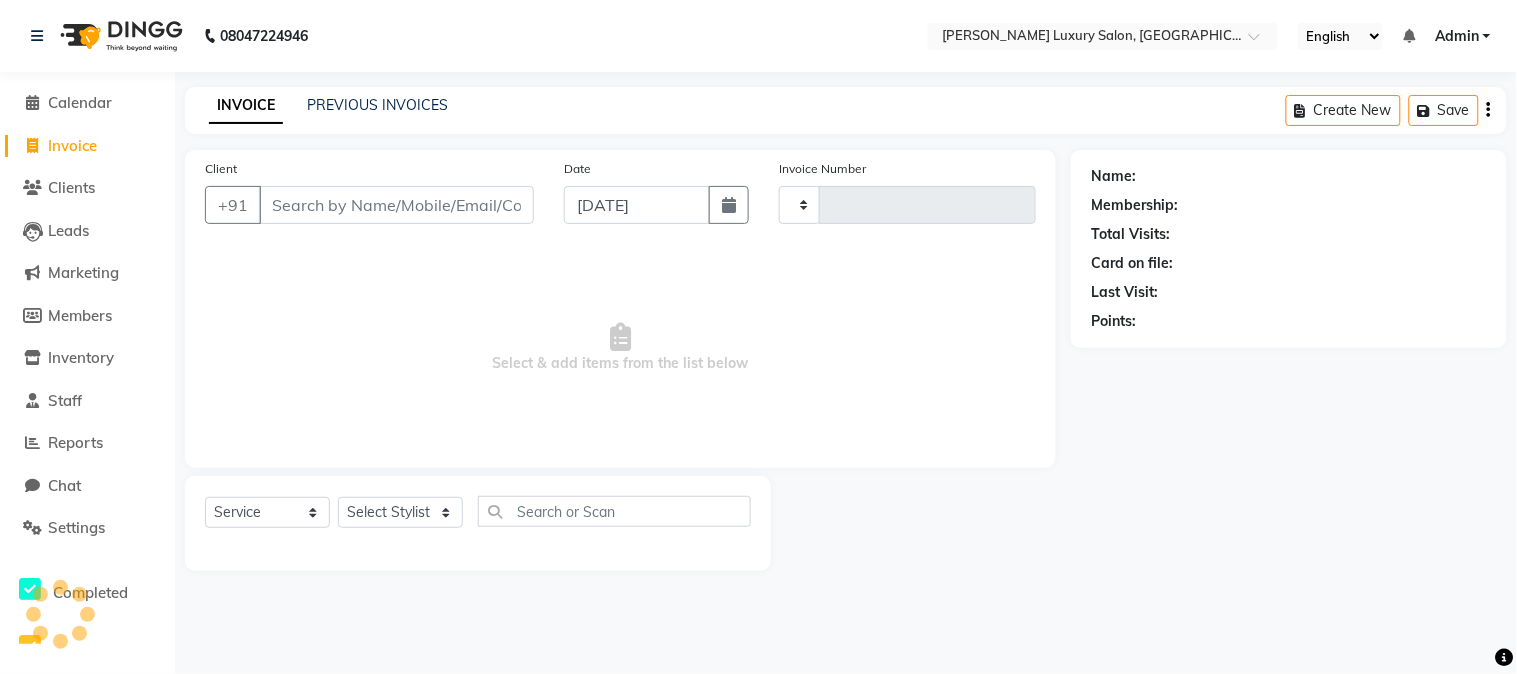 type on "1304" 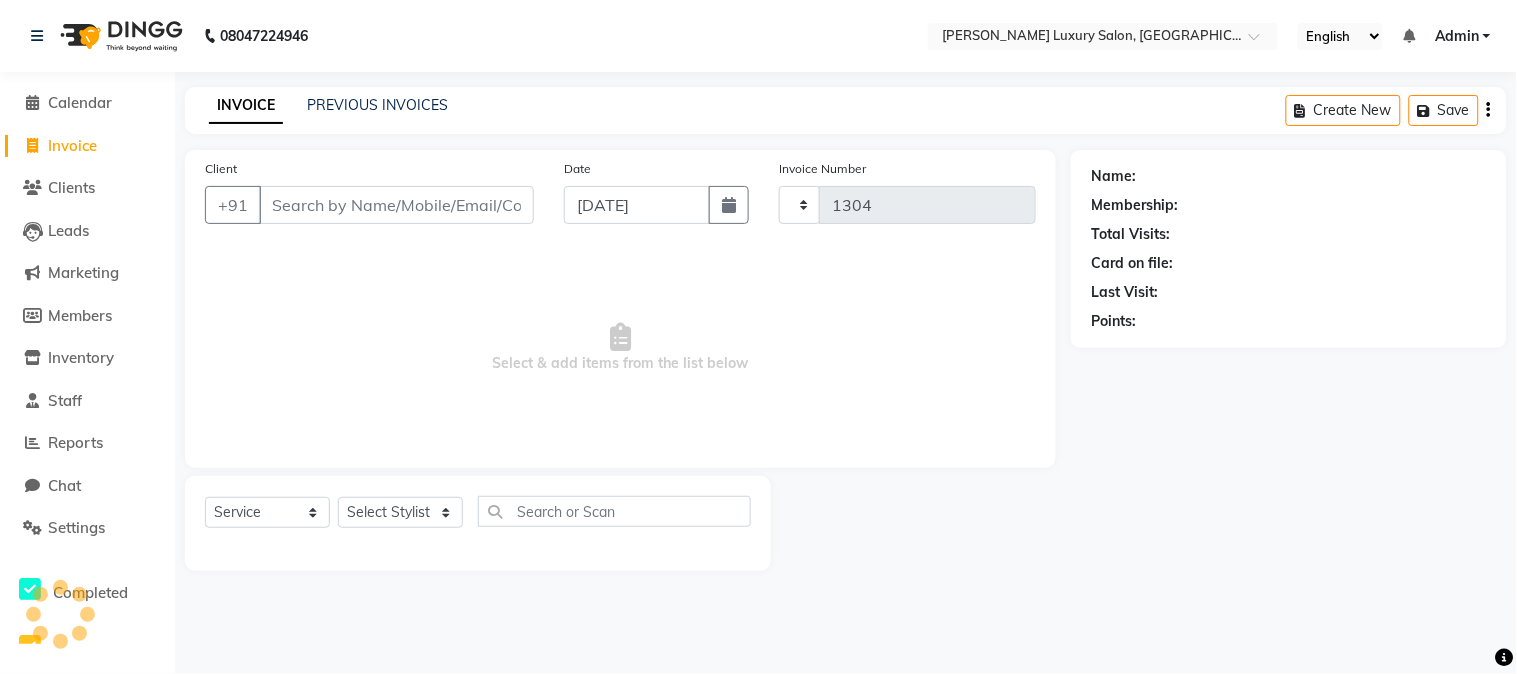select on "7752" 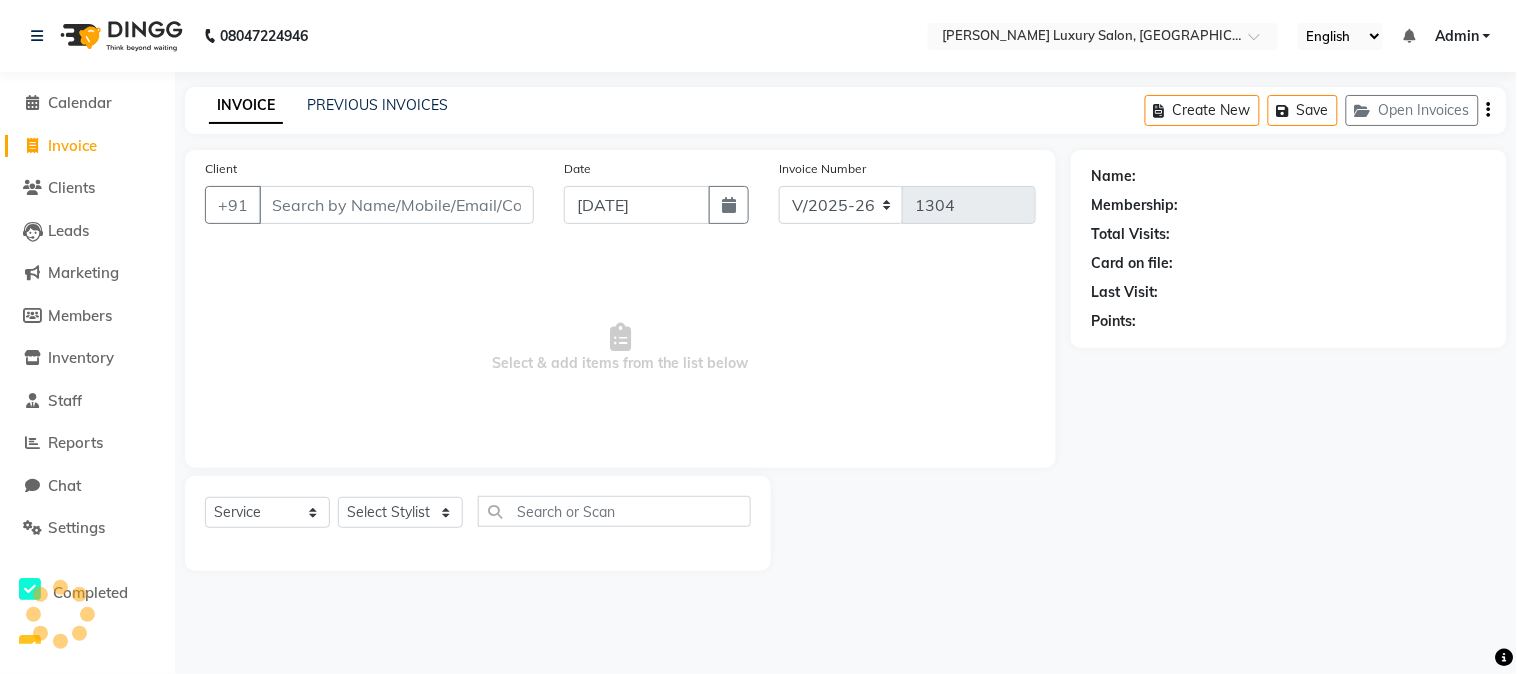 click on "Client" at bounding box center [396, 205] 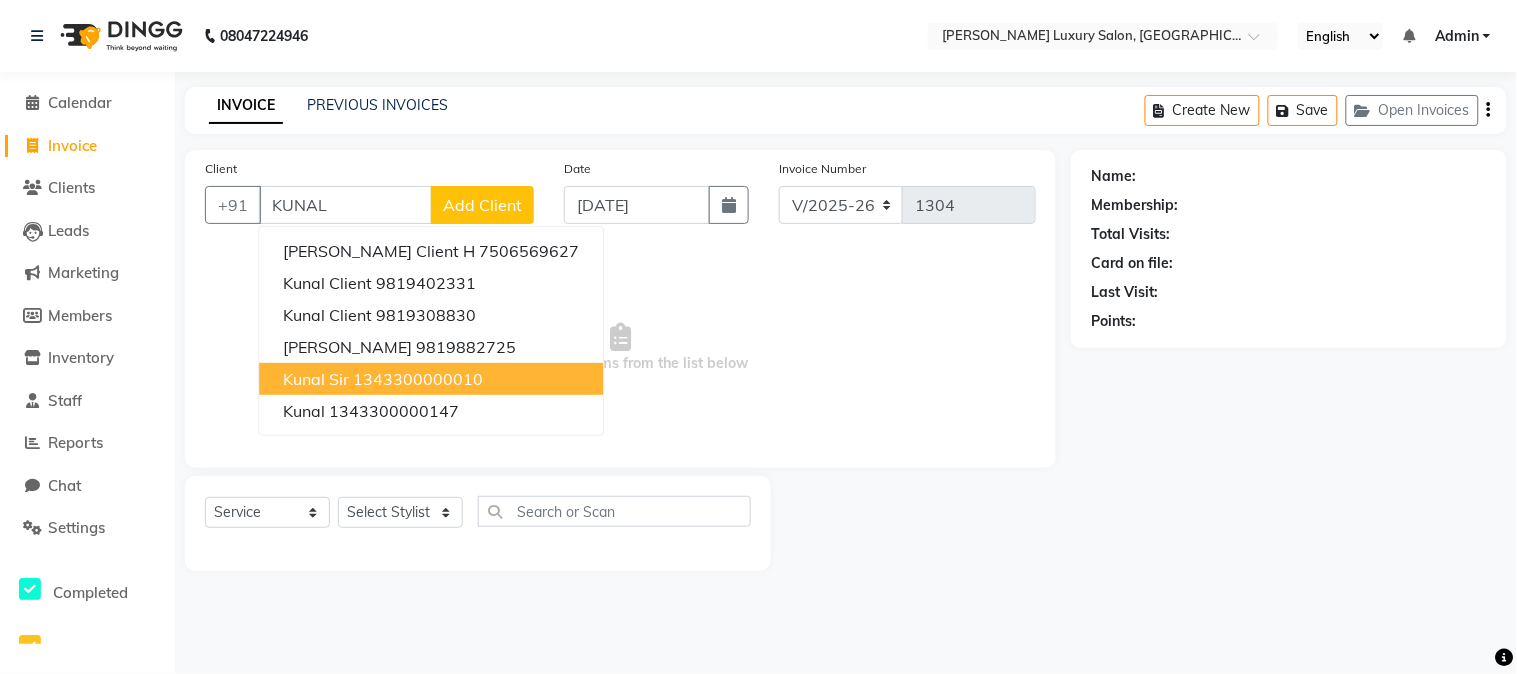 click on "1343300000010" at bounding box center (418, 379) 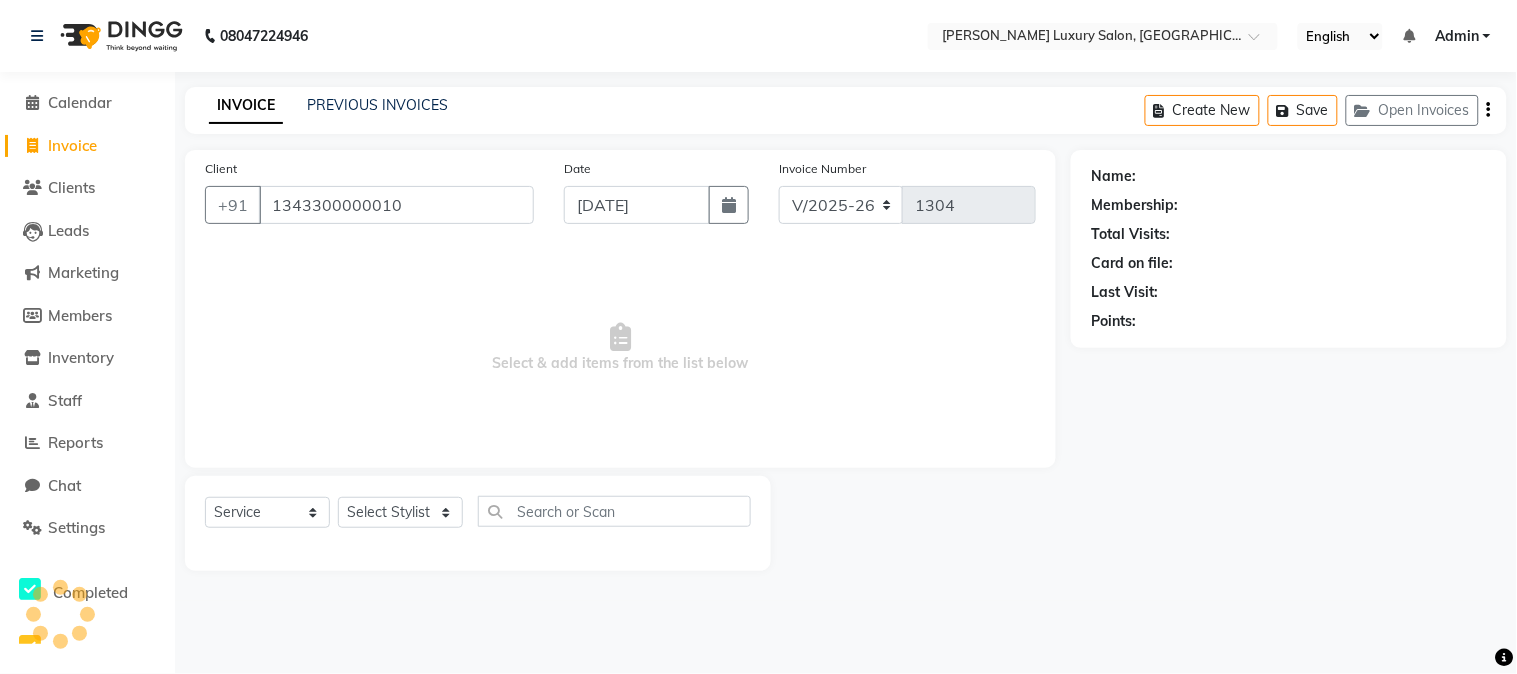 type on "1343300000010" 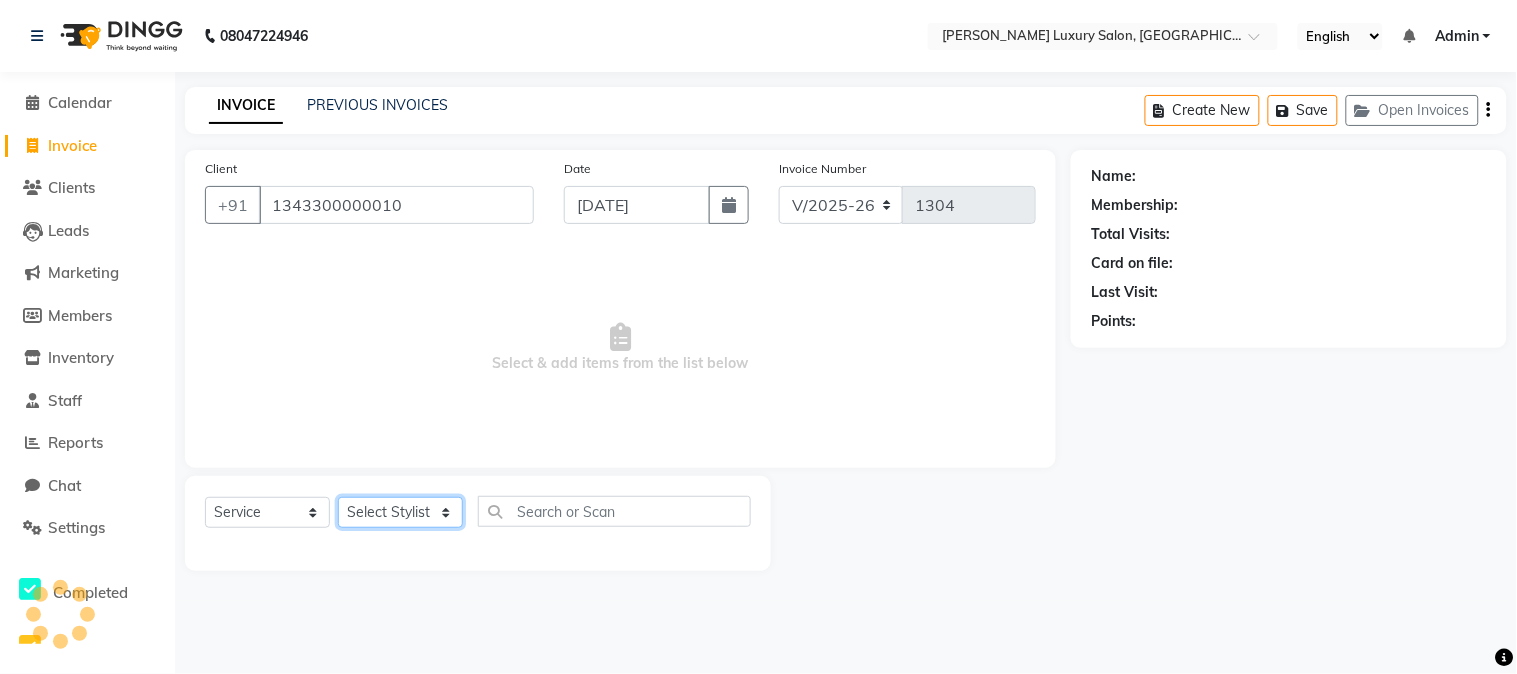 click on "Select Stylist [PERSON_NAME] [PERSON_NAME] [PERSON_NAME] Salon [PERSON_NAME]" 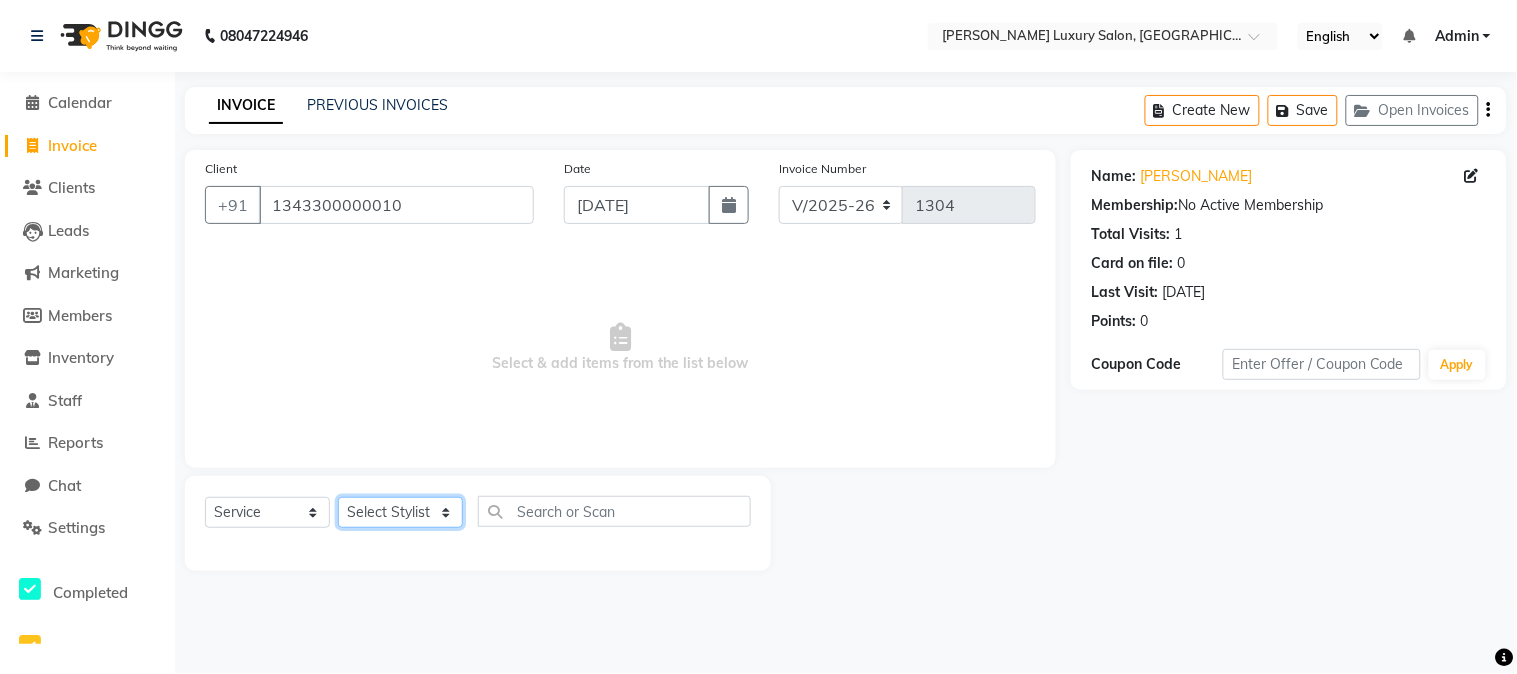 select on "69299" 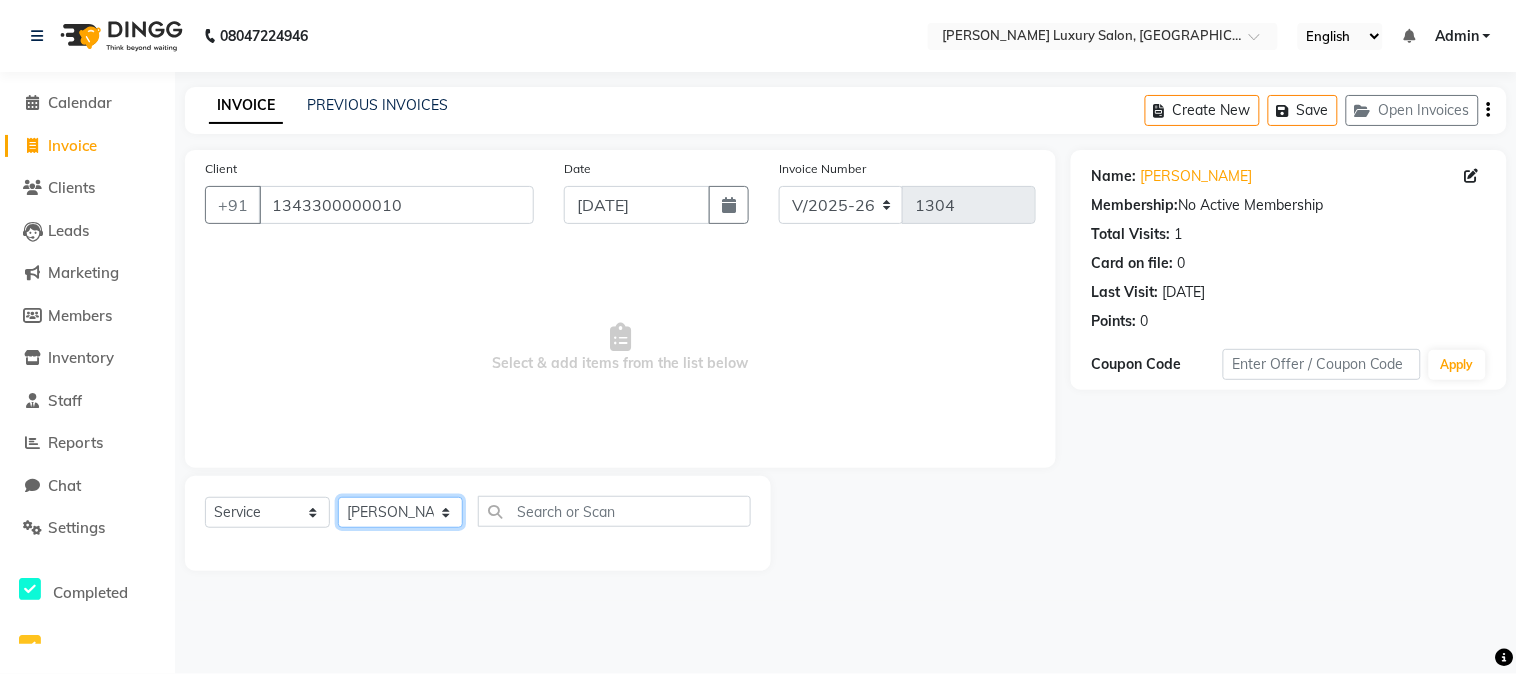 click on "Select Stylist [PERSON_NAME] [PERSON_NAME] [PERSON_NAME] Salon [PERSON_NAME]" 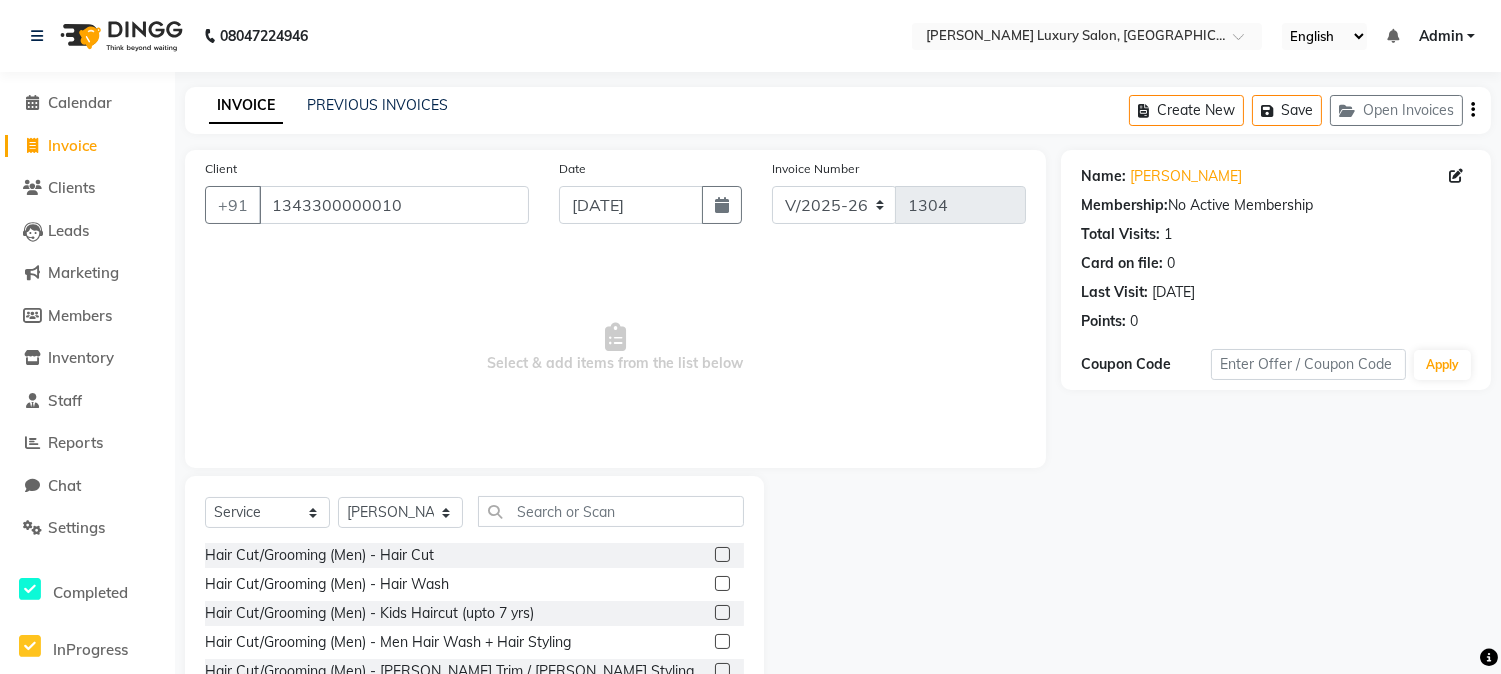click 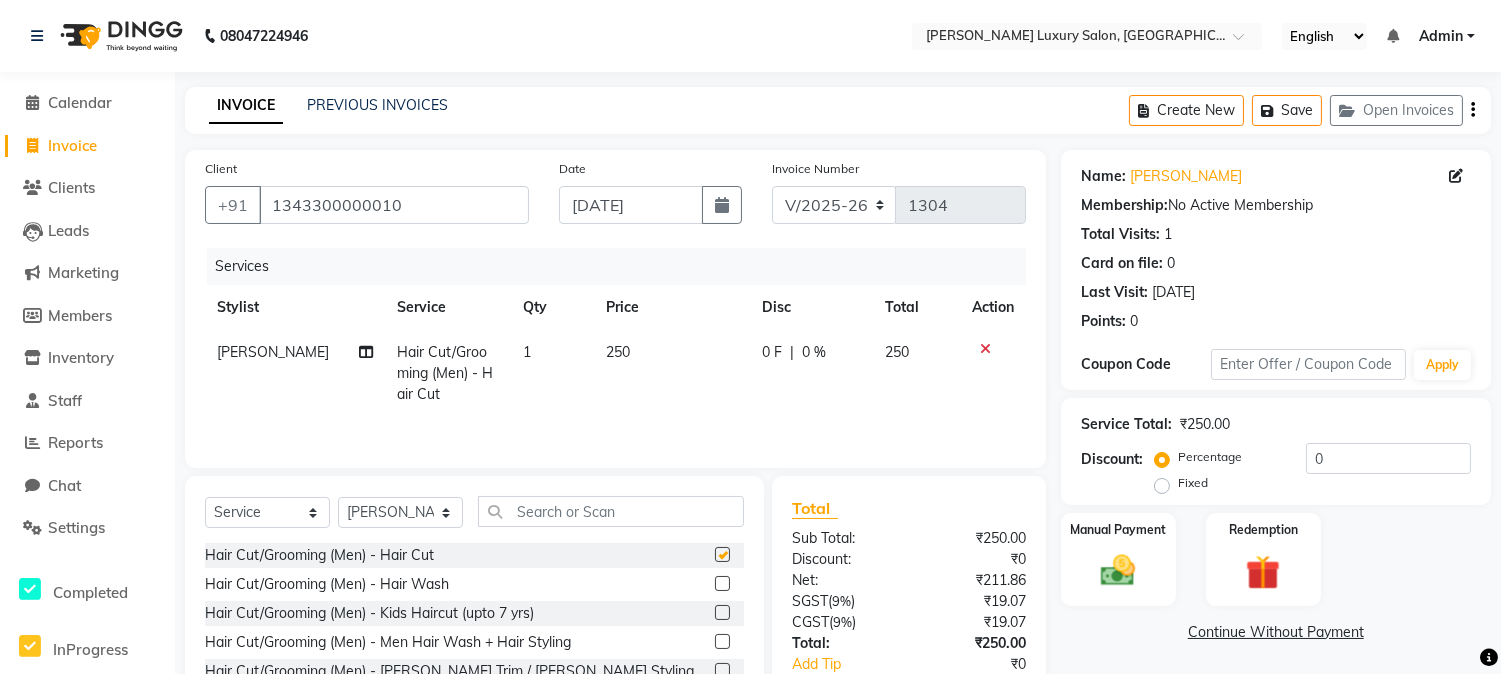 checkbox on "false" 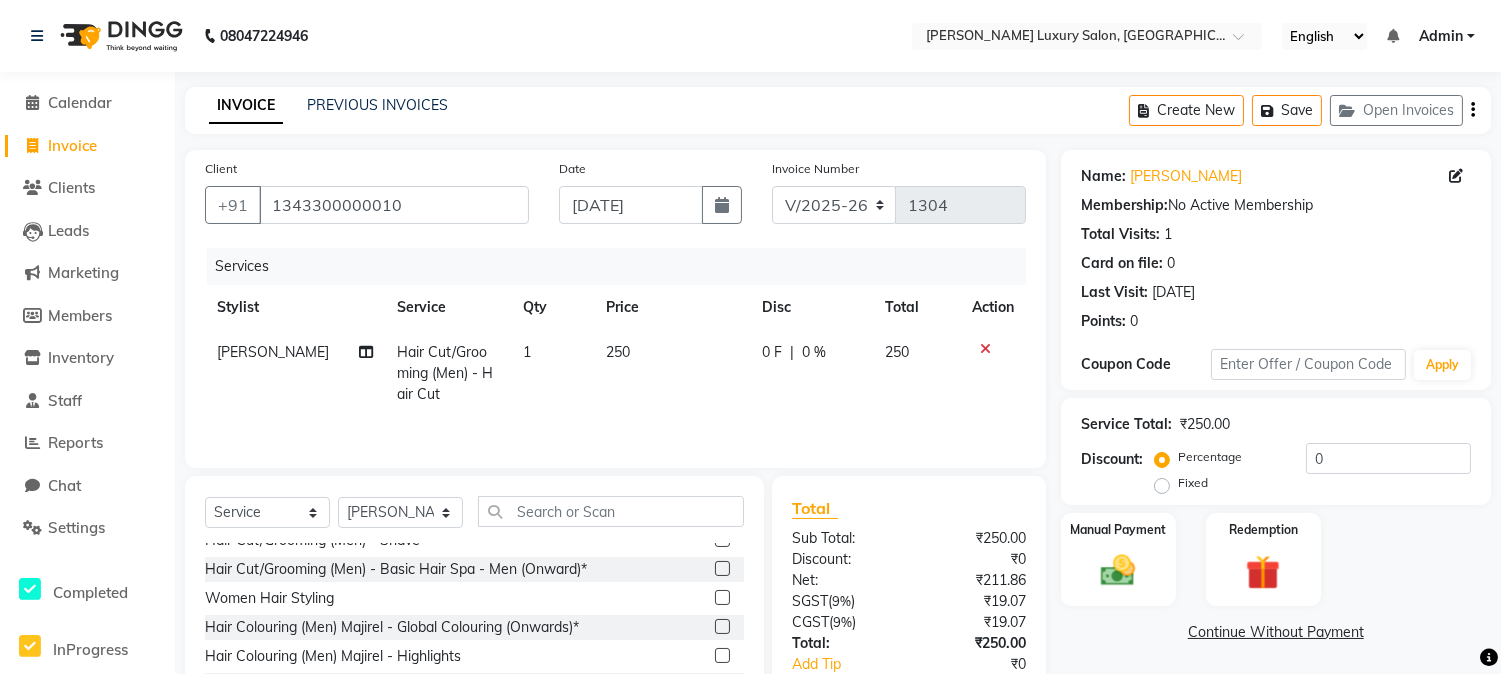 scroll, scrollTop: 111, scrollLeft: 0, axis: vertical 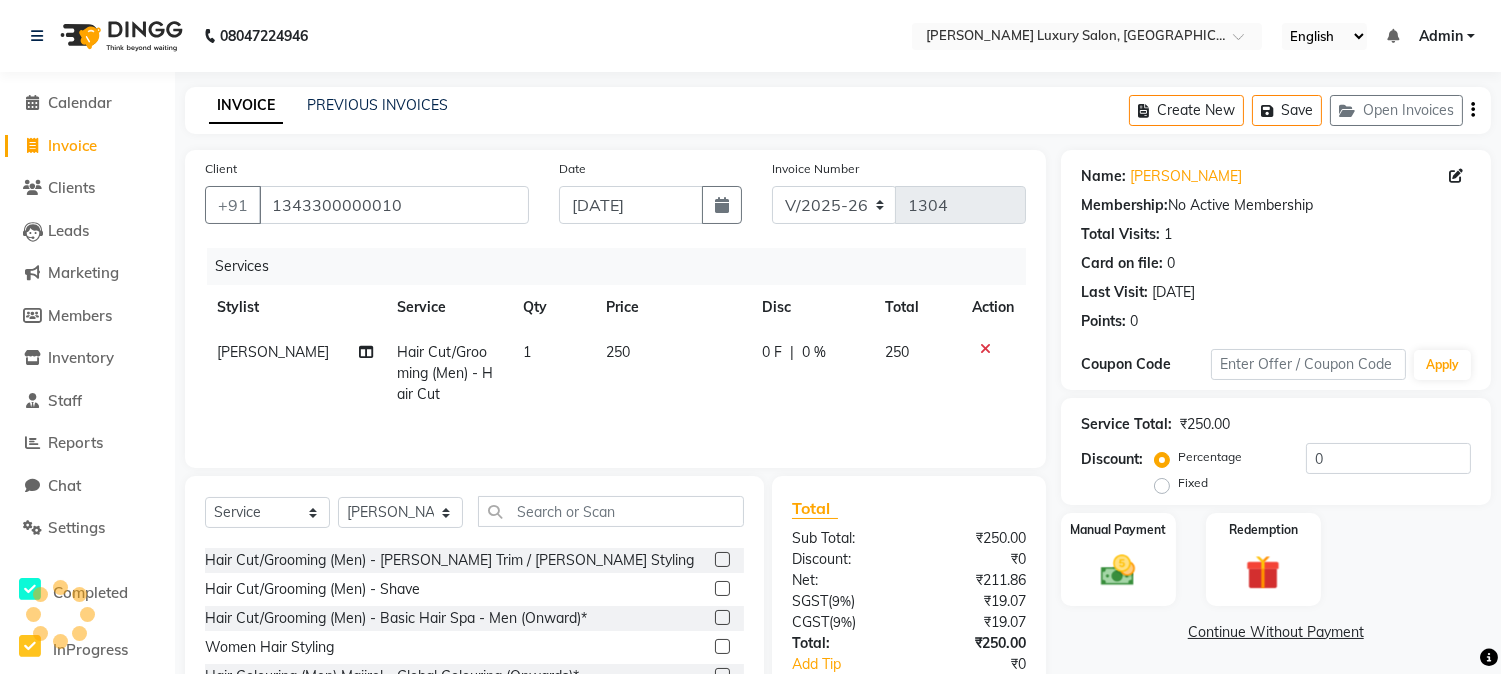 click 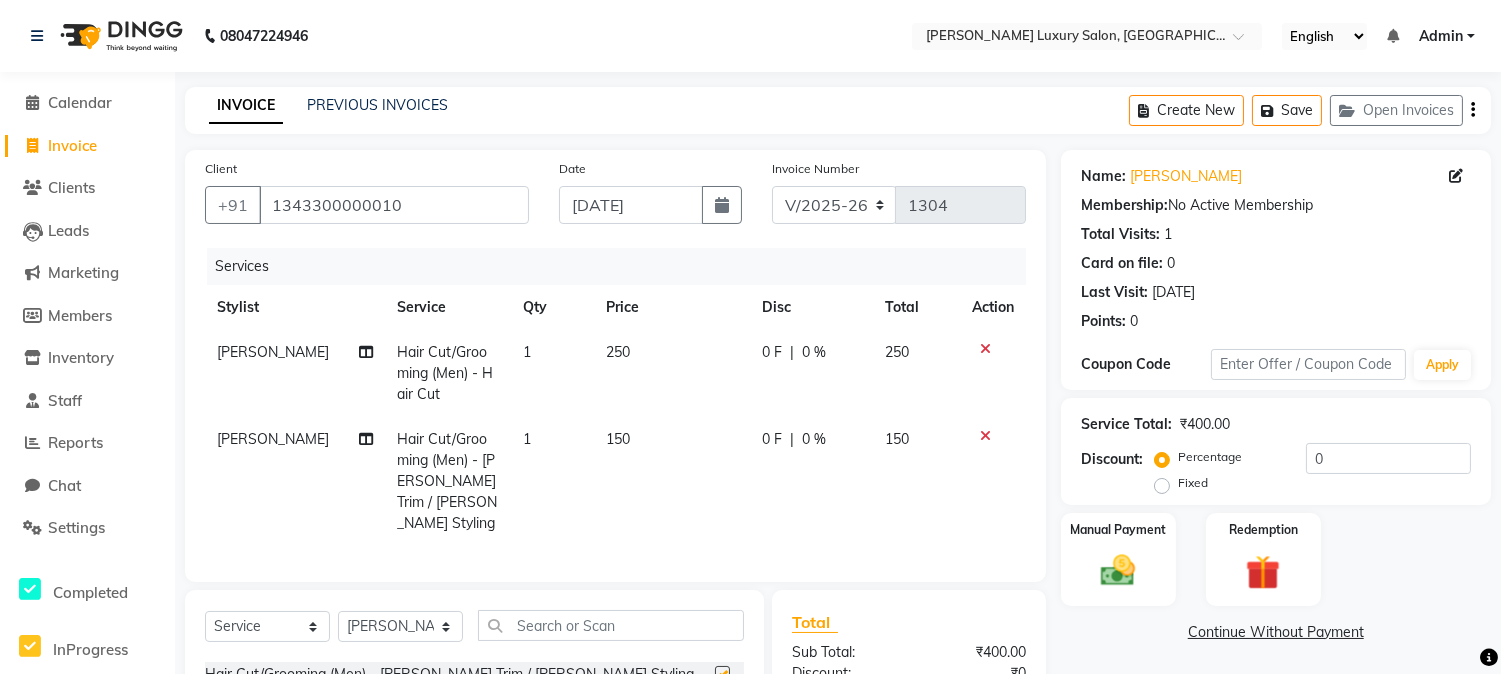 checkbox on "false" 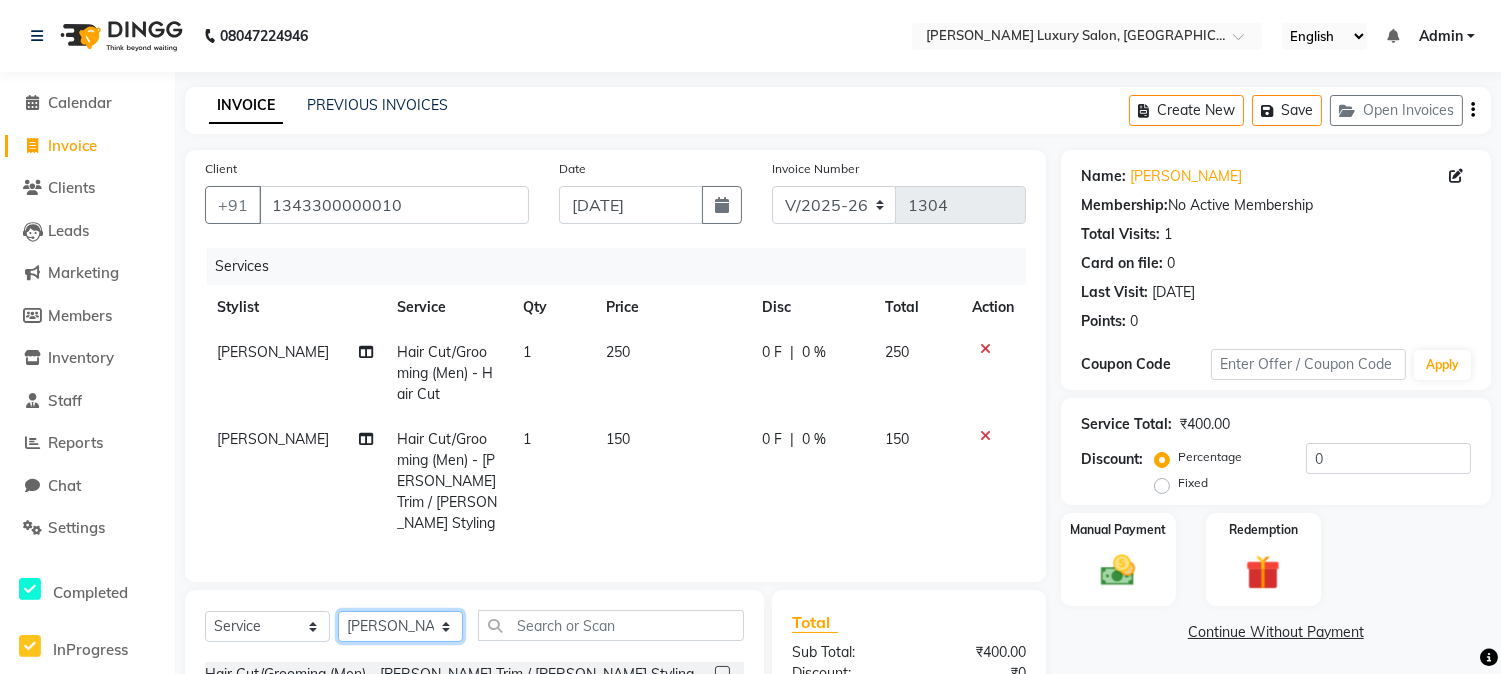 click on "Select Stylist [PERSON_NAME] [PERSON_NAME] [PERSON_NAME] Salon [PERSON_NAME]" 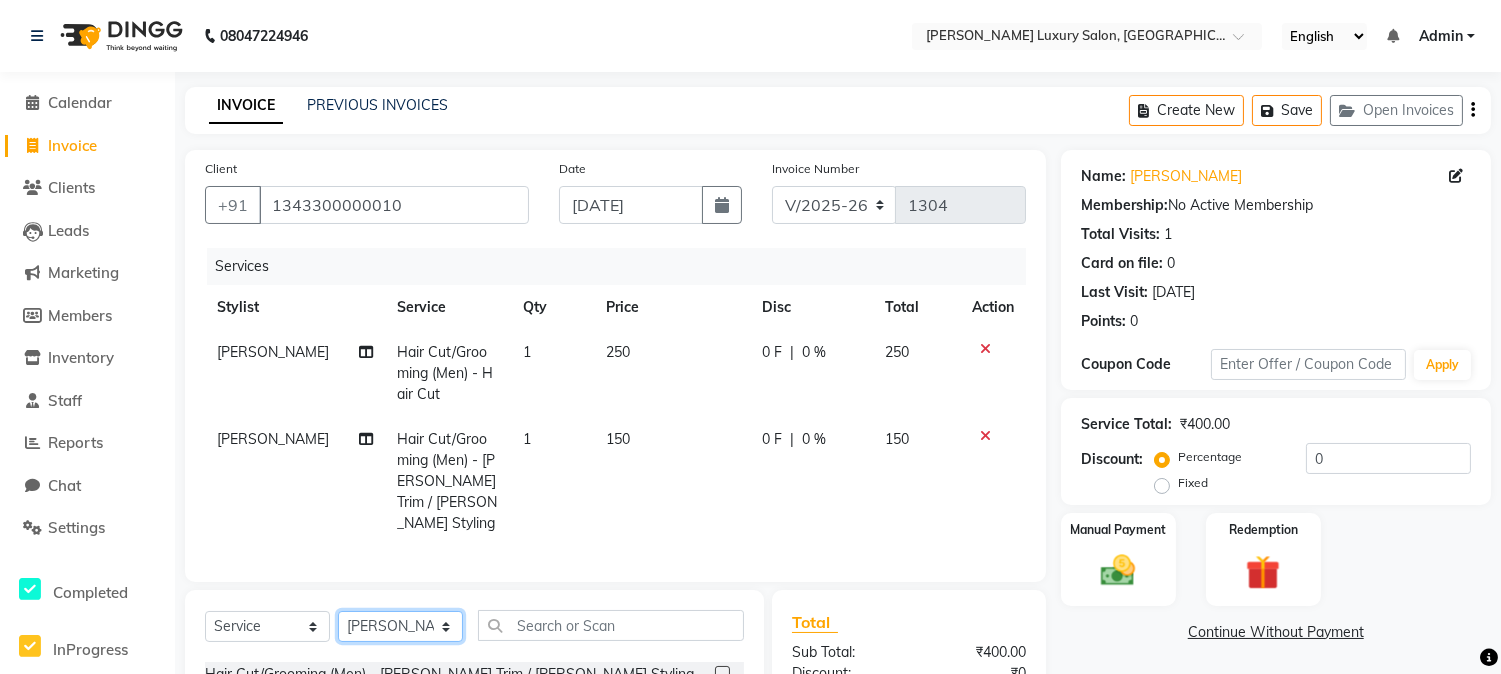 select on "69294" 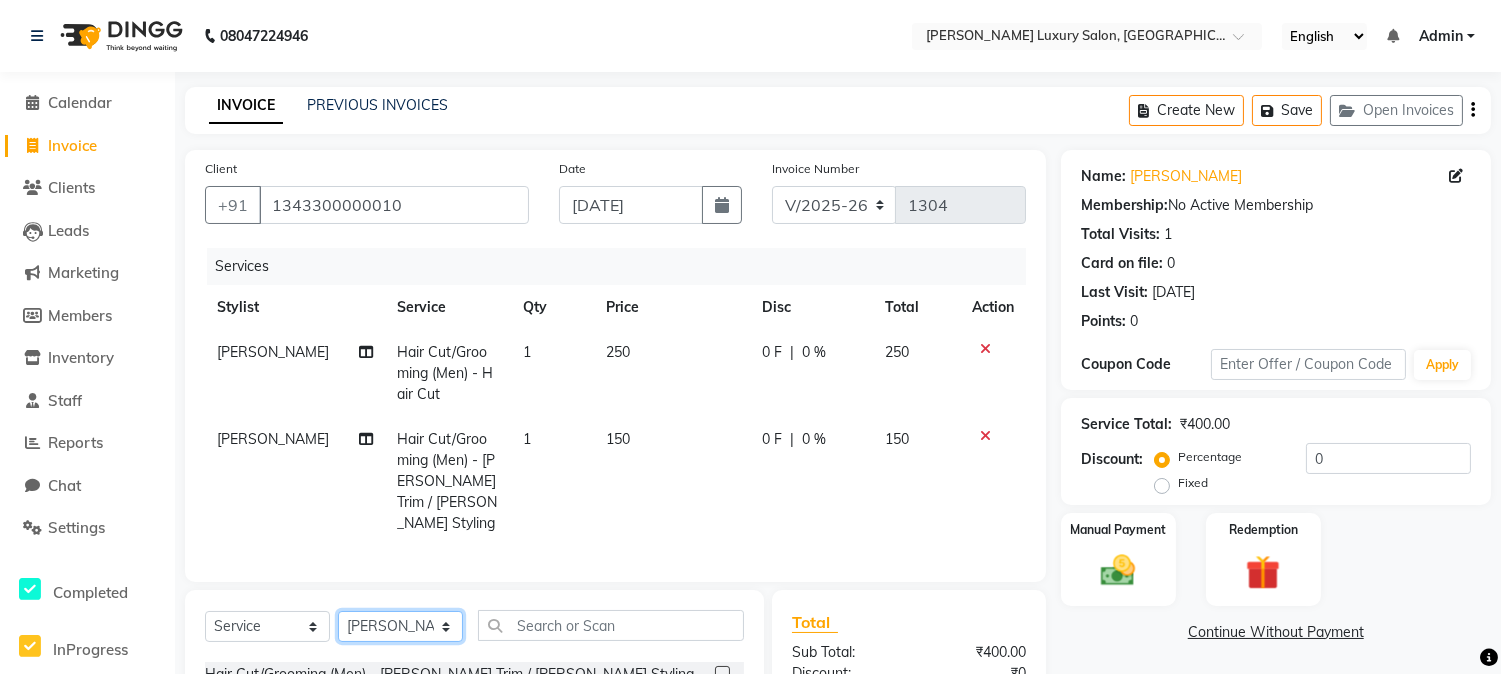 click on "Select Stylist [PERSON_NAME] [PERSON_NAME] [PERSON_NAME] Salon [PERSON_NAME]" 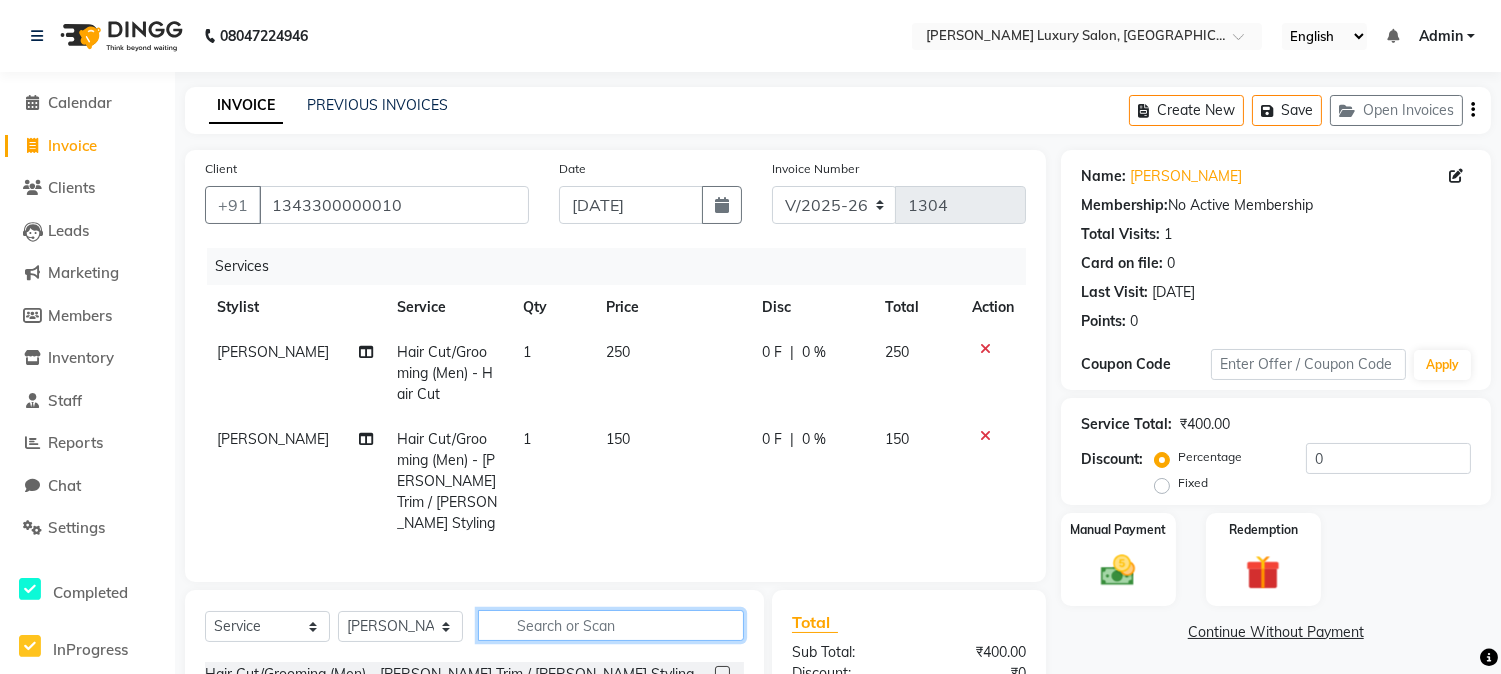 click 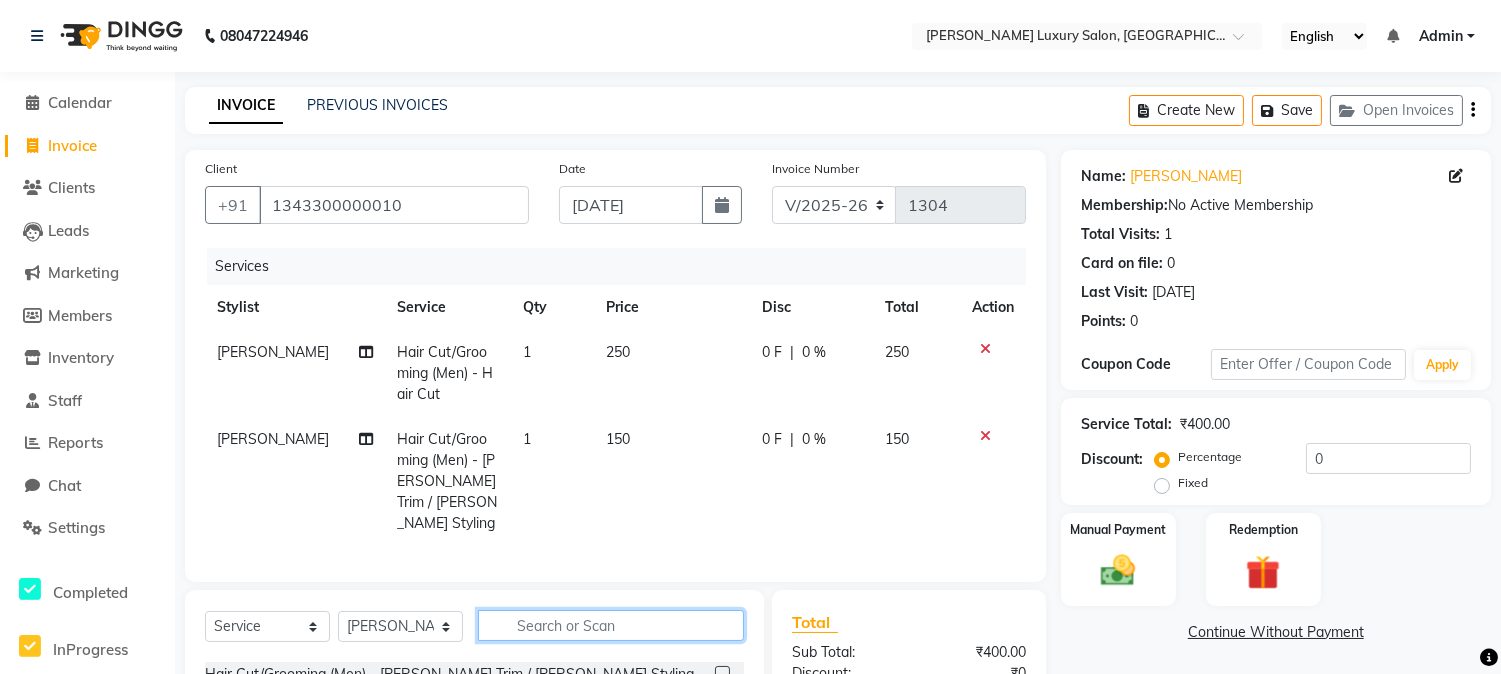 scroll, scrollTop: 111, scrollLeft: 0, axis: vertical 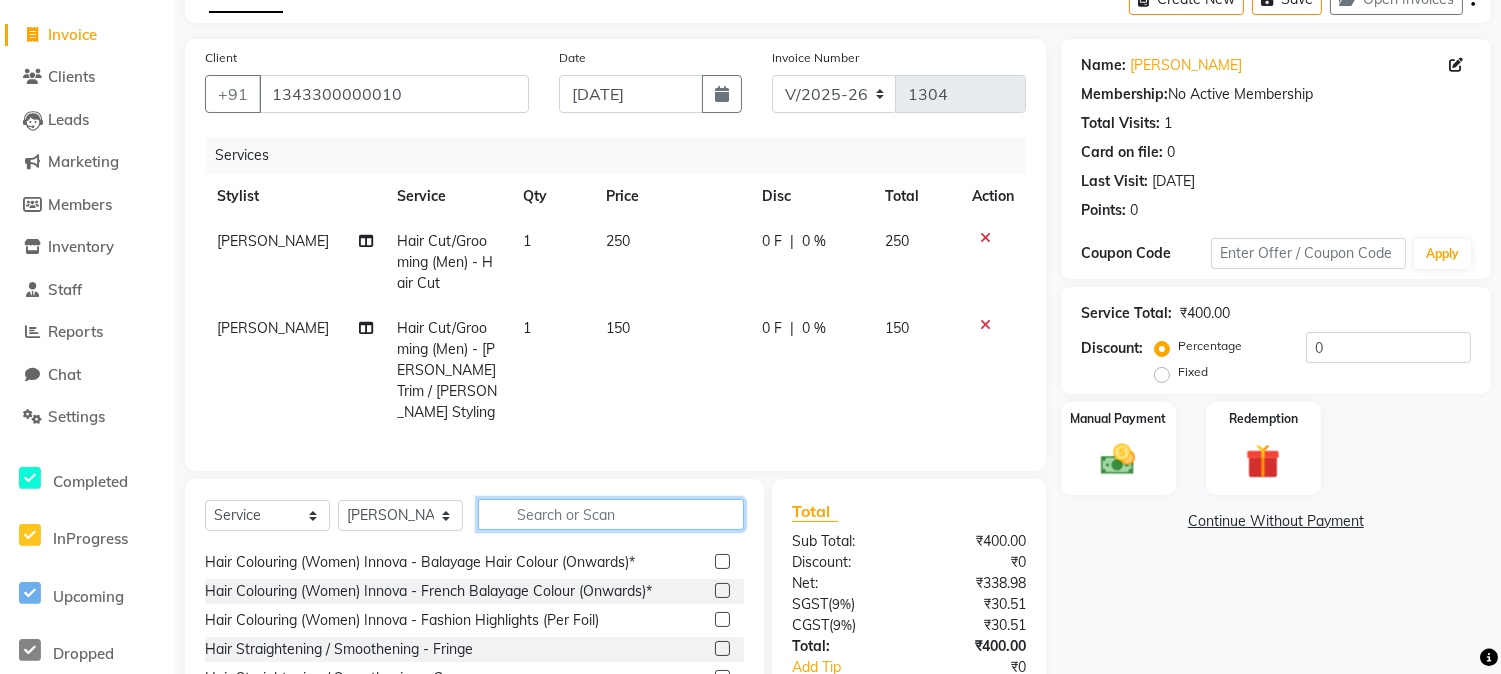 click 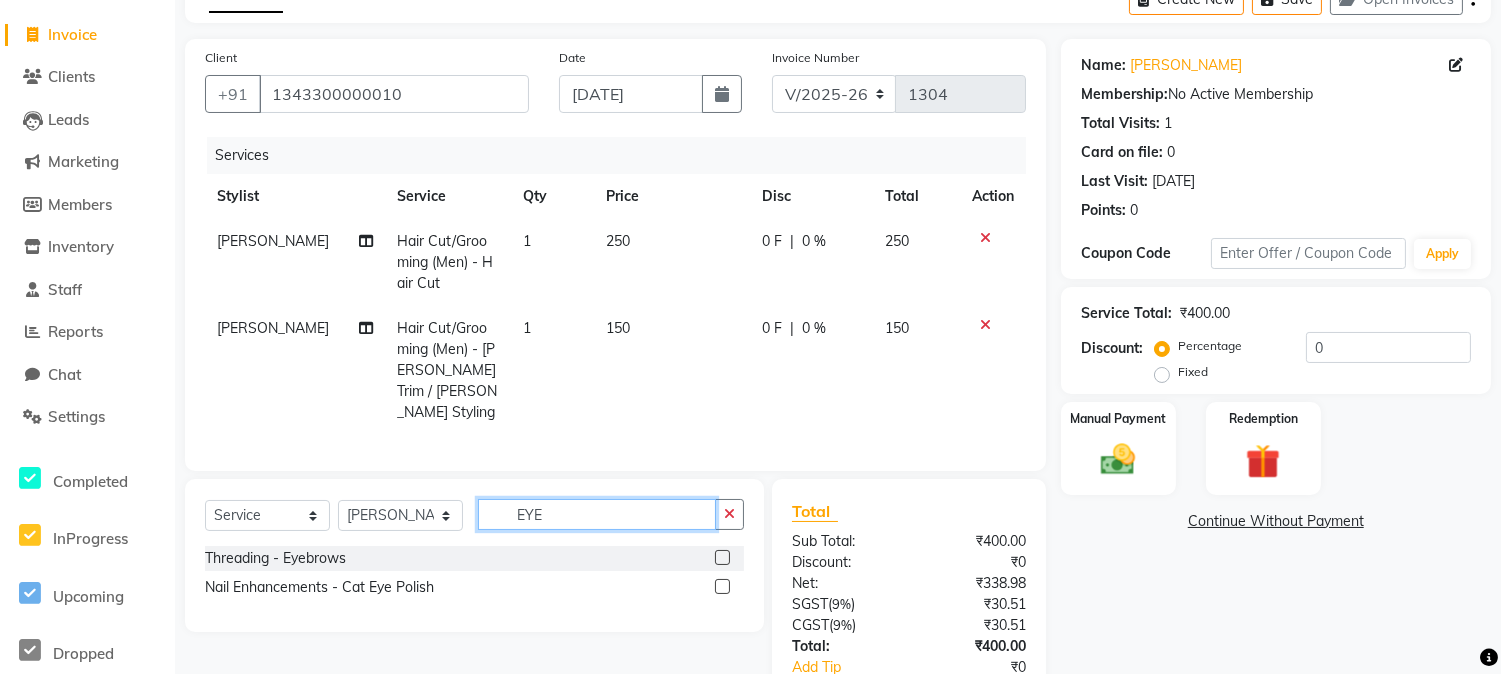 scroll, scrollTop: 0, scrollLeft: 0, axis: both 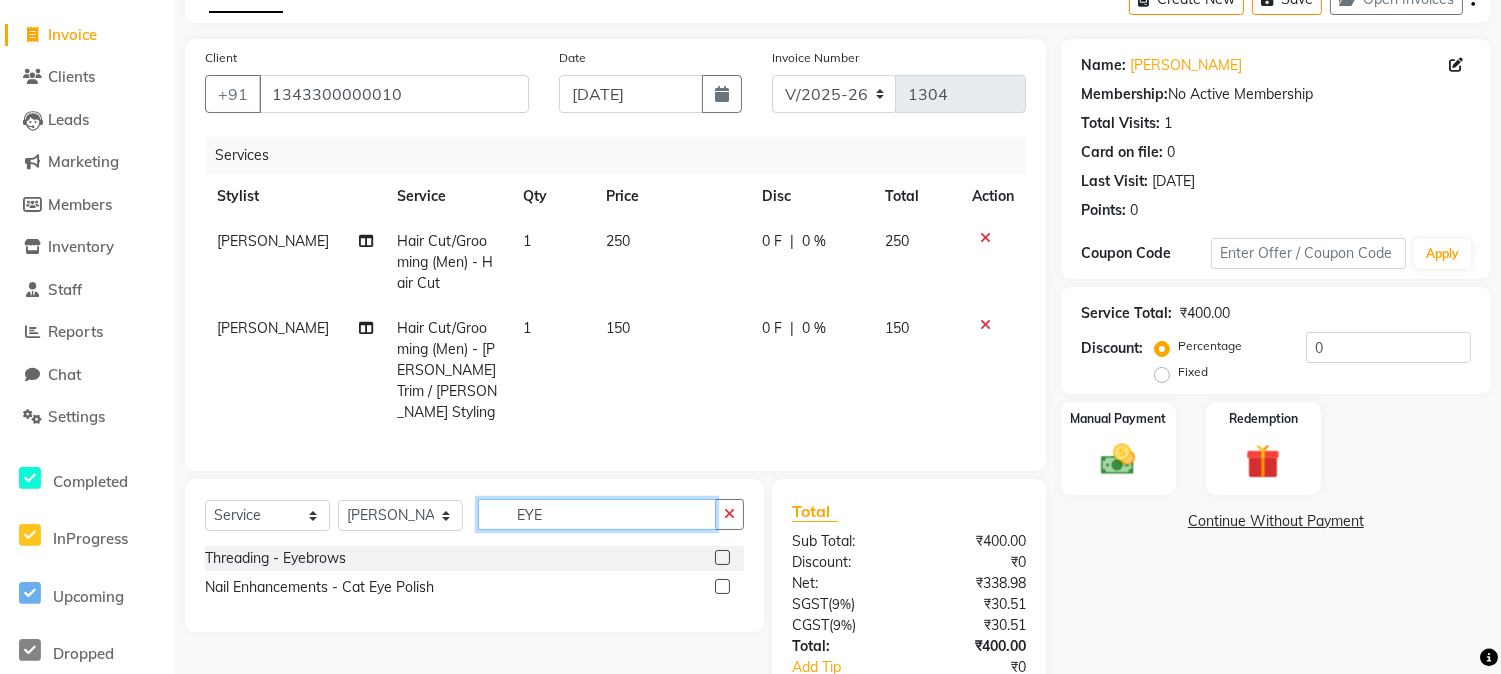 type on "EYE" 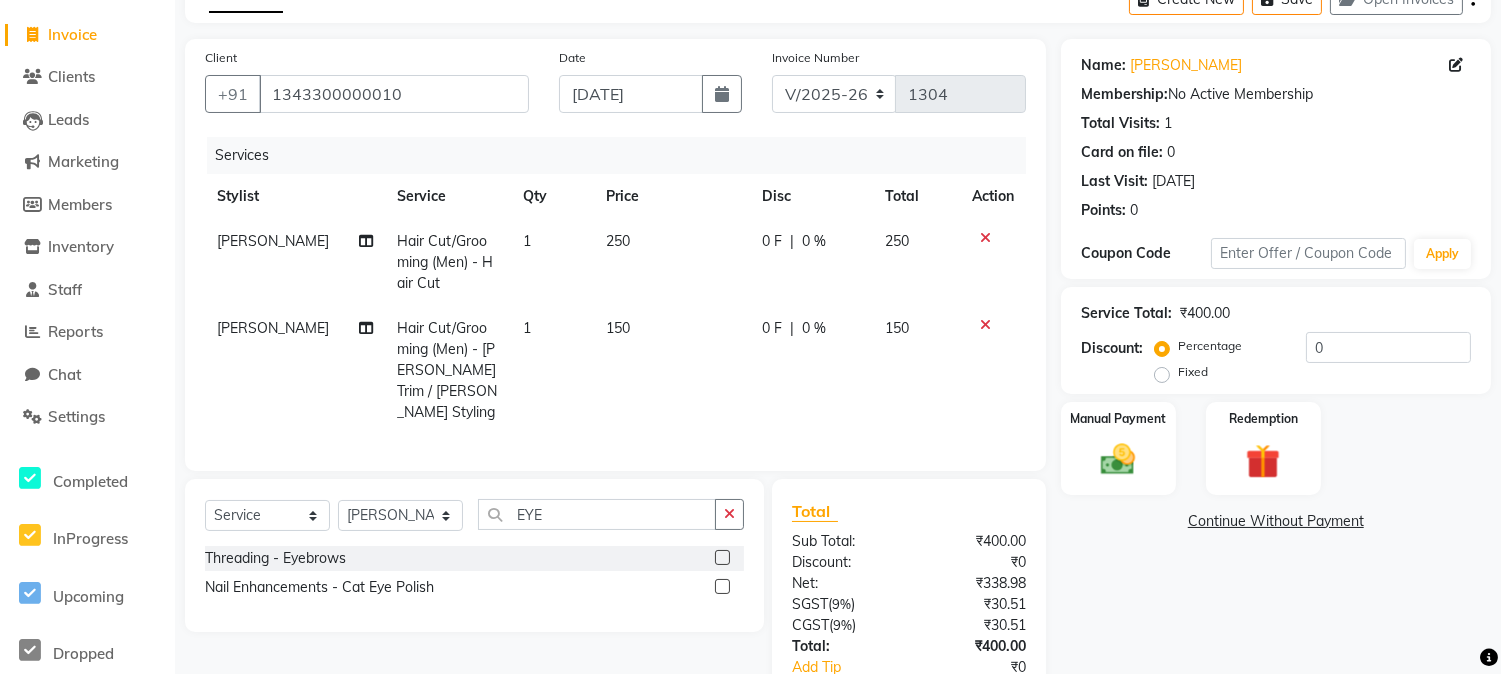 click on "Threading - Eyebrows" 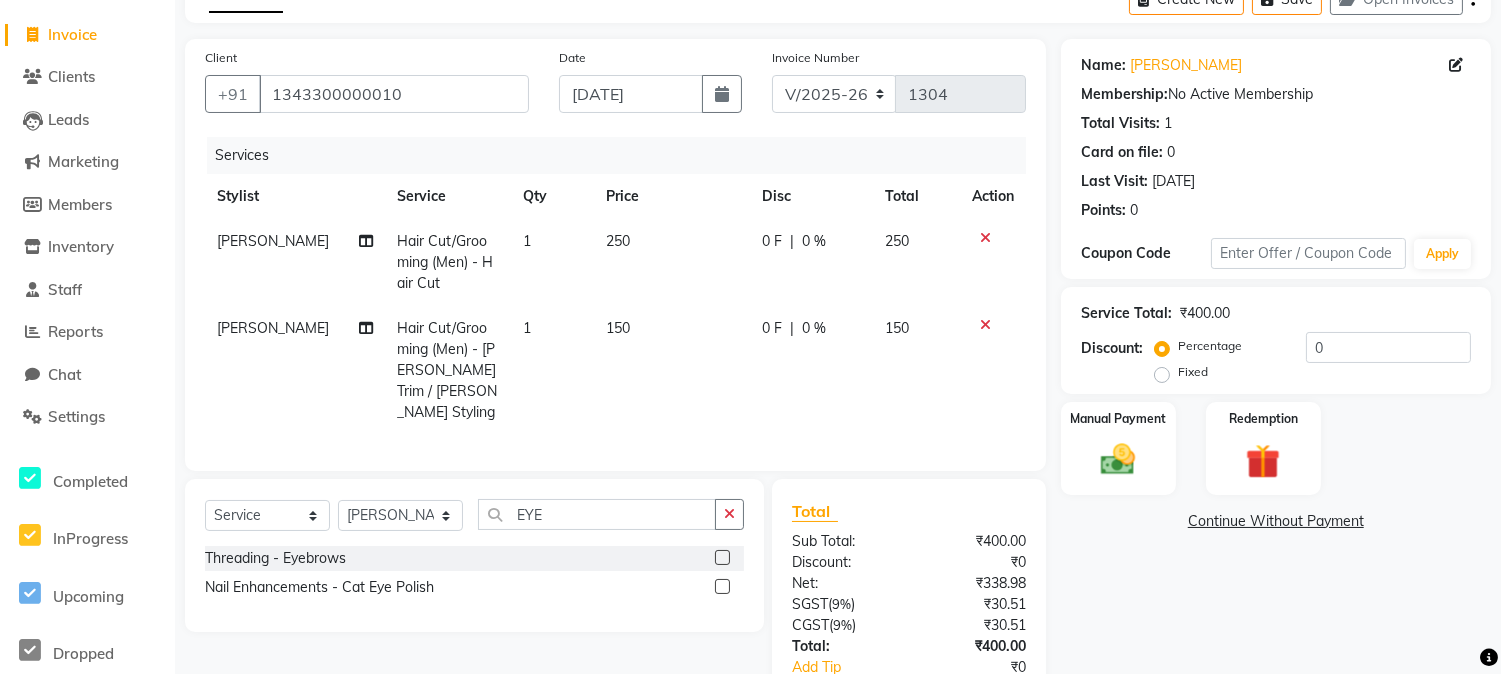 click on "150" 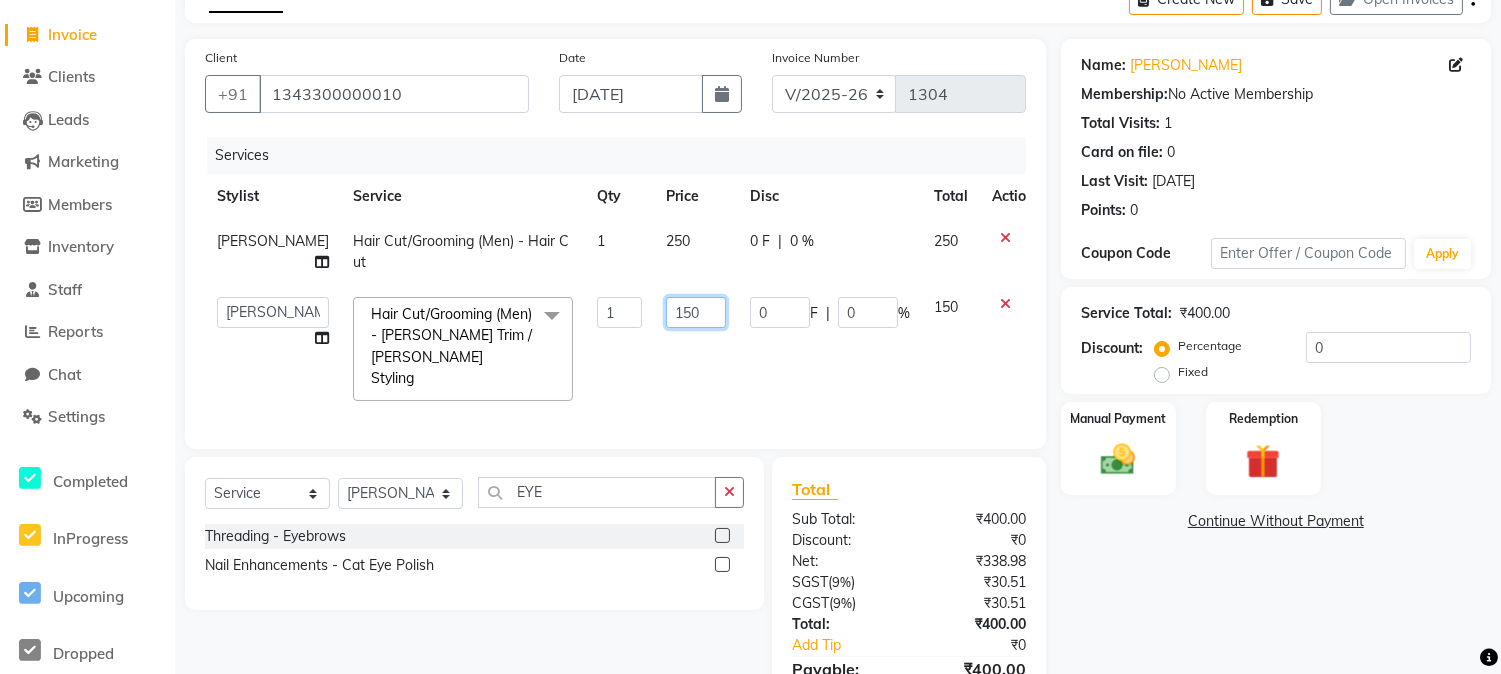 click on "150" 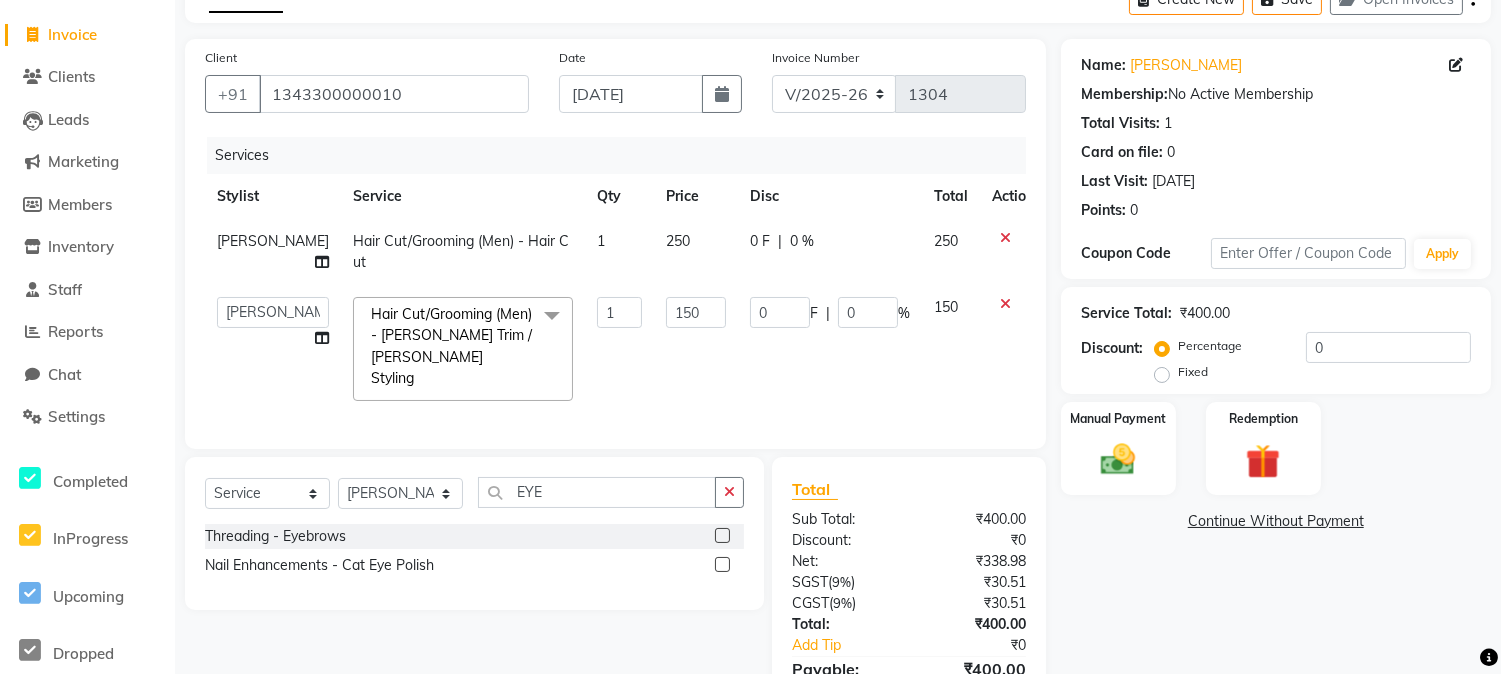 click on "Select  Service  Product  Membership  Package Voucher Prepaid Gift Card  Select Stylist [PERSON_NAME] [PERSON_NAME] [PERSON_NAME] Salon [PERSON_NAME] EYE Threading - Eyebrows  Nail Enhancements - Cat Eye Polish" 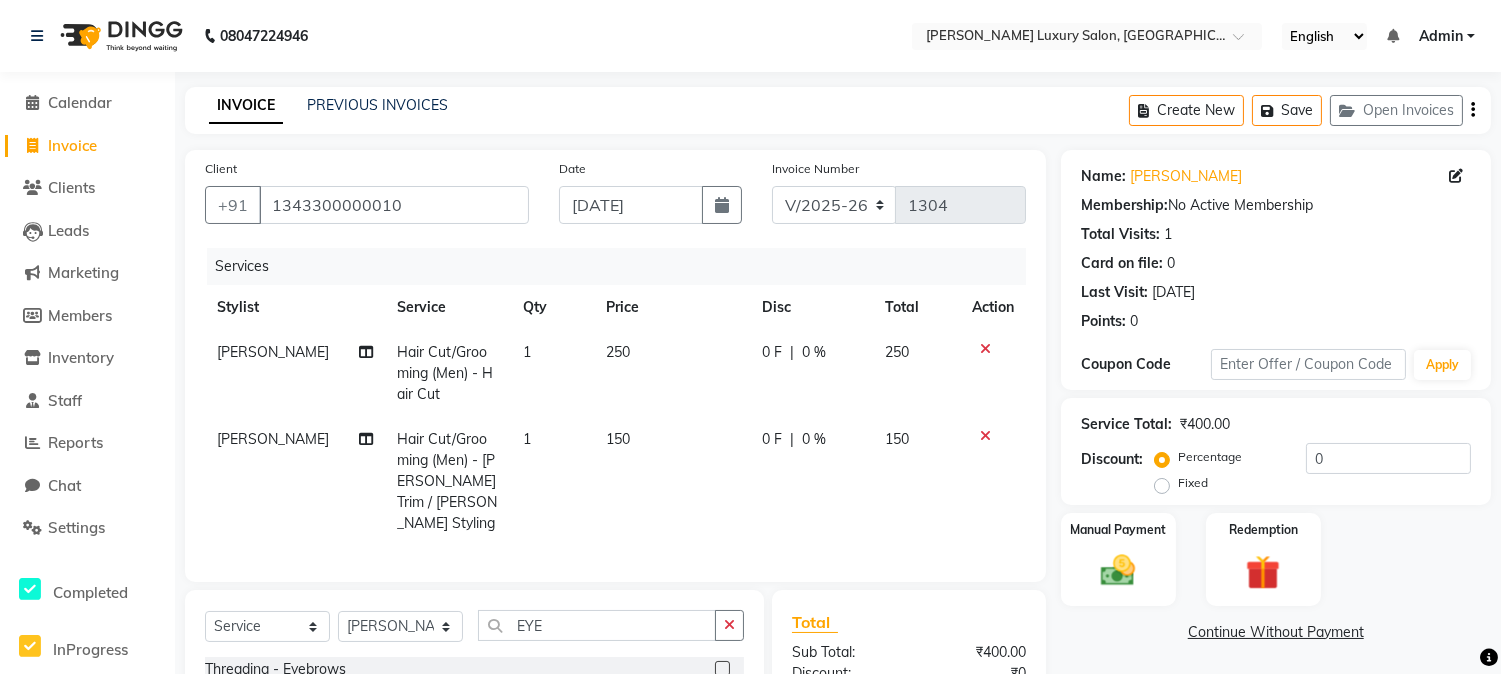 scroll, scrollTop: 222, scrollLeft: 0, axis: vertical 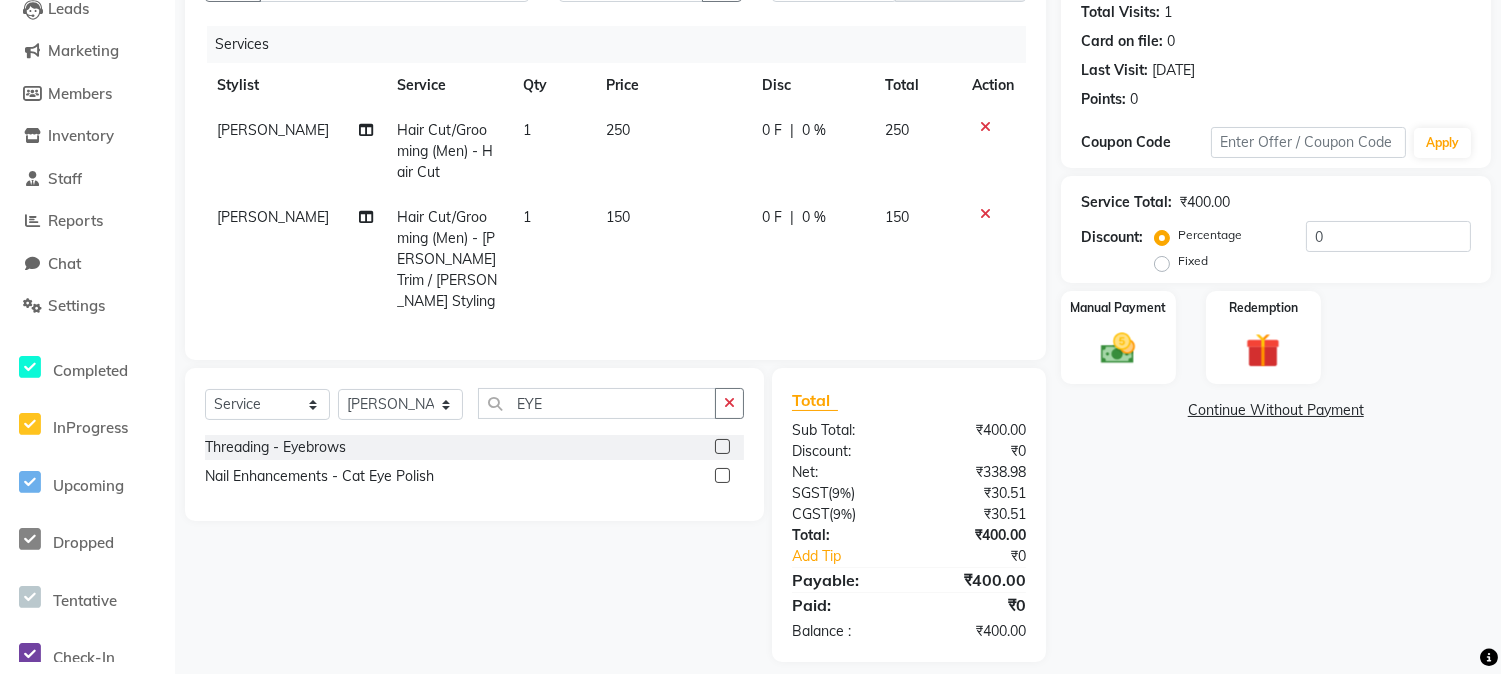 click 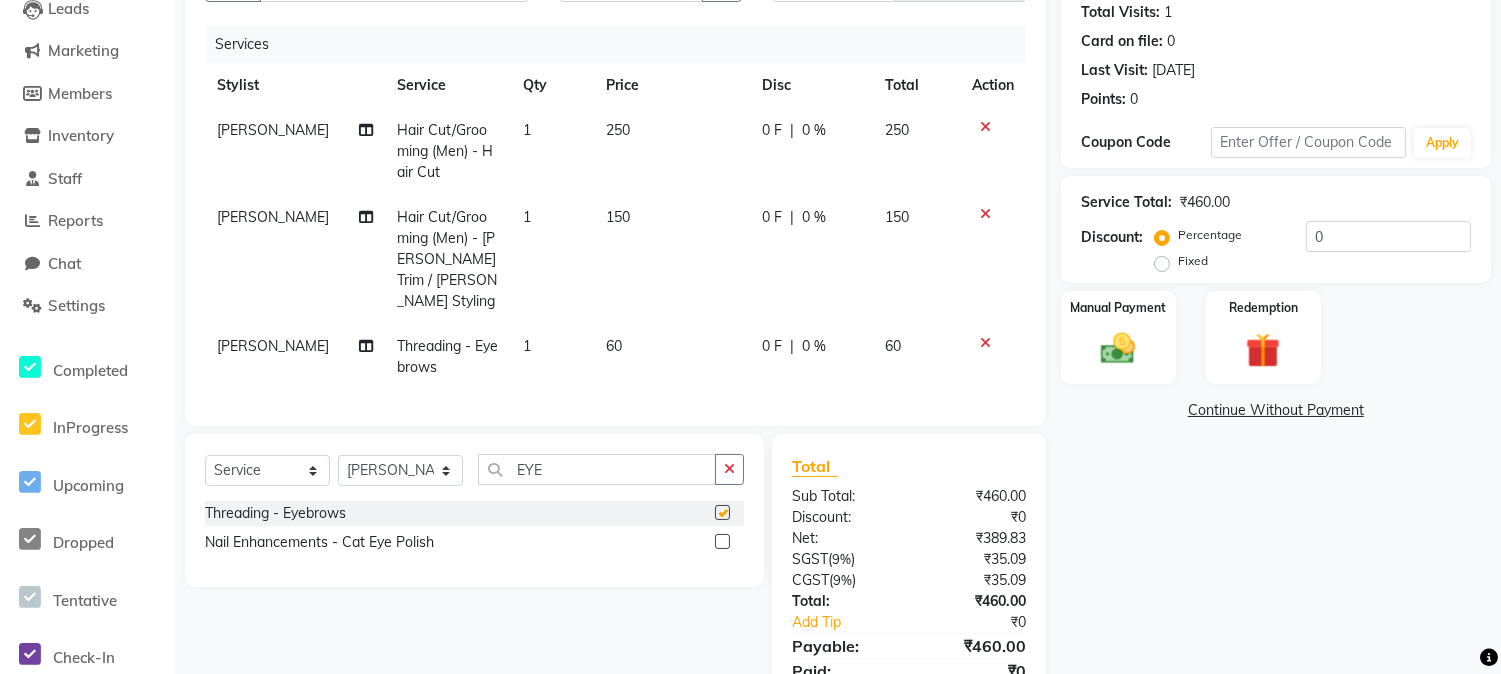 checkbox on "false" 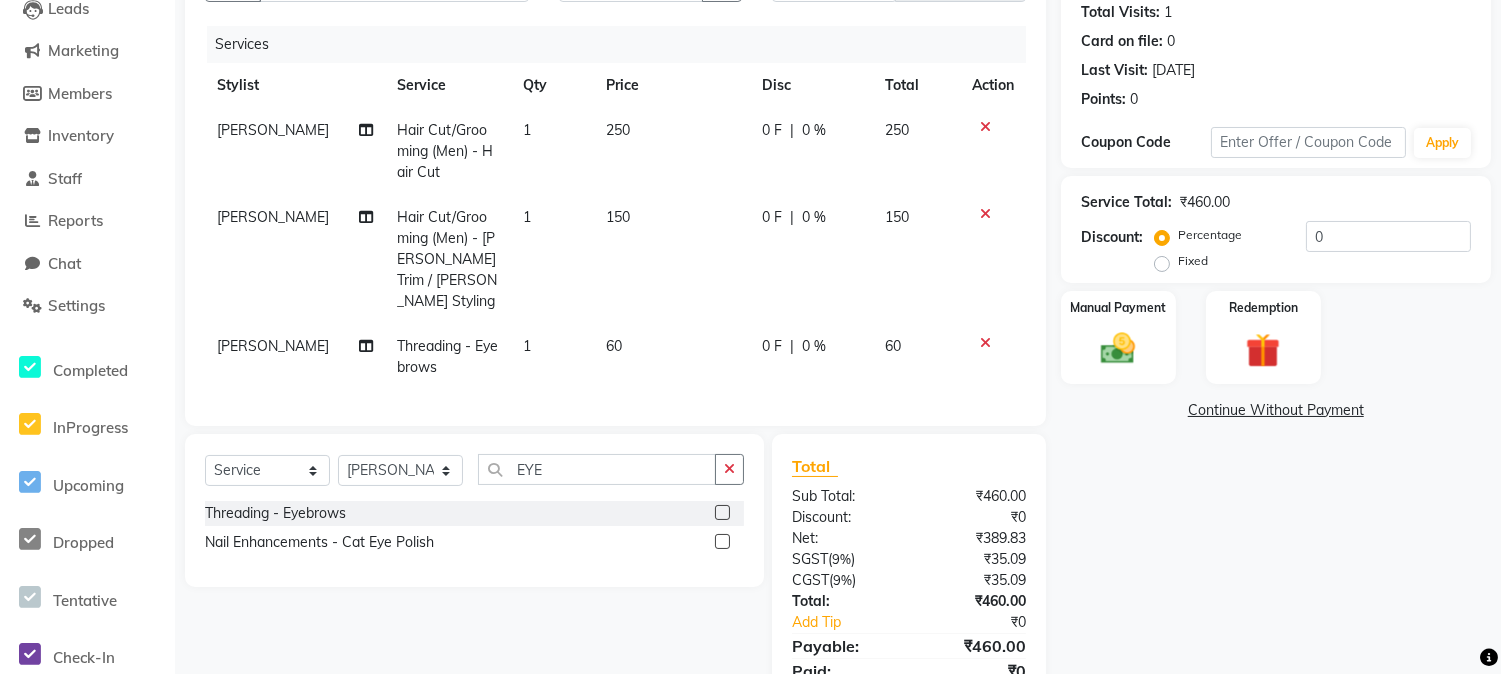 scroll, scrollTop: 0, scrollLeft: 0, axis: both 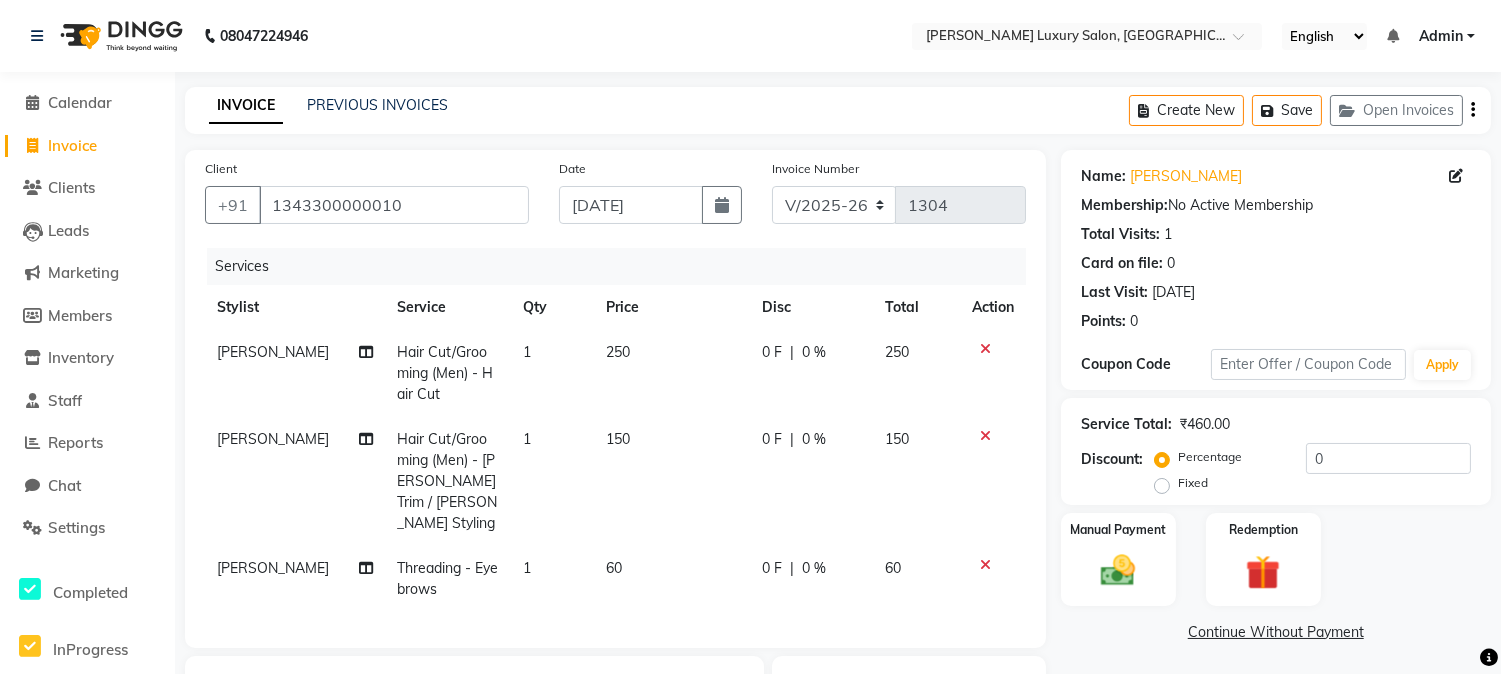 click on "60" 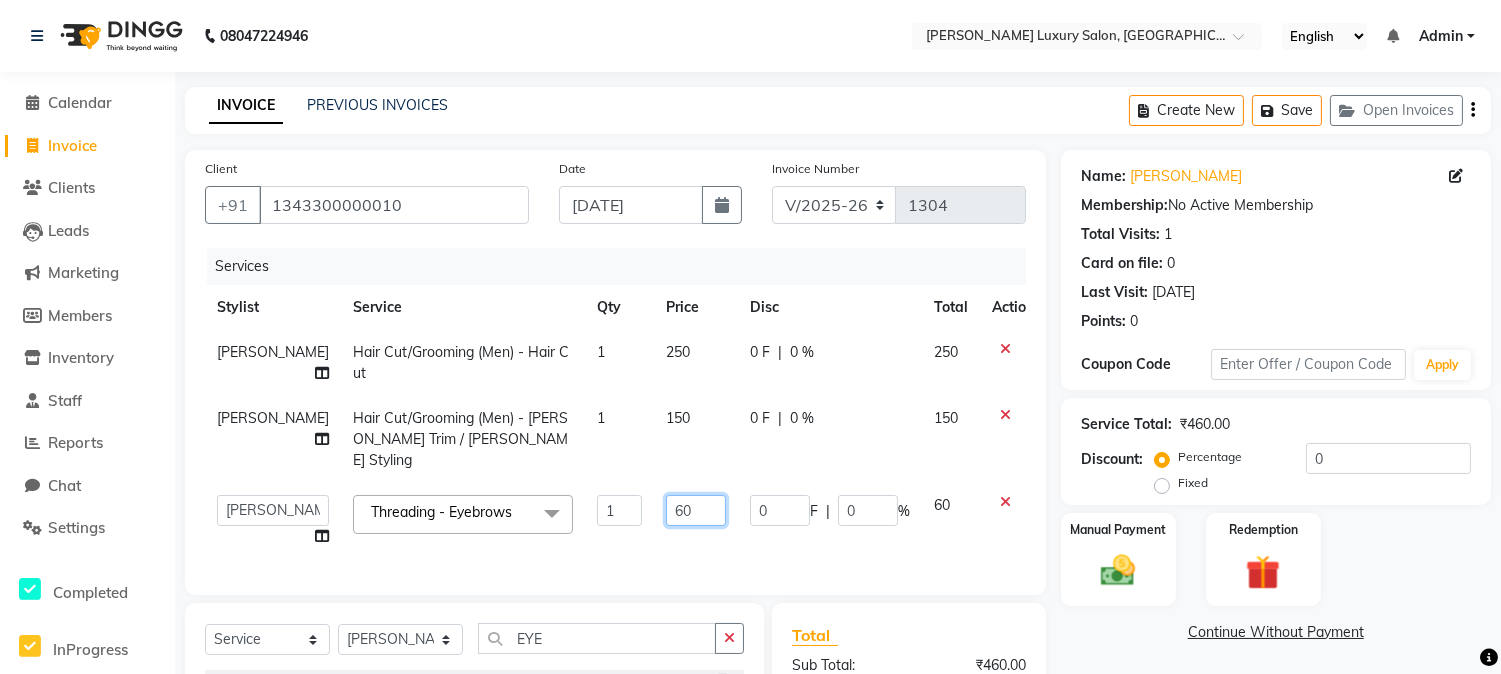 click on "60" 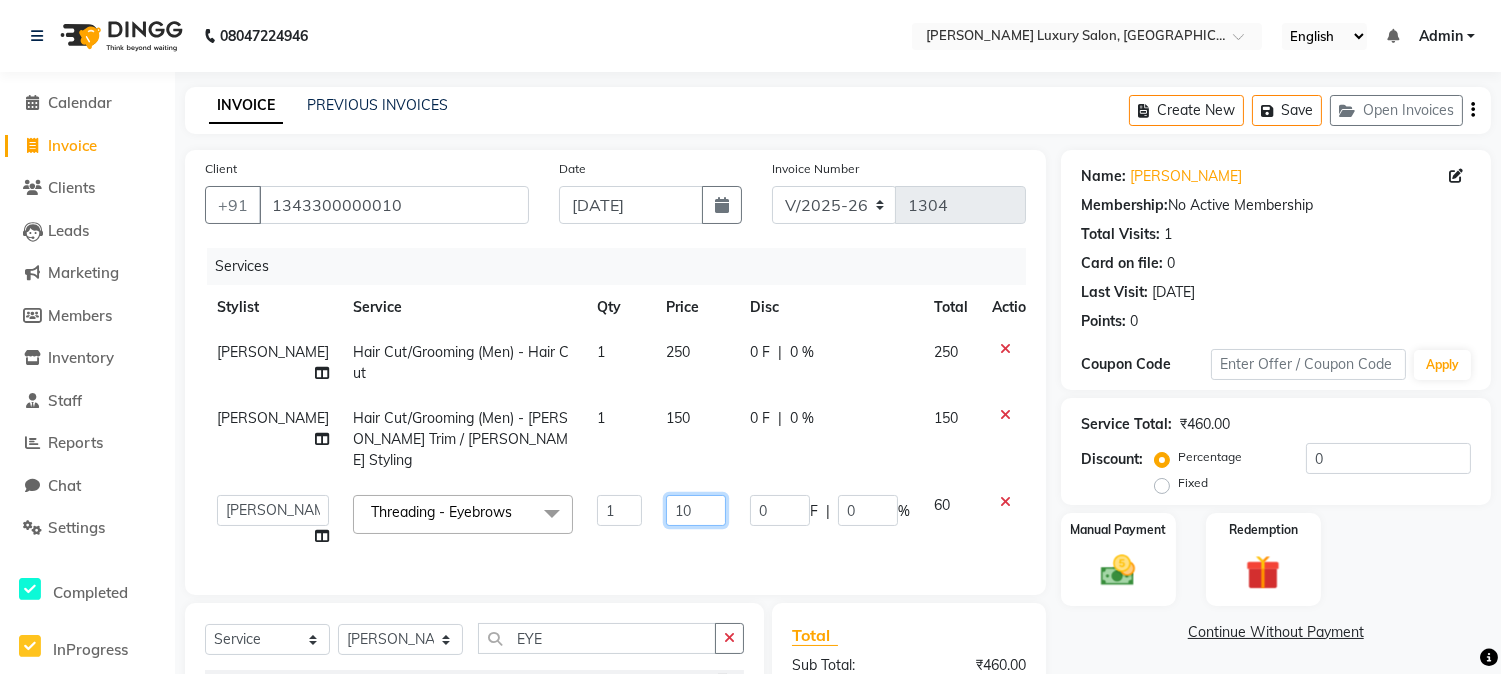 type on "100" 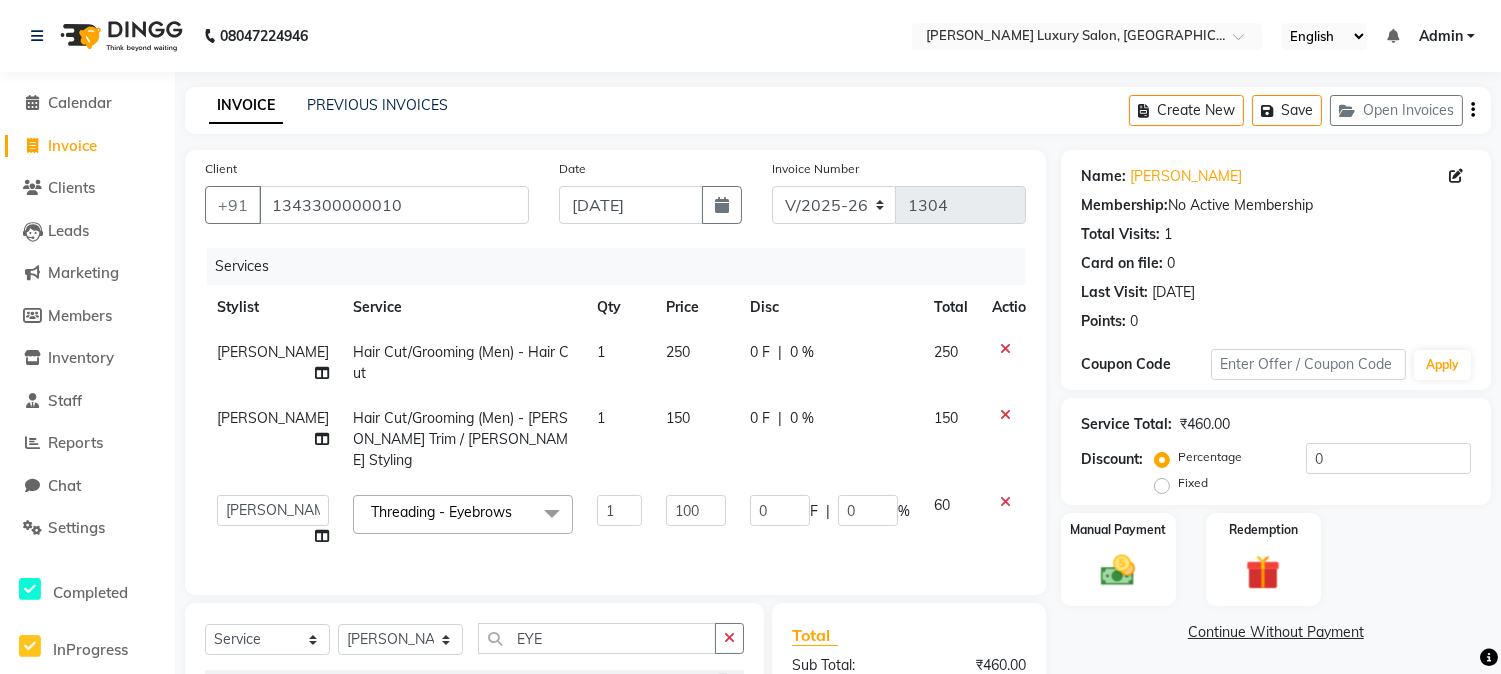 click on "0 F | 0 %" 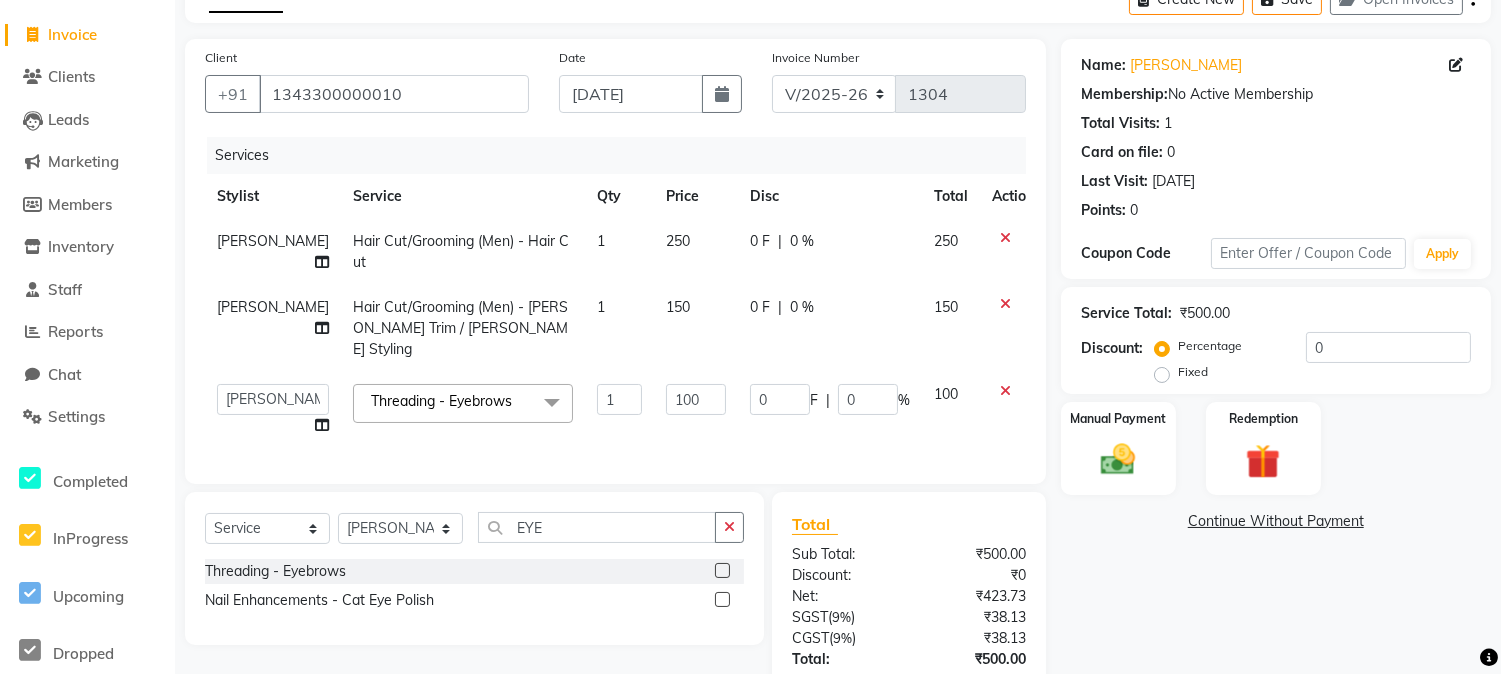 scroll, scrollTop: 0, scrollLeft: 0, axis: both 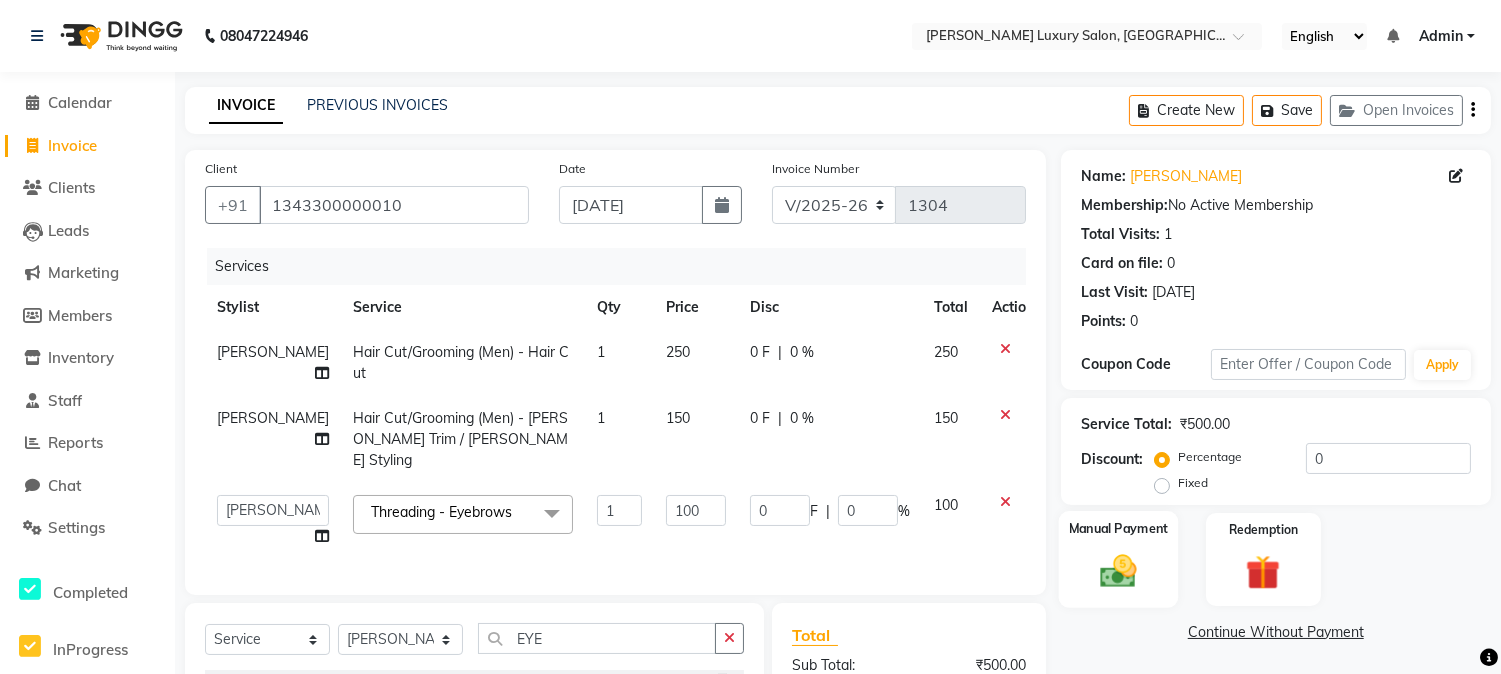 click on "Manual Payment" 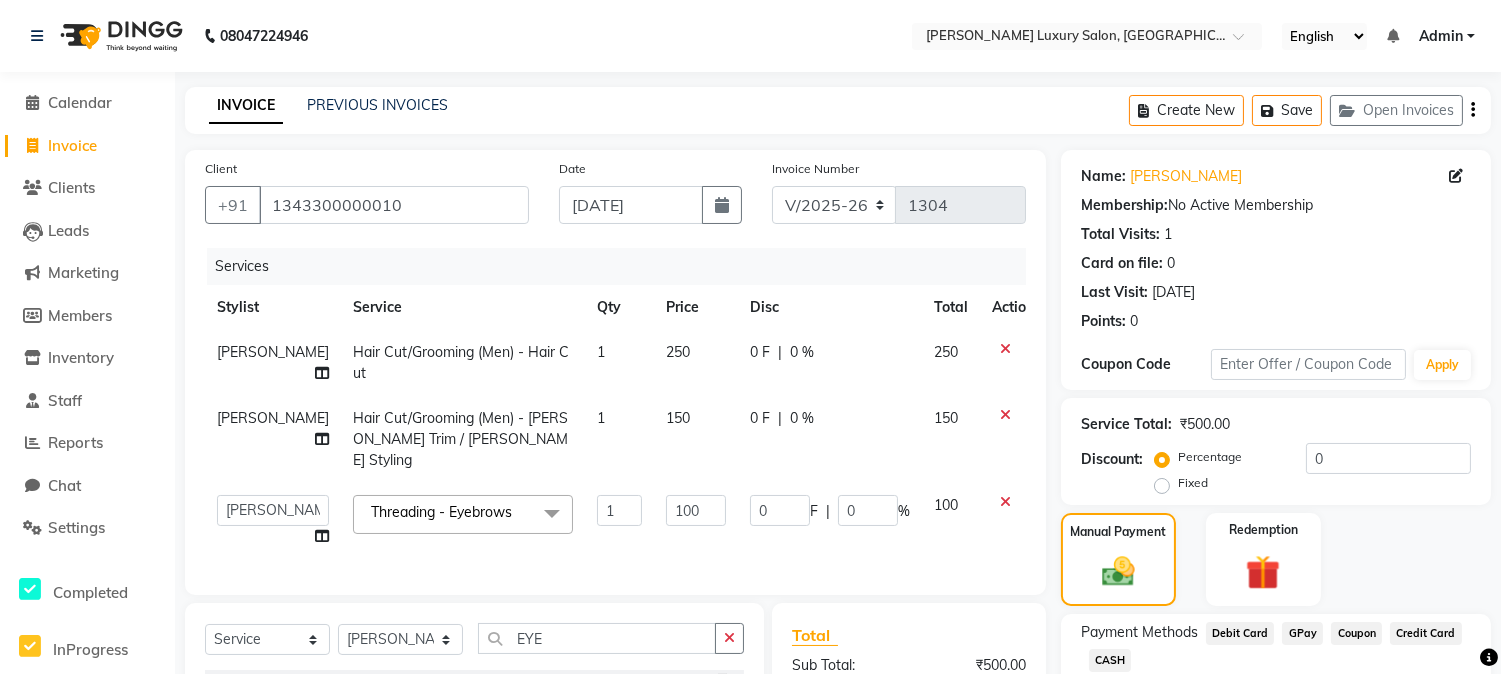 click on "CASH" 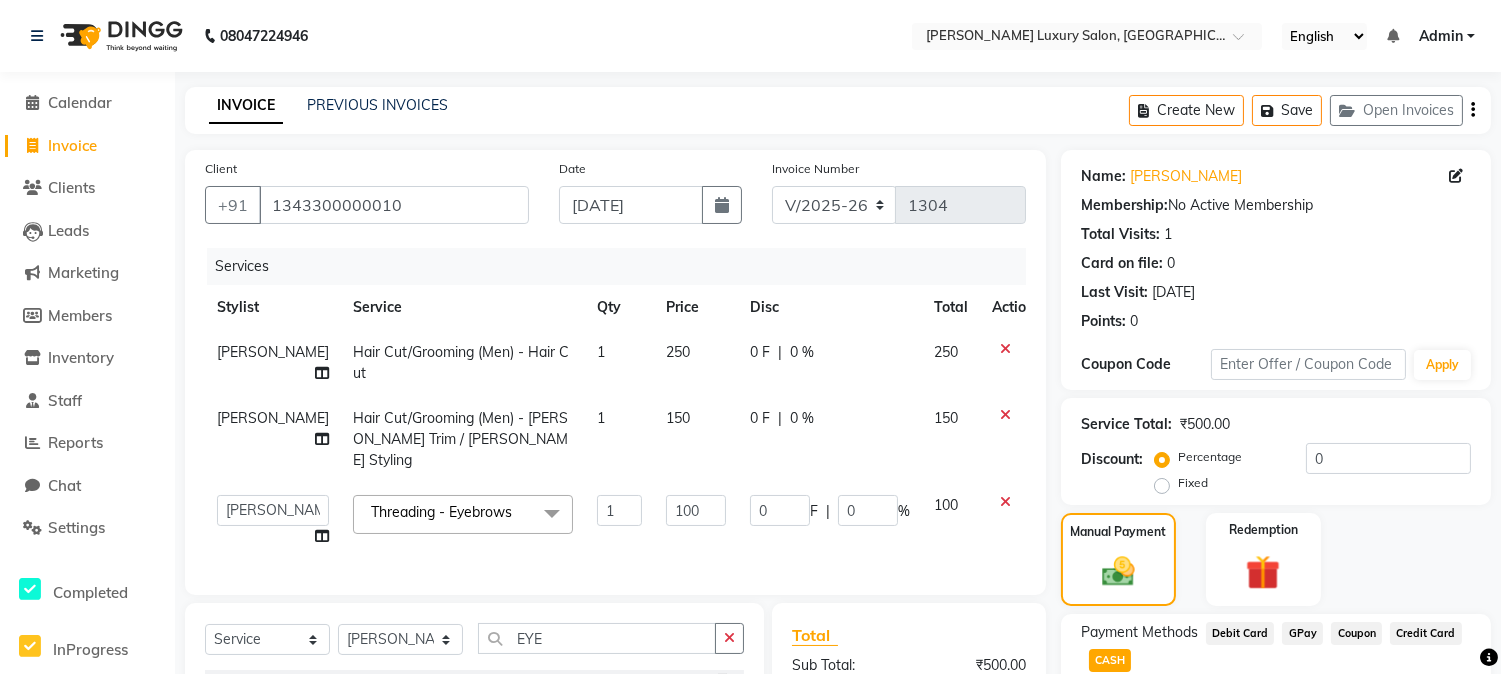 scroll, scrollTop: 222, scrollLeft: 0, axis: vertical 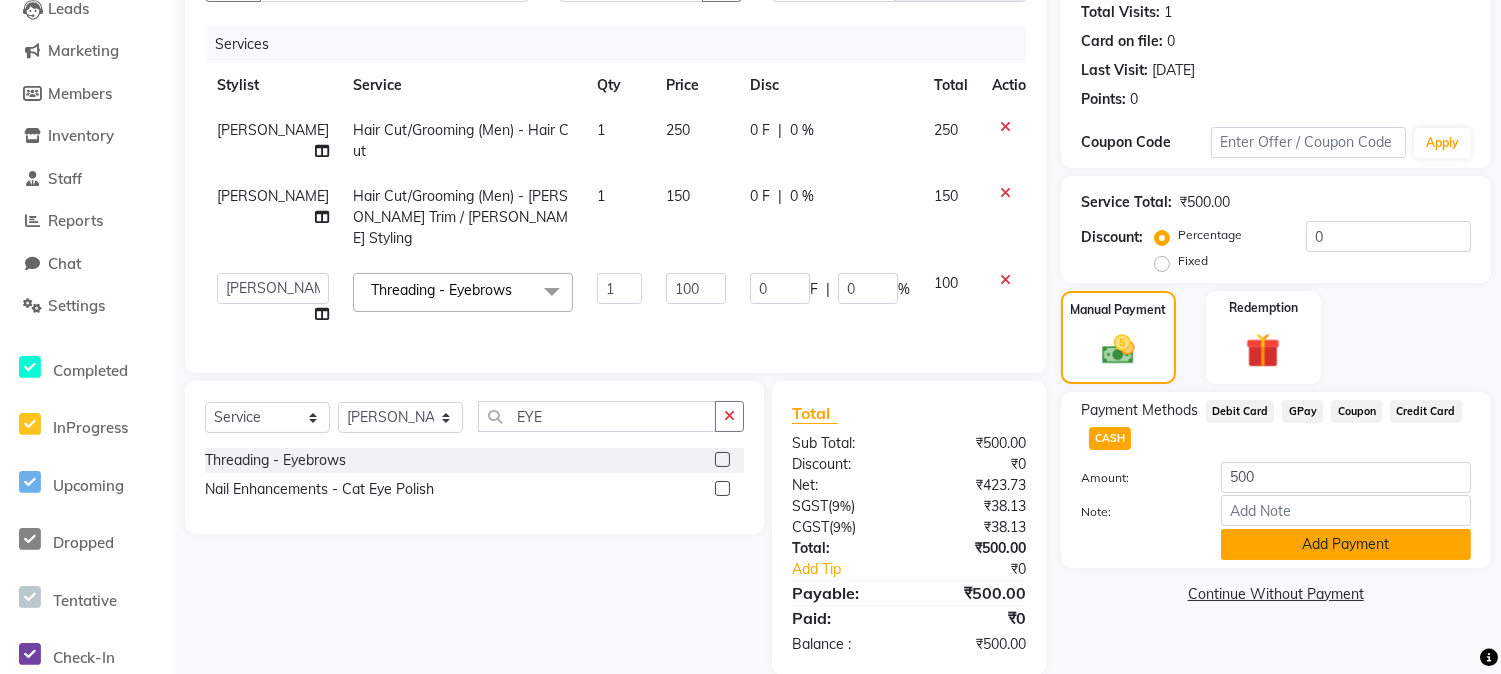 click on "Add Payment" 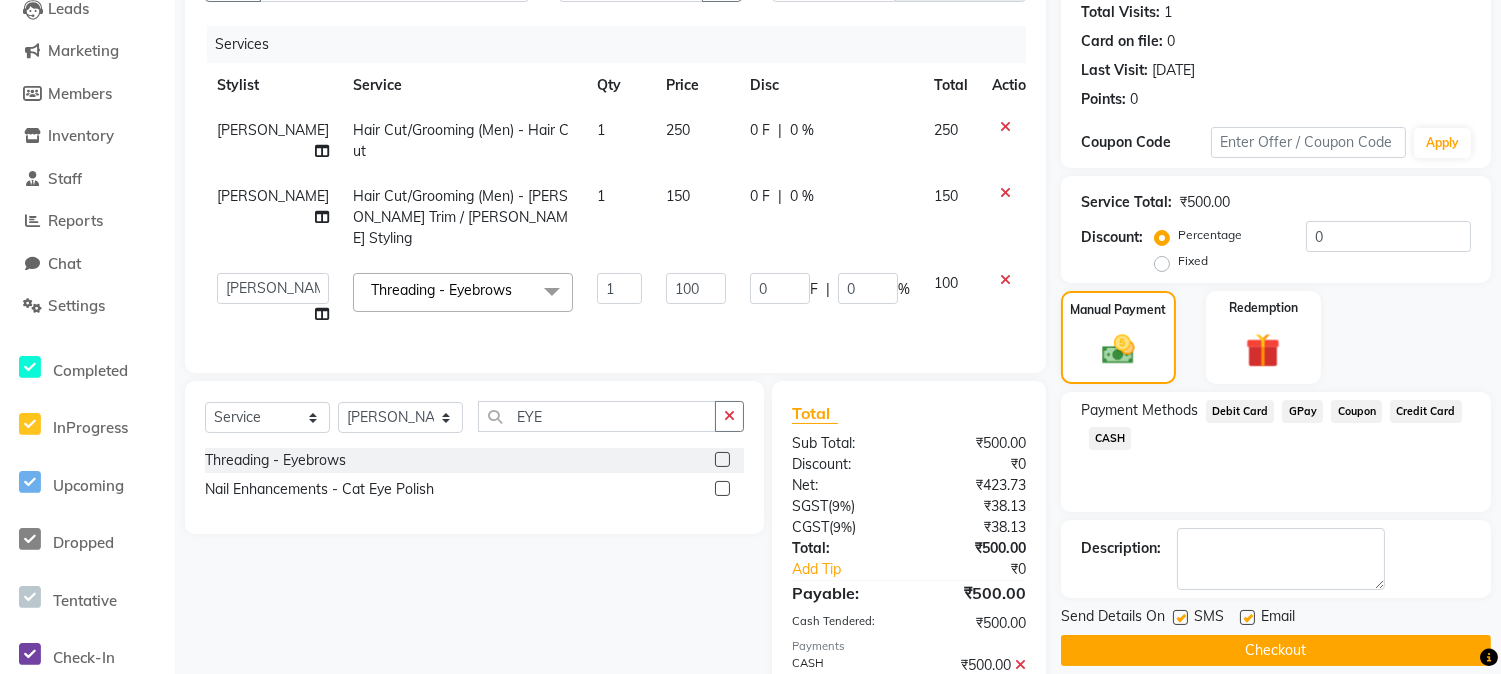 click on "Checkout" 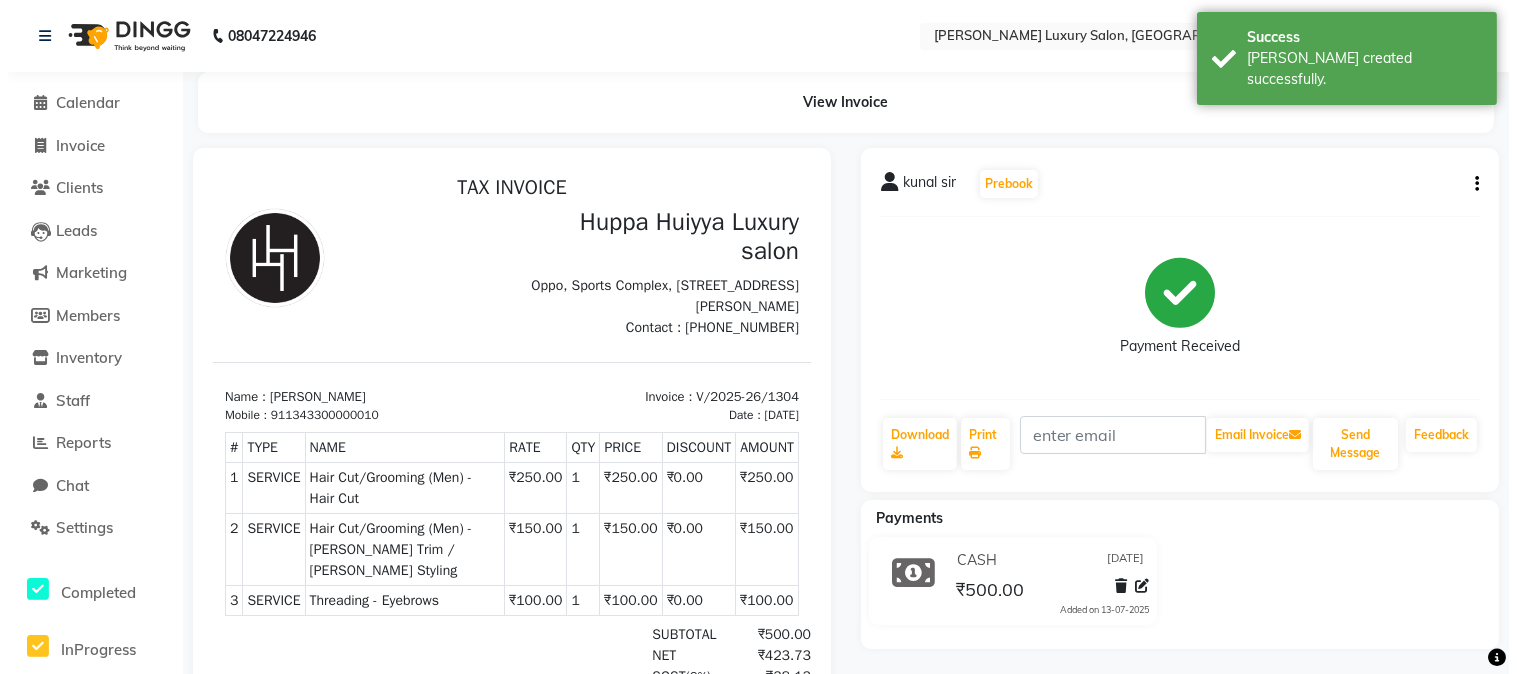 scroll, scrollTop: 0, scrollLeft: 0, axis: both 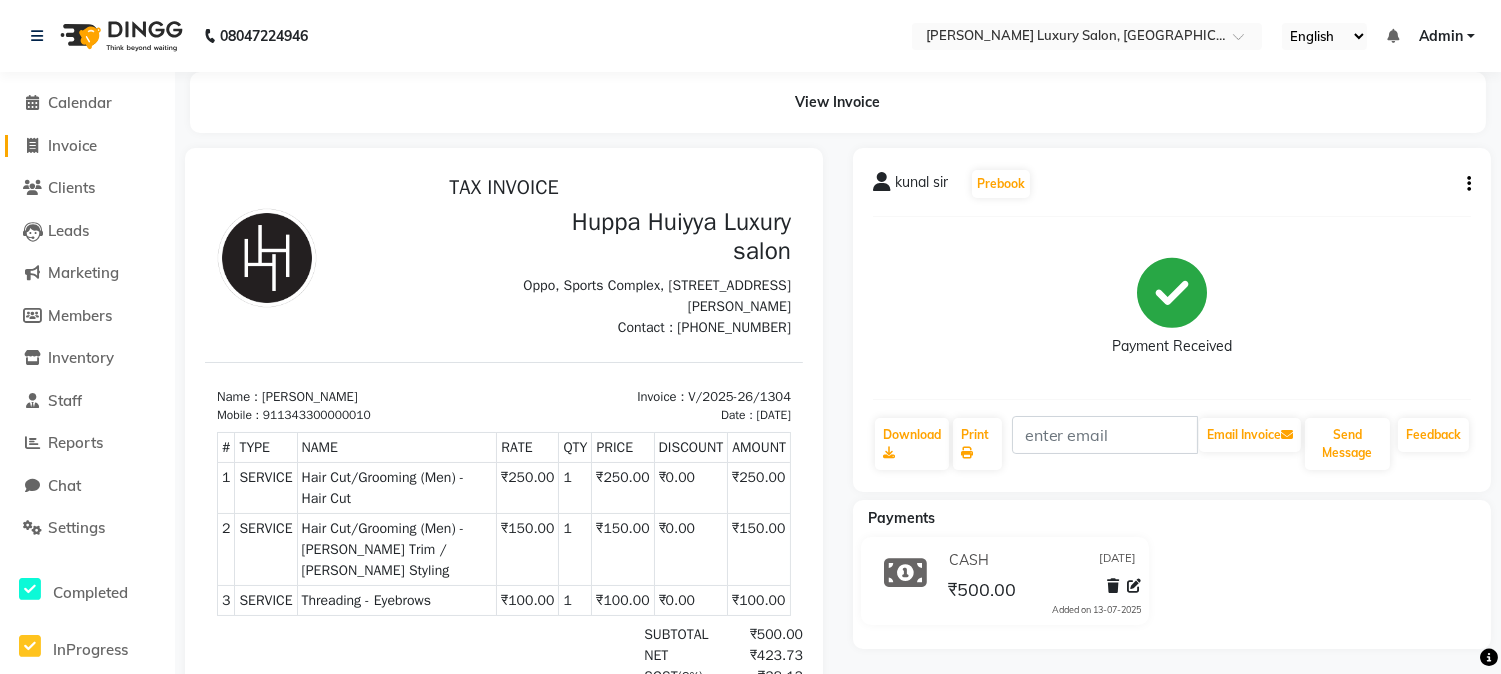 click on "Invoice" 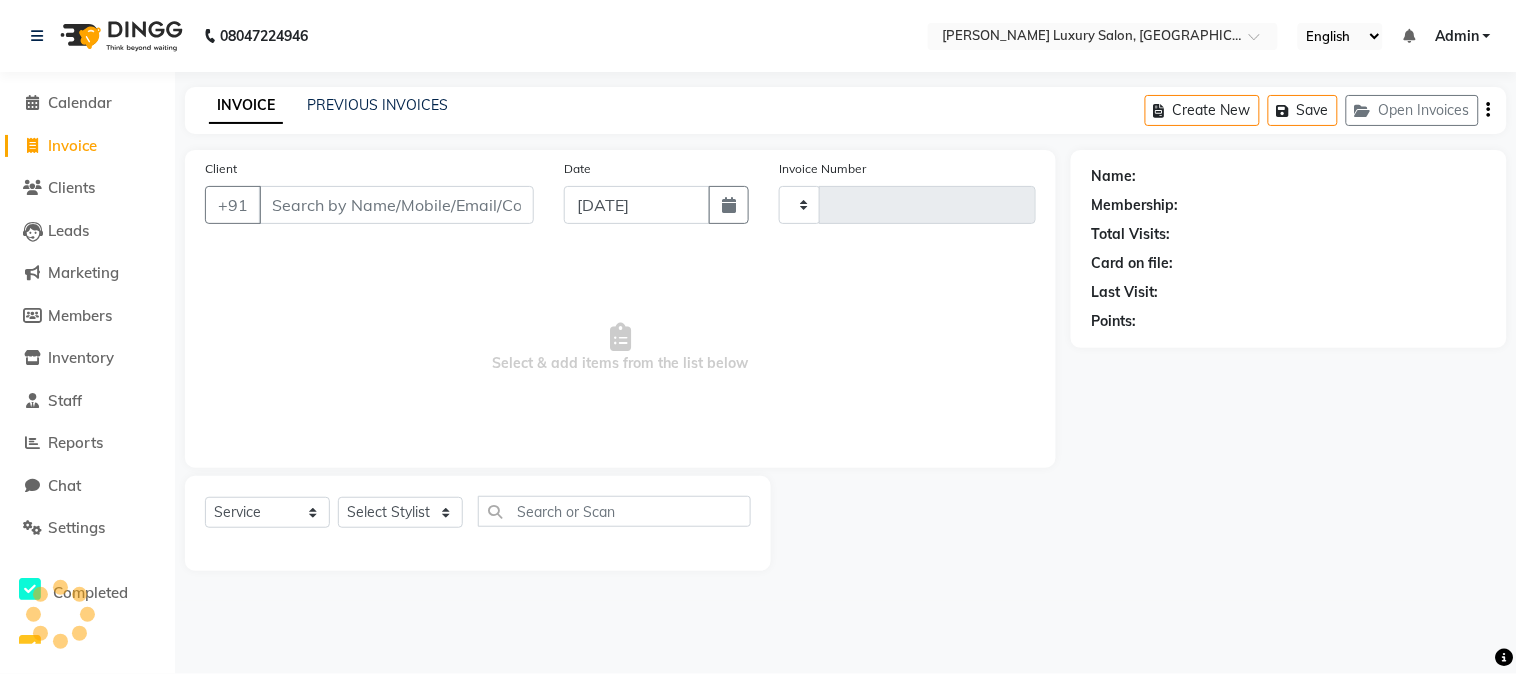 type on "1305" 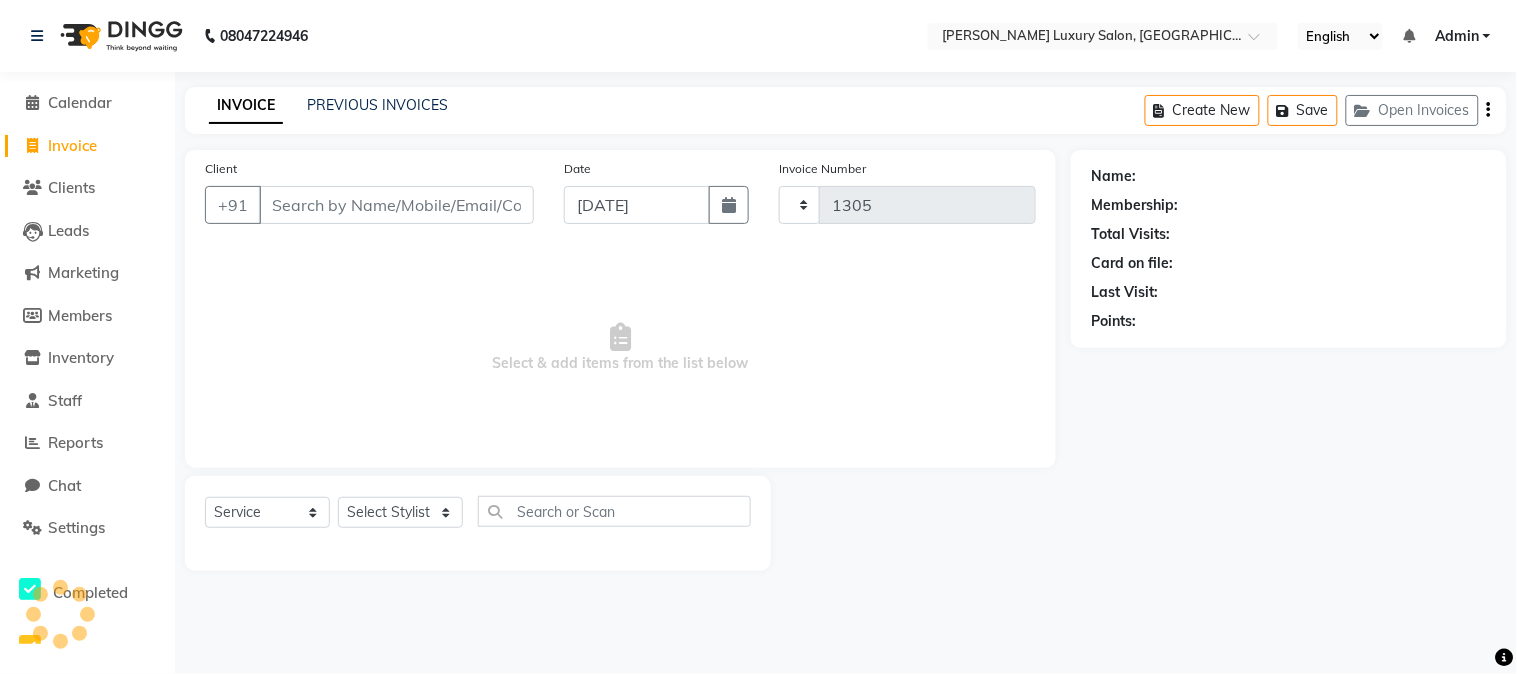select on "7752" 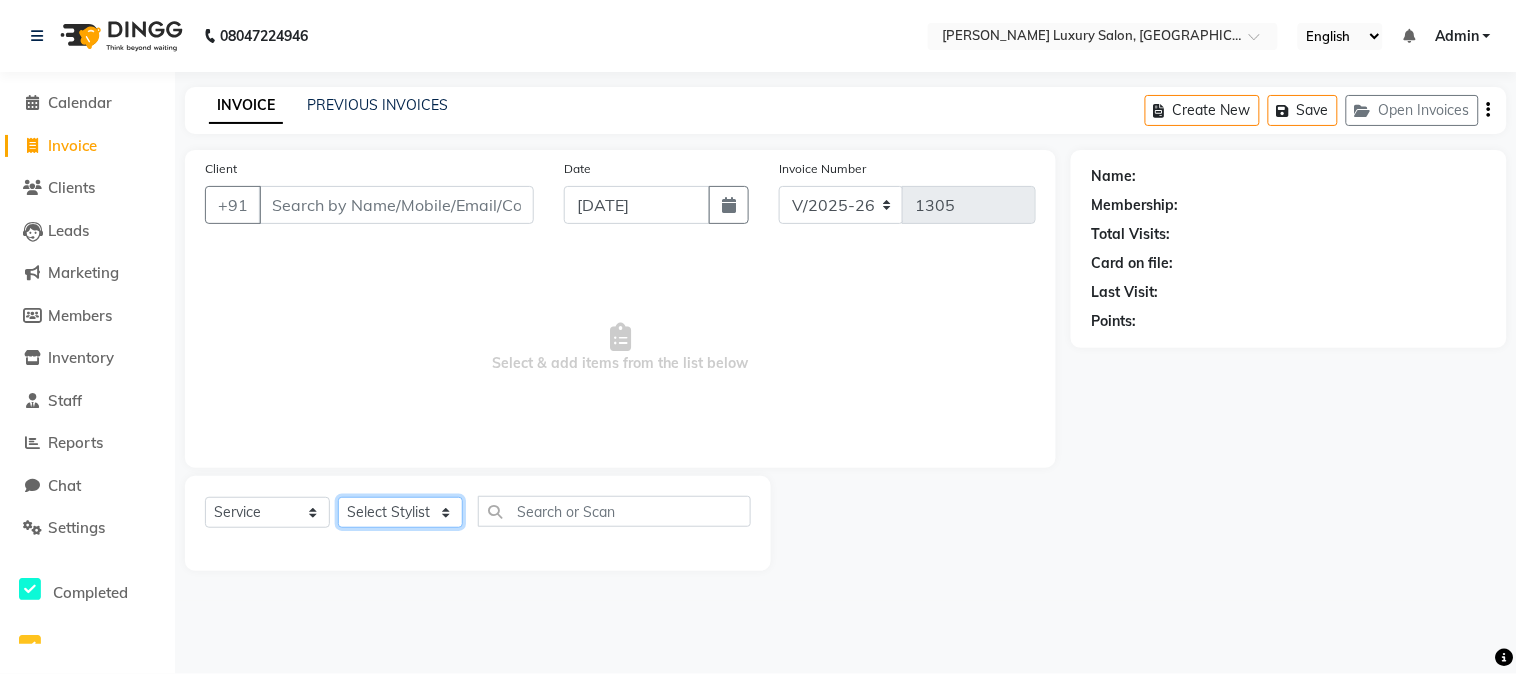 click on "Select Stylist [PERSON_NAME] [PERSON_NAME] [PERSON_NAME] Salon [PERSON_NAME]" 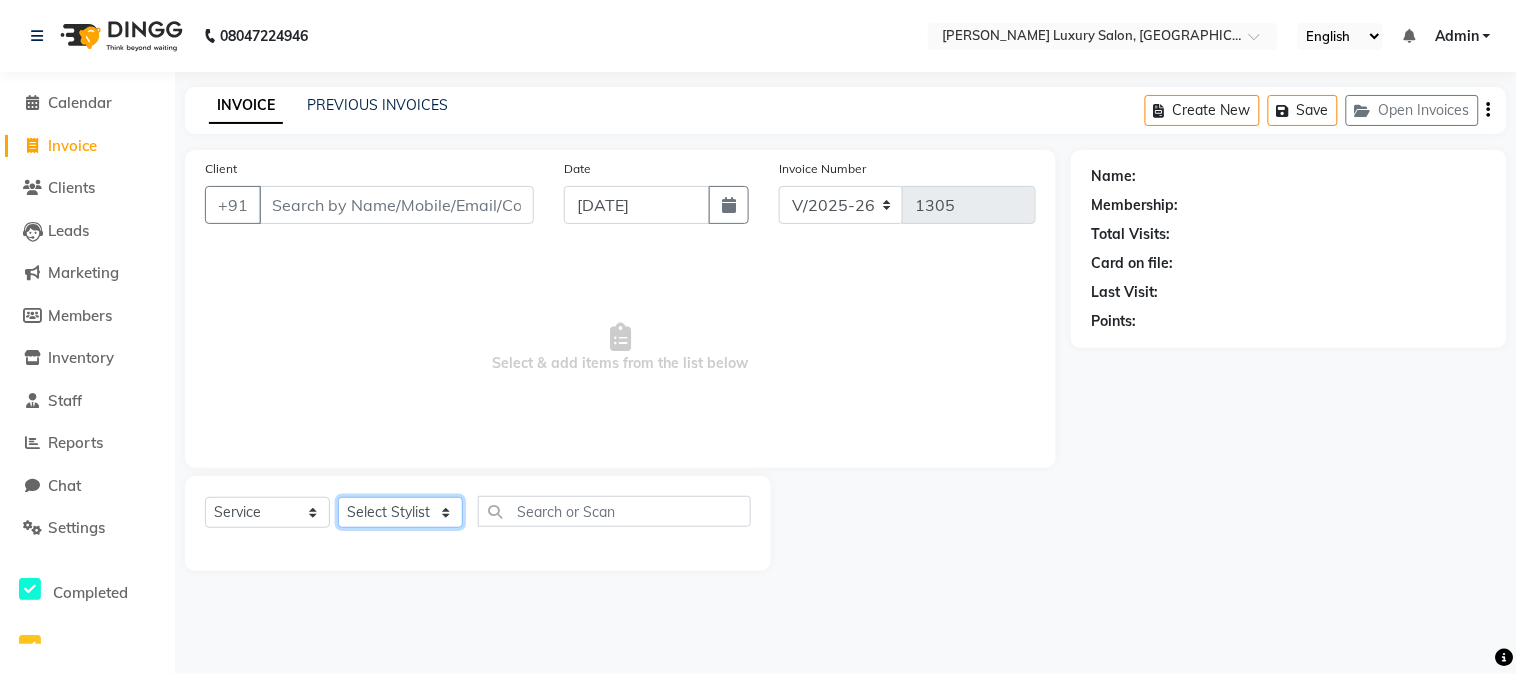 select on "71507" 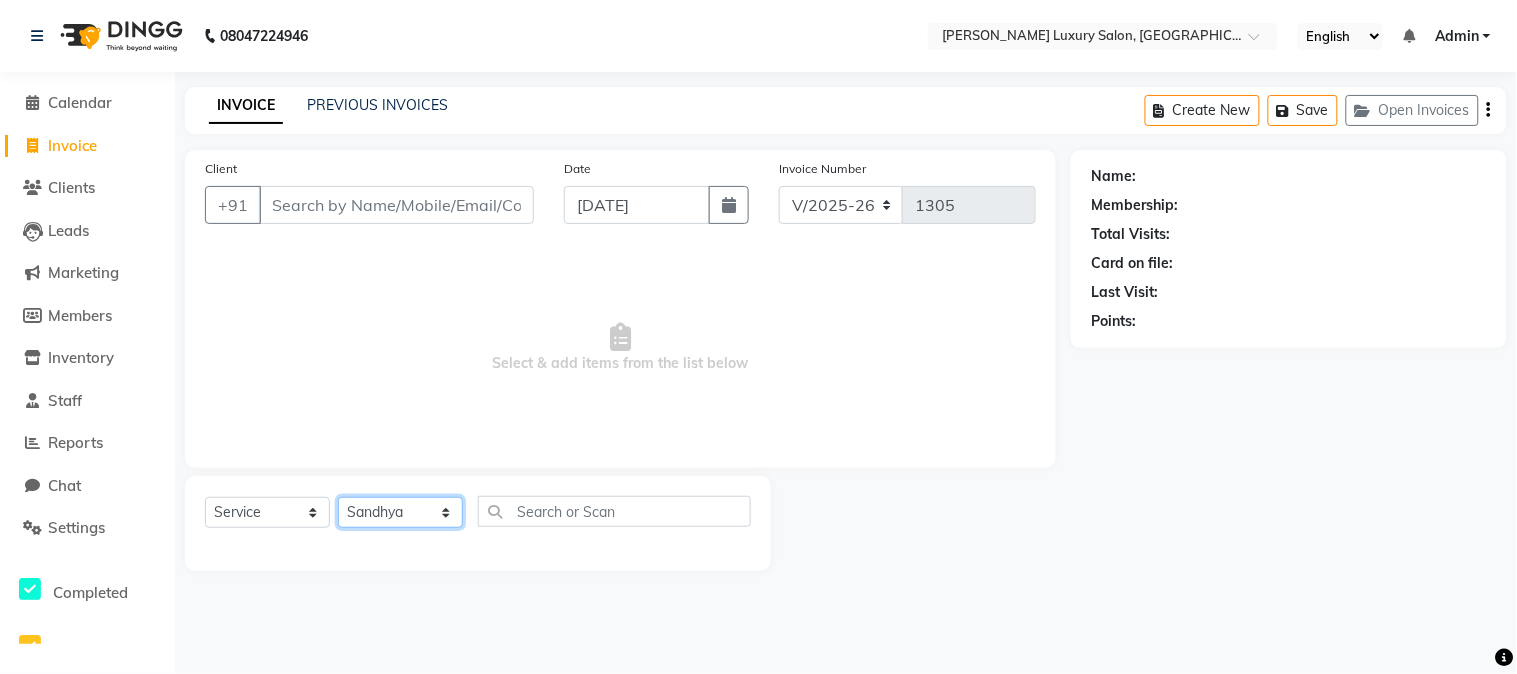 click on "Select Stylist [PERSON_NAME] [PERSON_NAME] [PERSON_NAME] Salon [PERSON_NAME]" 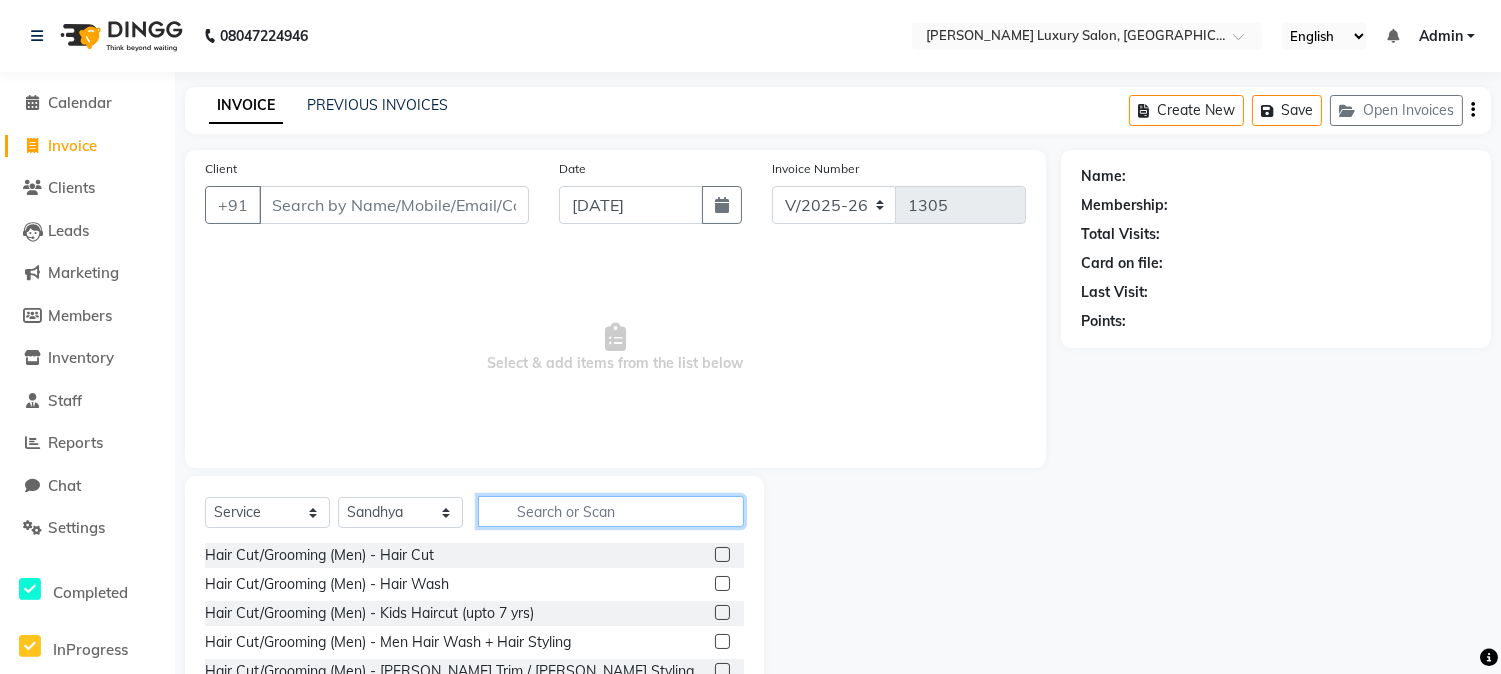 click 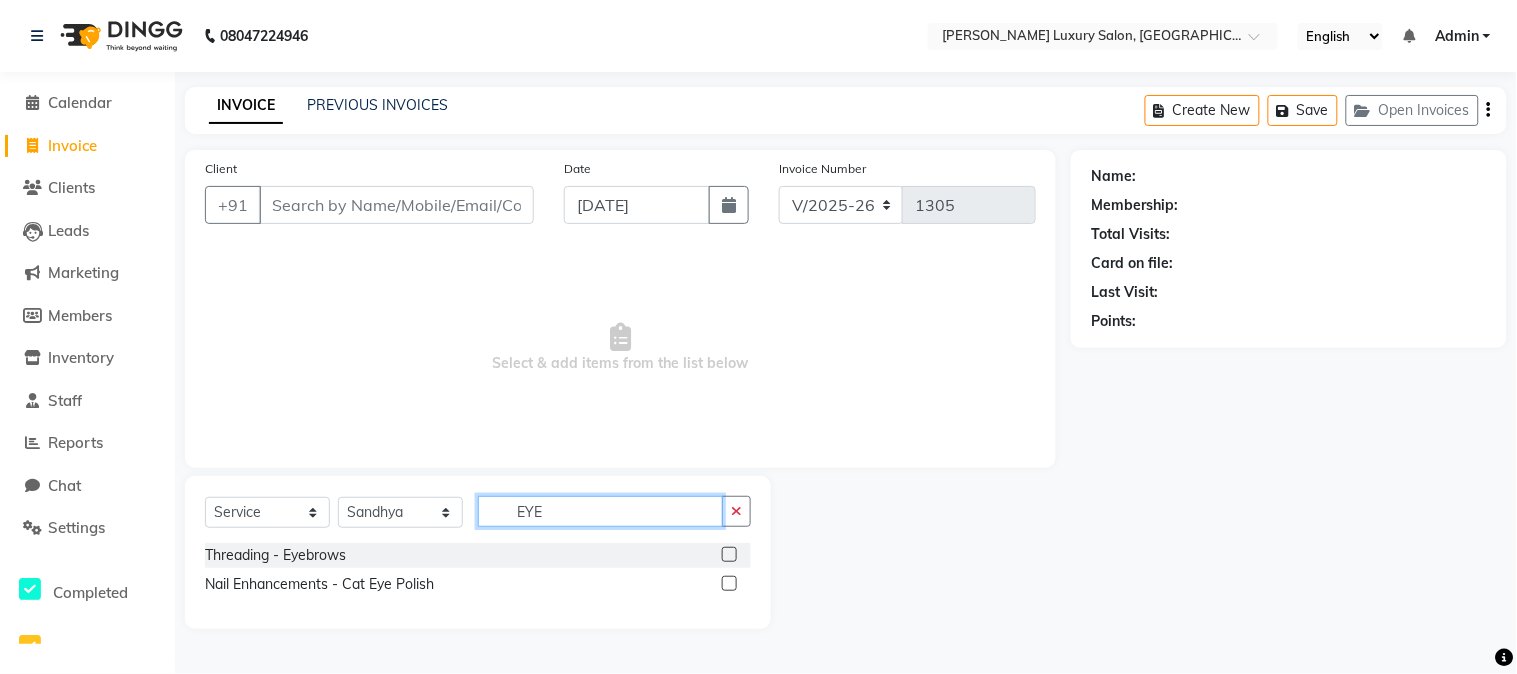 type on "EYE" 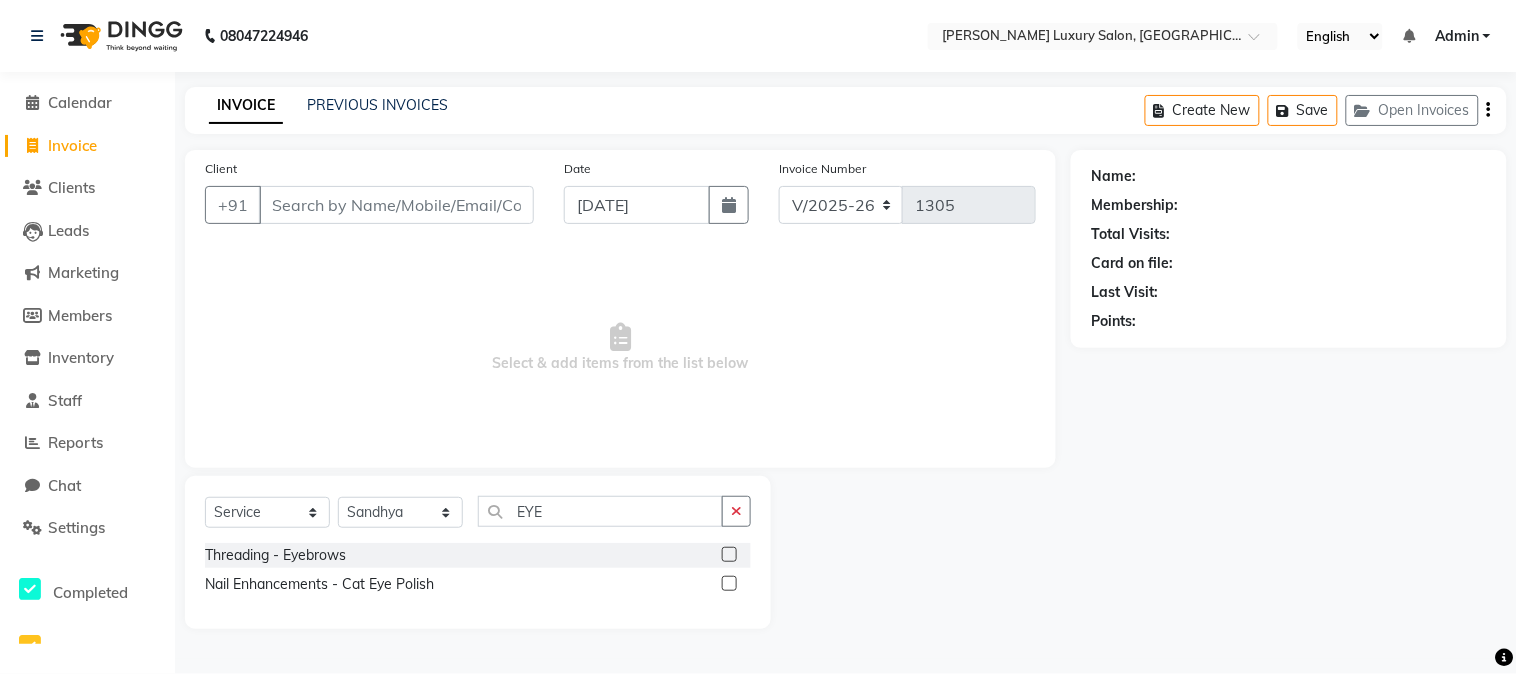 click 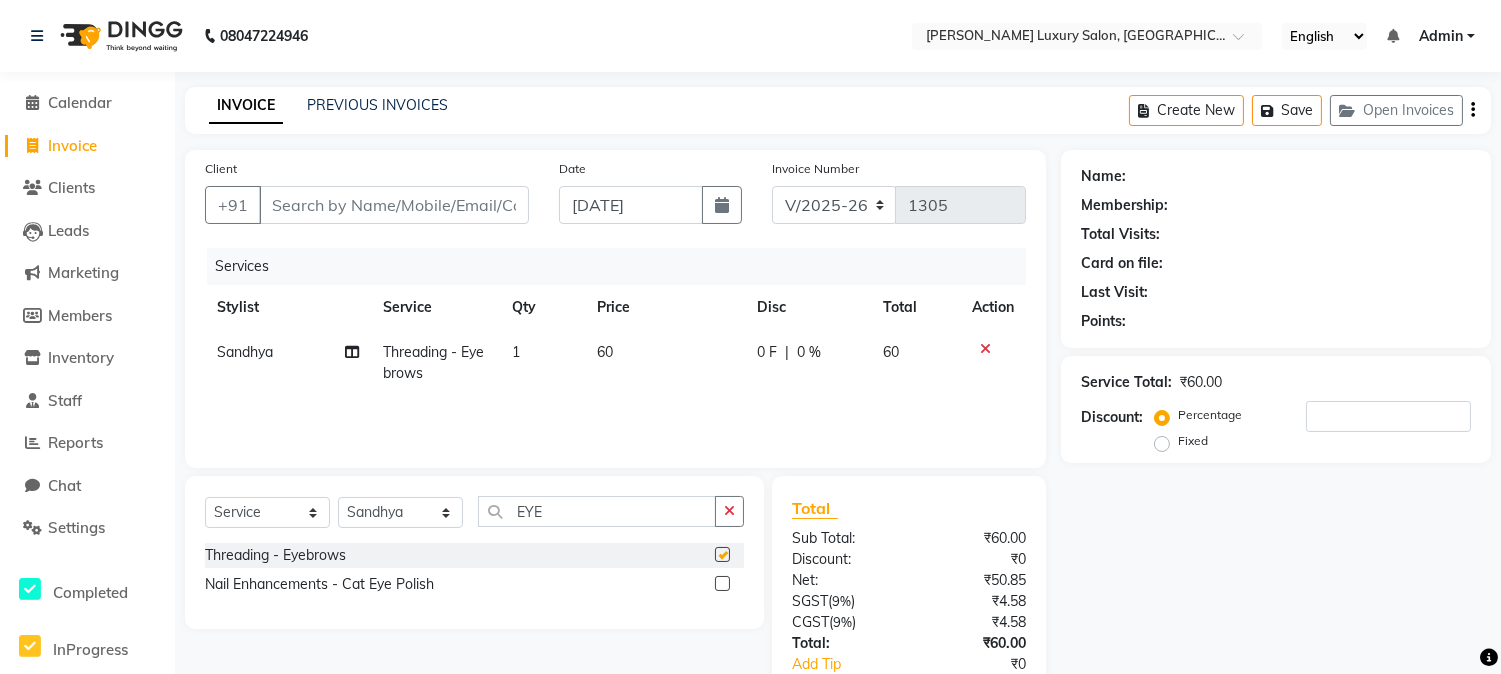 checkbox on "false" 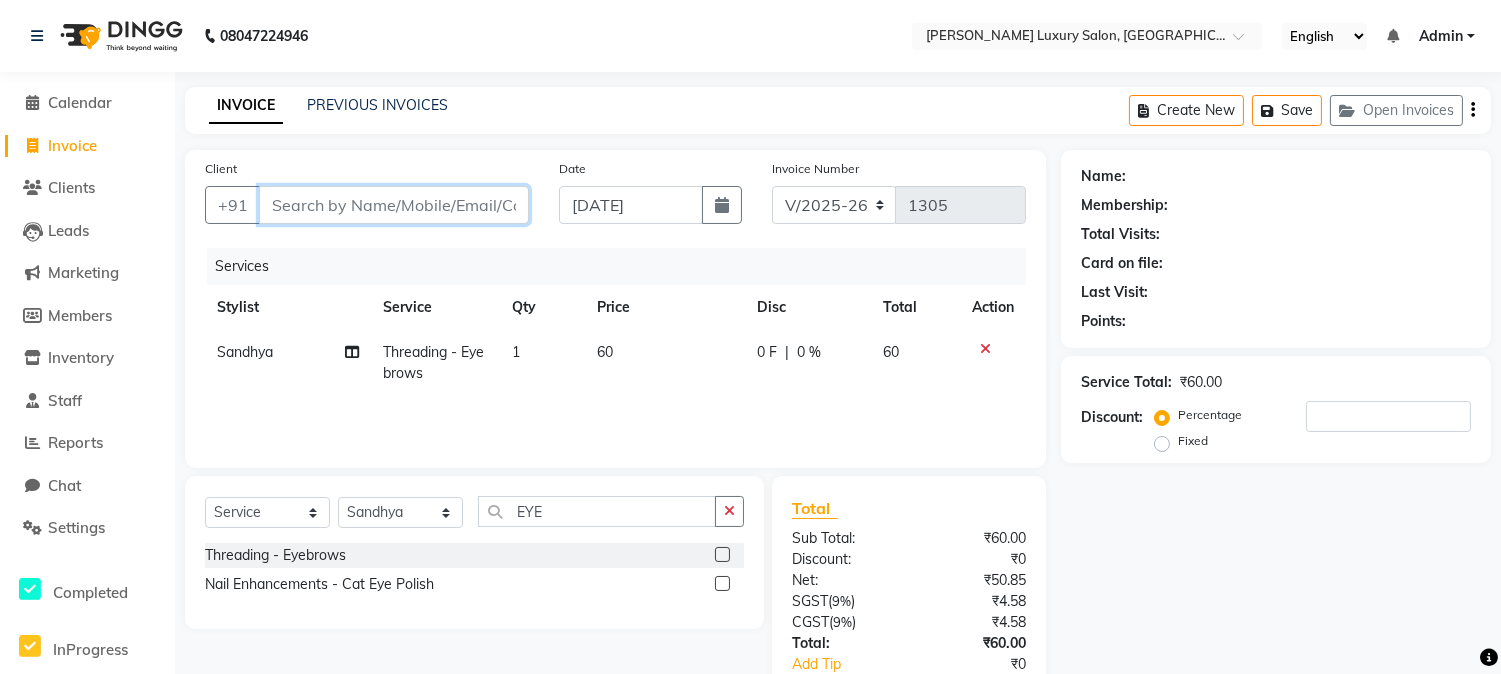 click on "Client" at bounding box center [394, 205] 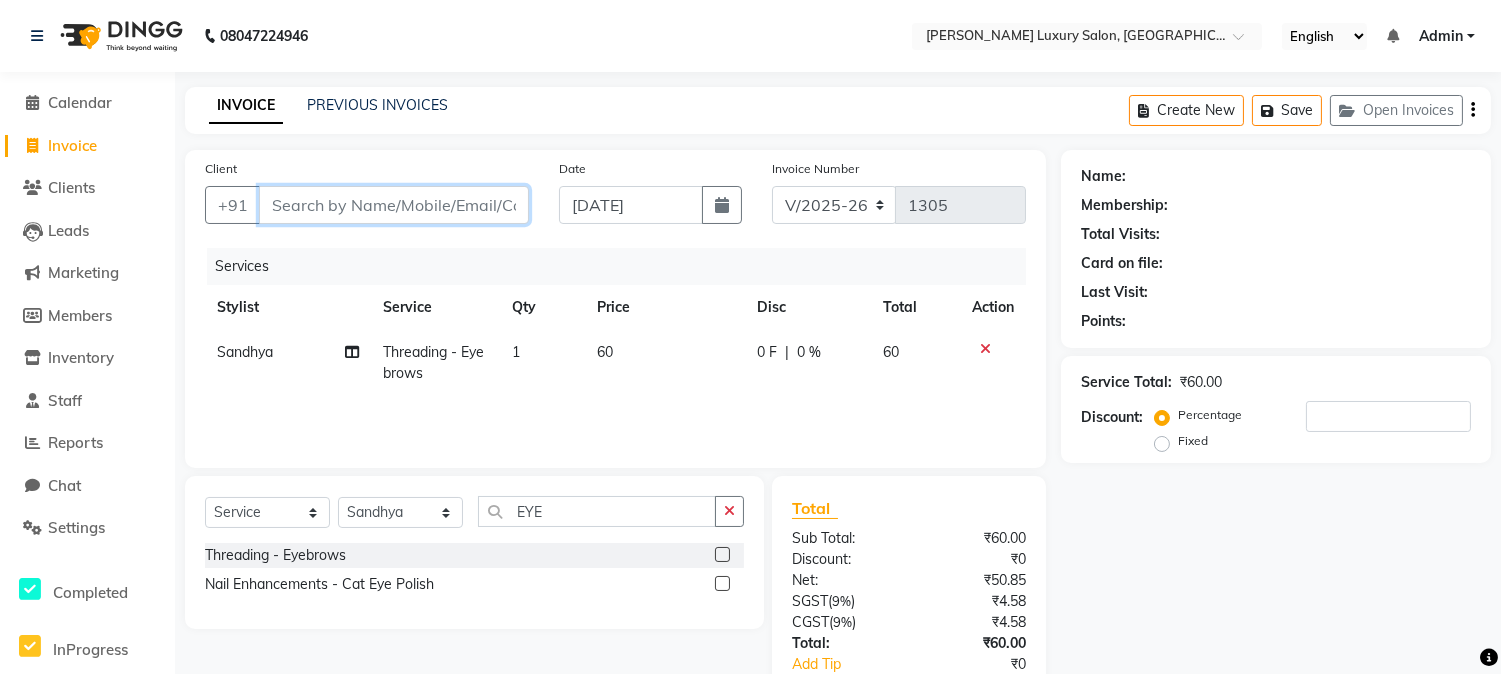 type on "R" 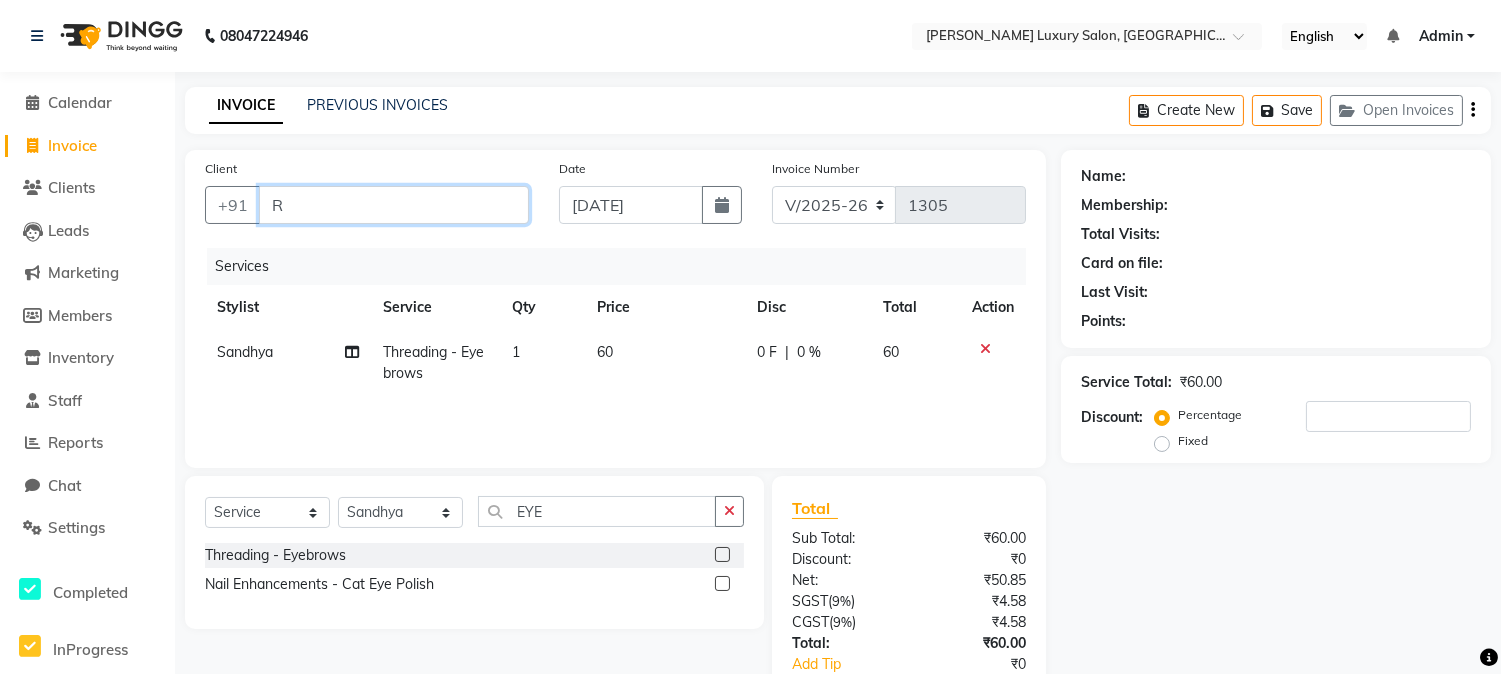 type on "0" 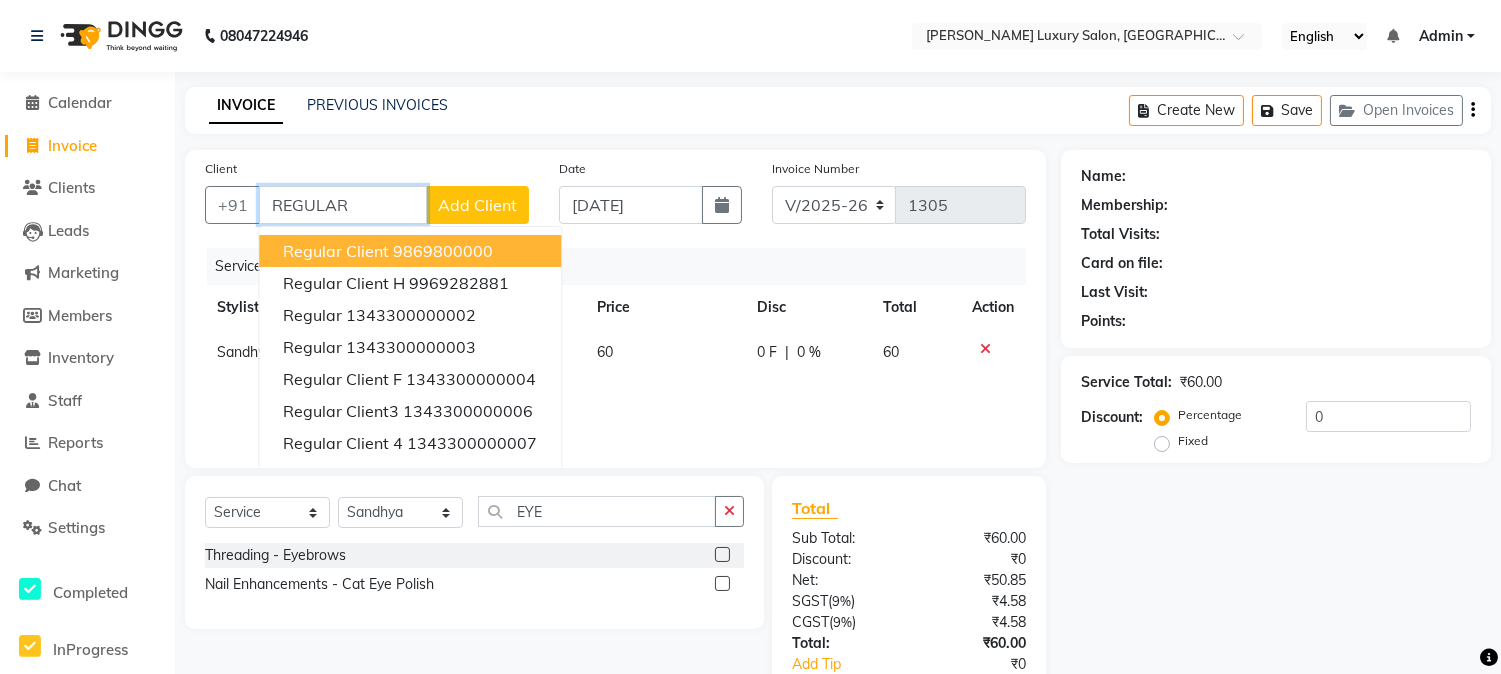 type on "REGULAR" 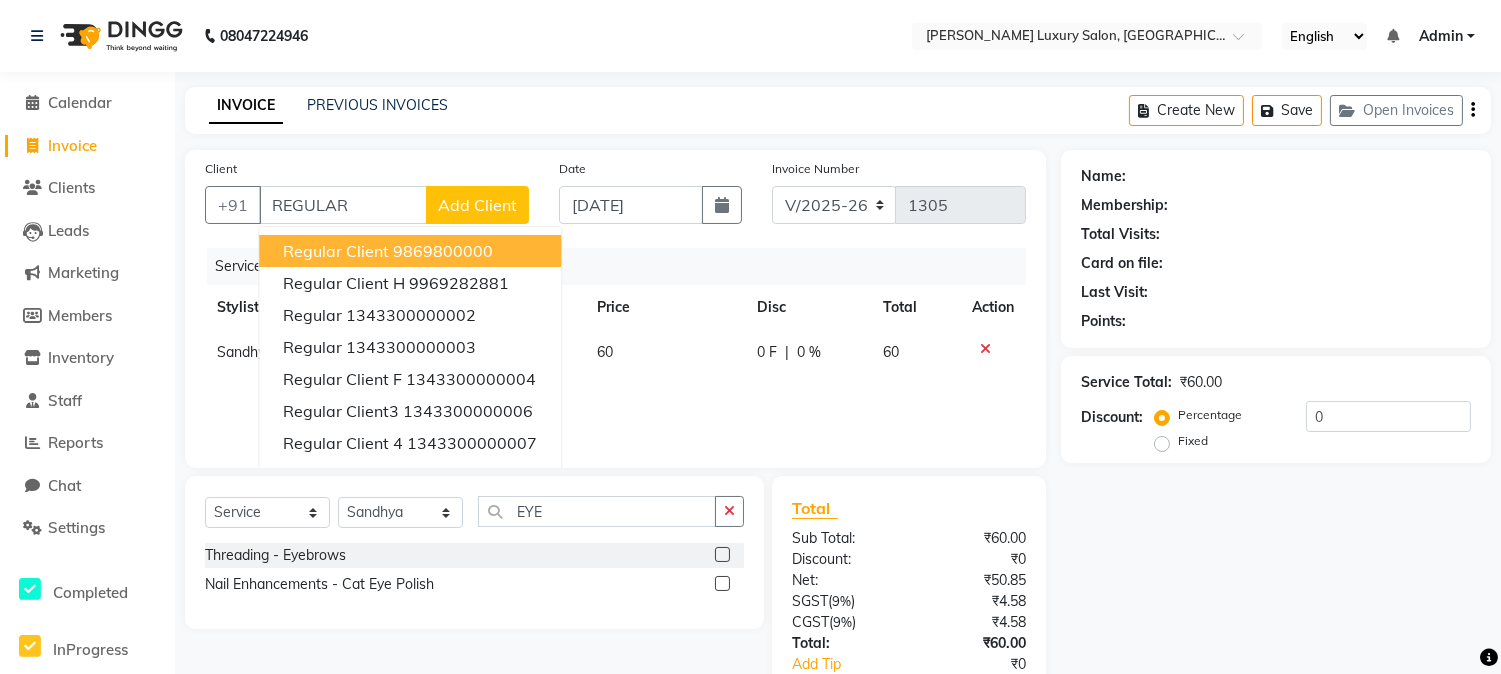 click on "Add Client" 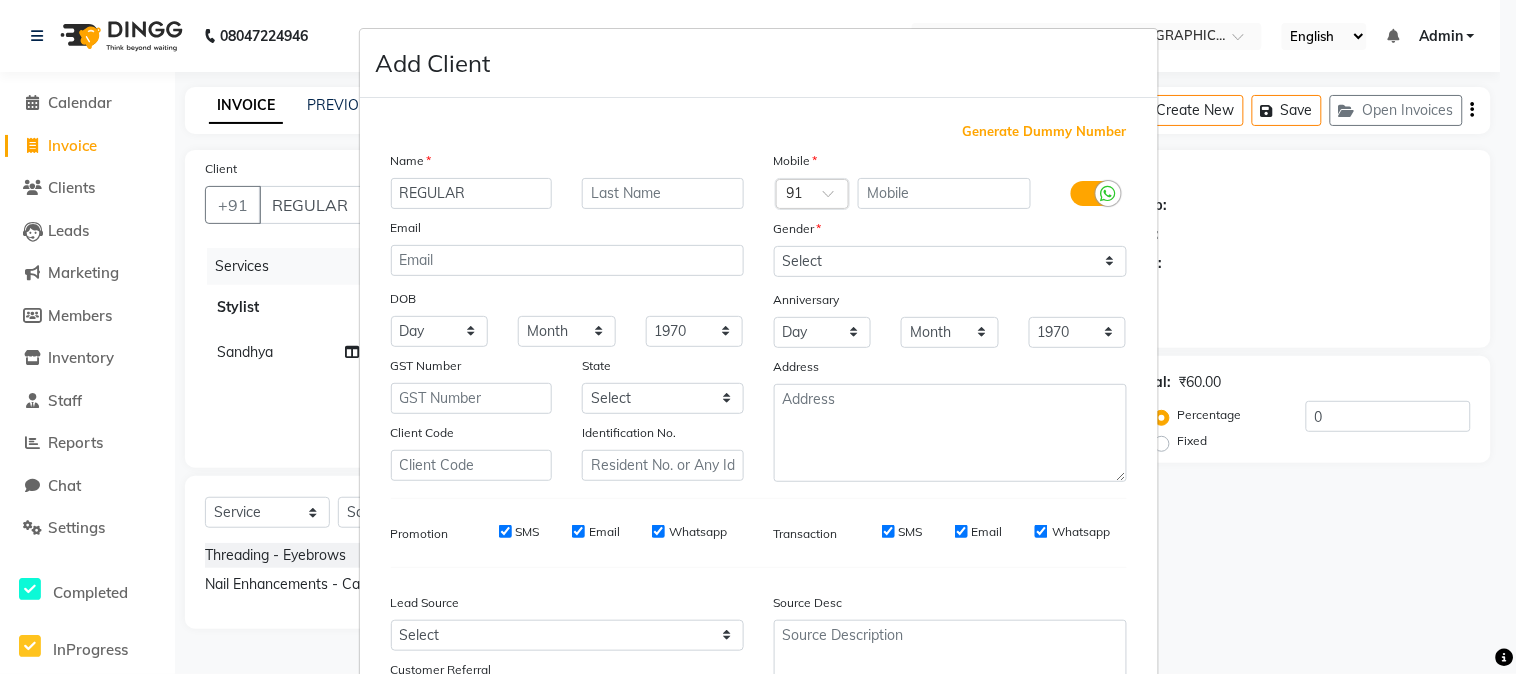 click on "Generate Dummy Number" at bounding box center (1045, 132) 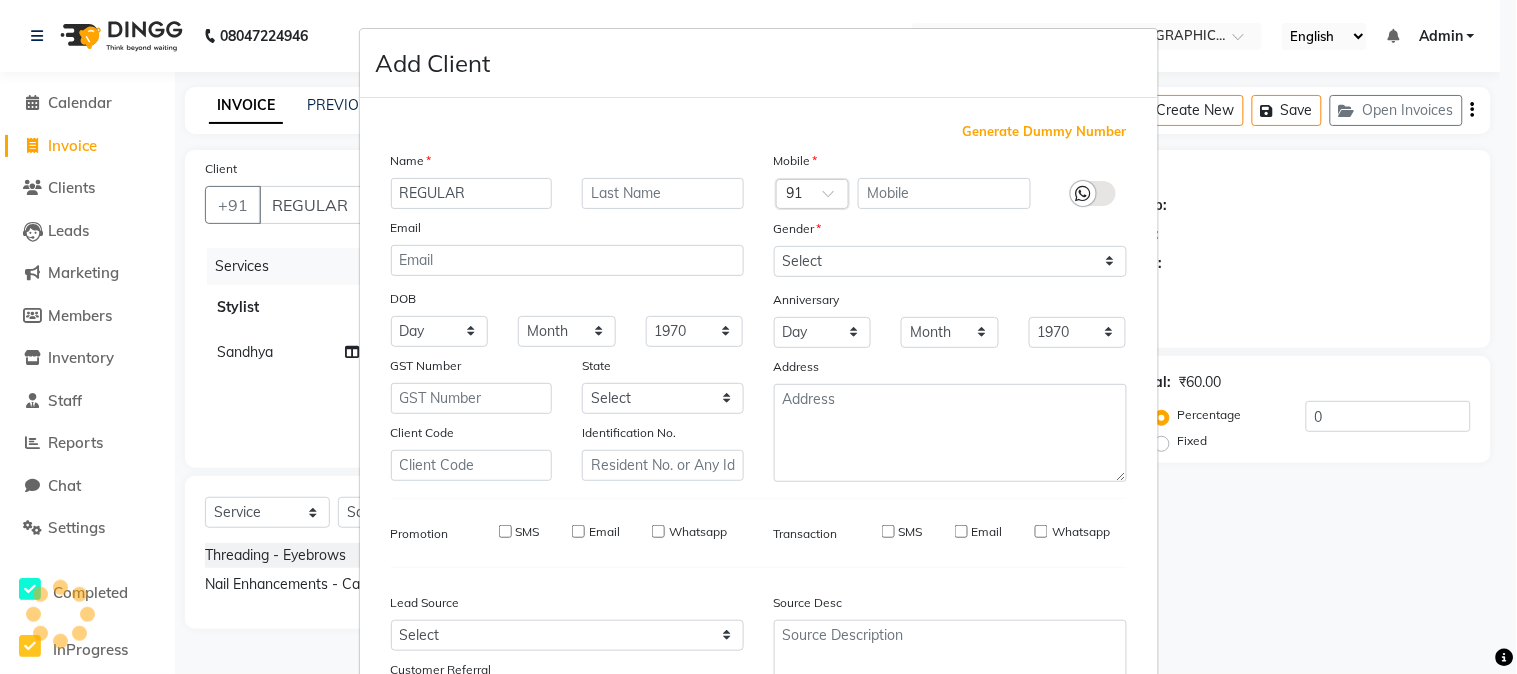 type on "1343300000156" 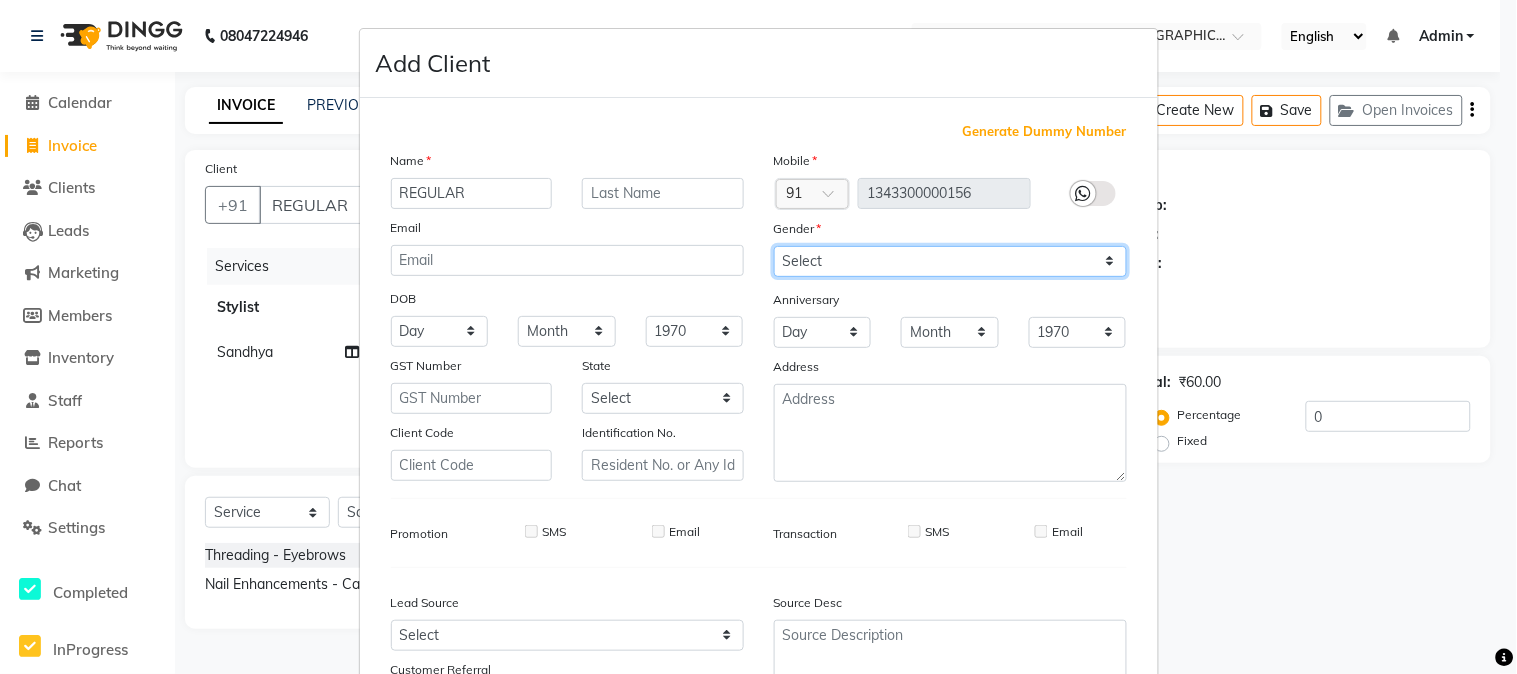 click on "Select [DEMOGRAPHIC_DATA] [DEMOGRAPHIC_DATA] Other Prefer Not To Say" at bounding box center [950, 261] 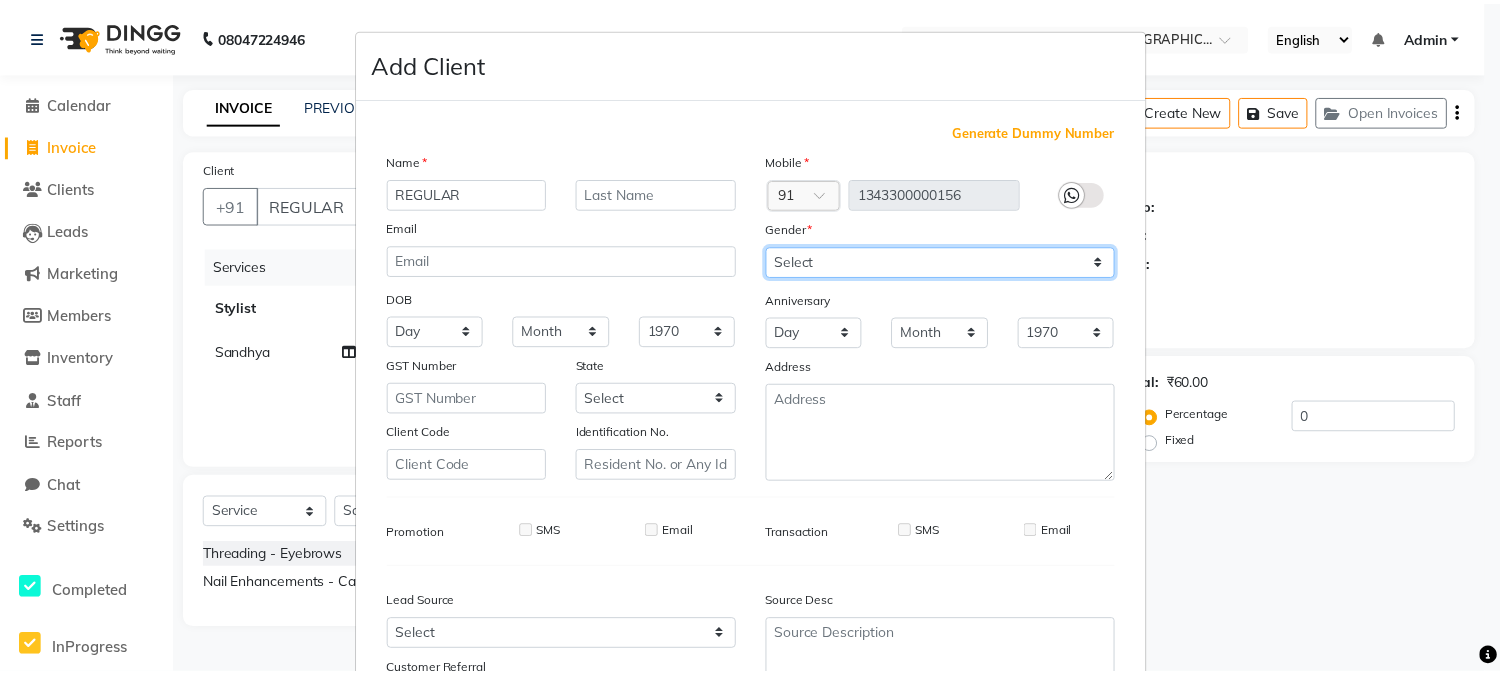 scroll, scrollTop: 111, scrollLeft: 0, axis: vertical 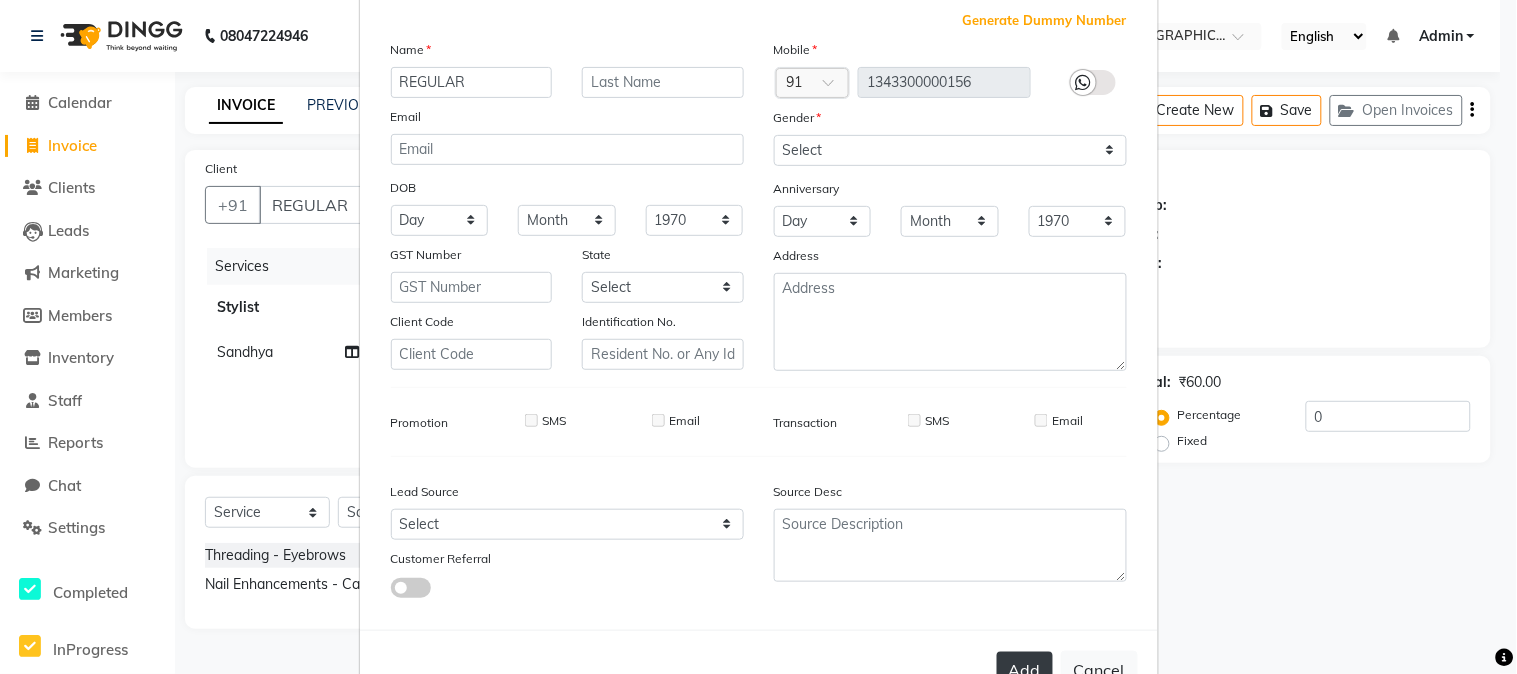 click on "Add" at bounding box center (1025, 670) 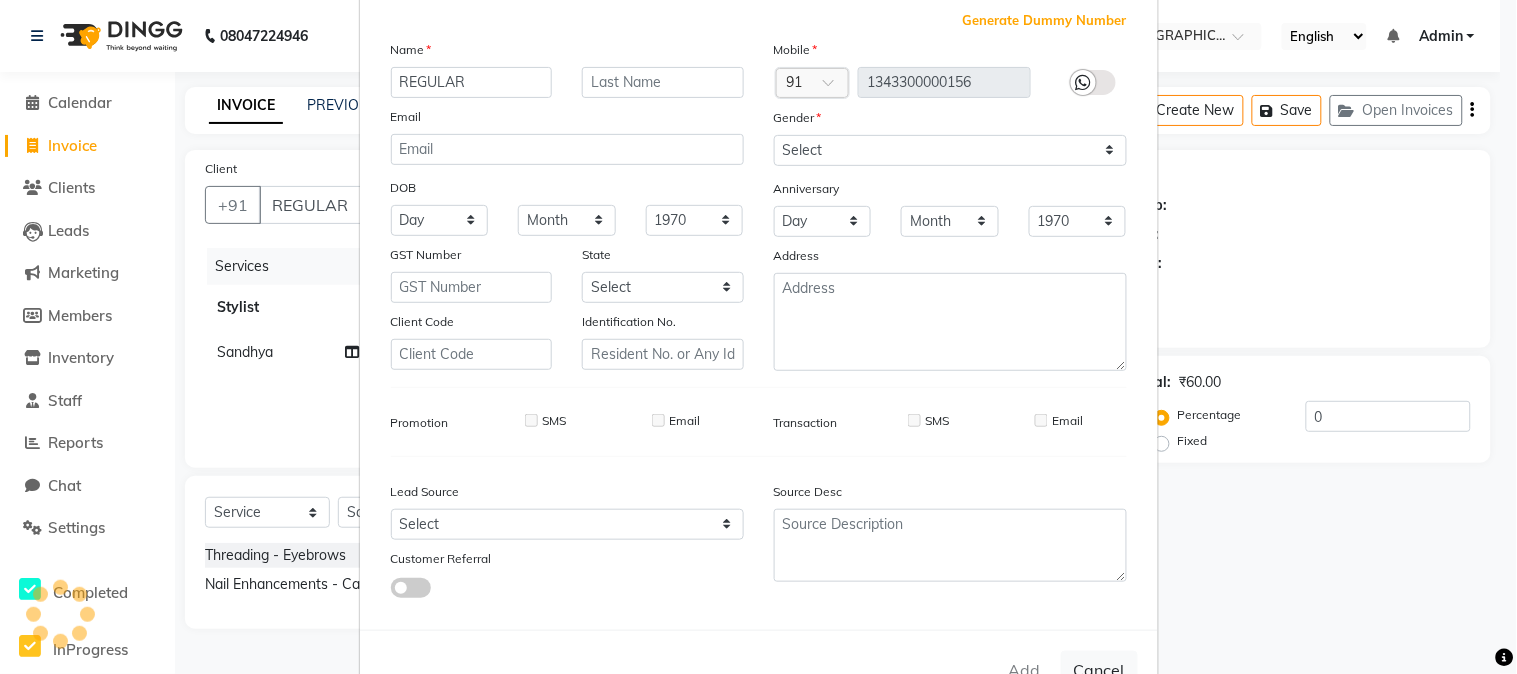 type on "1343300000156" 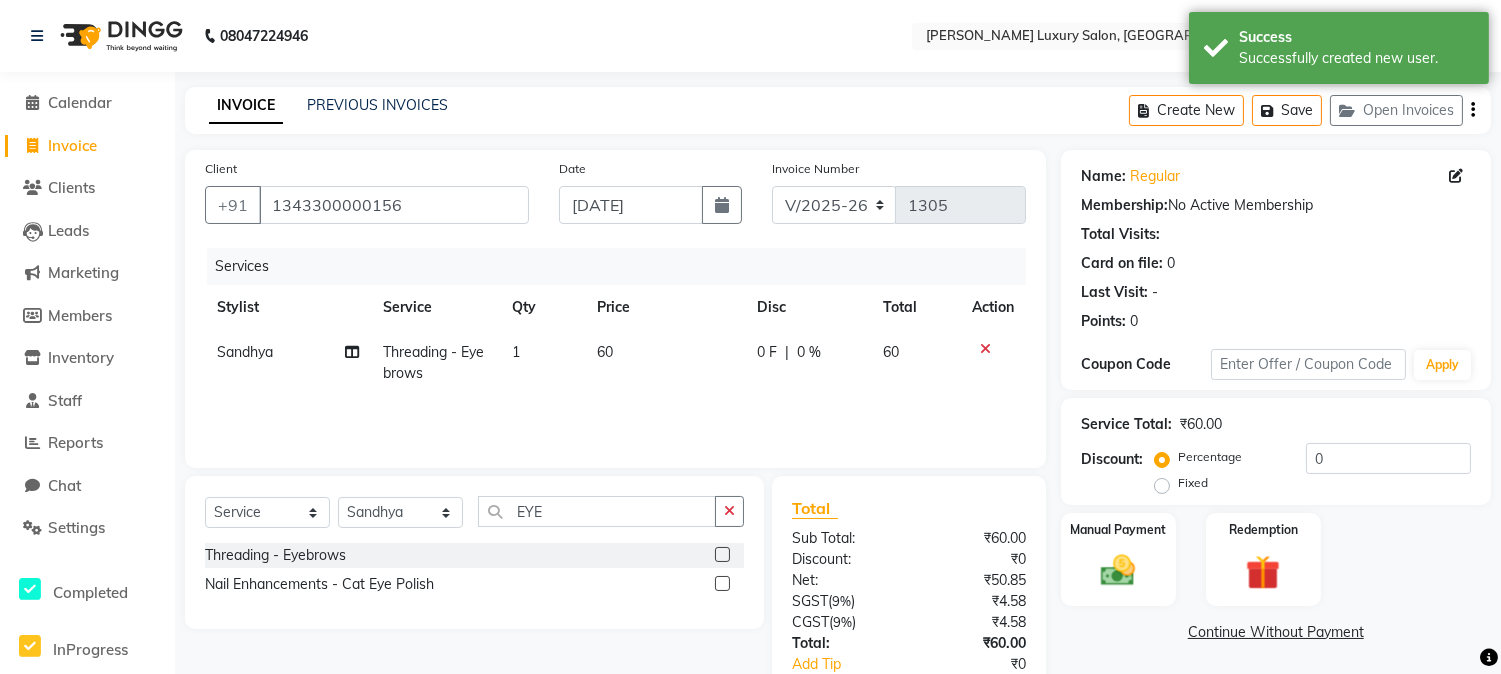 scroll, scrollTop: 125, scrollLeft: 0, axis: vertical 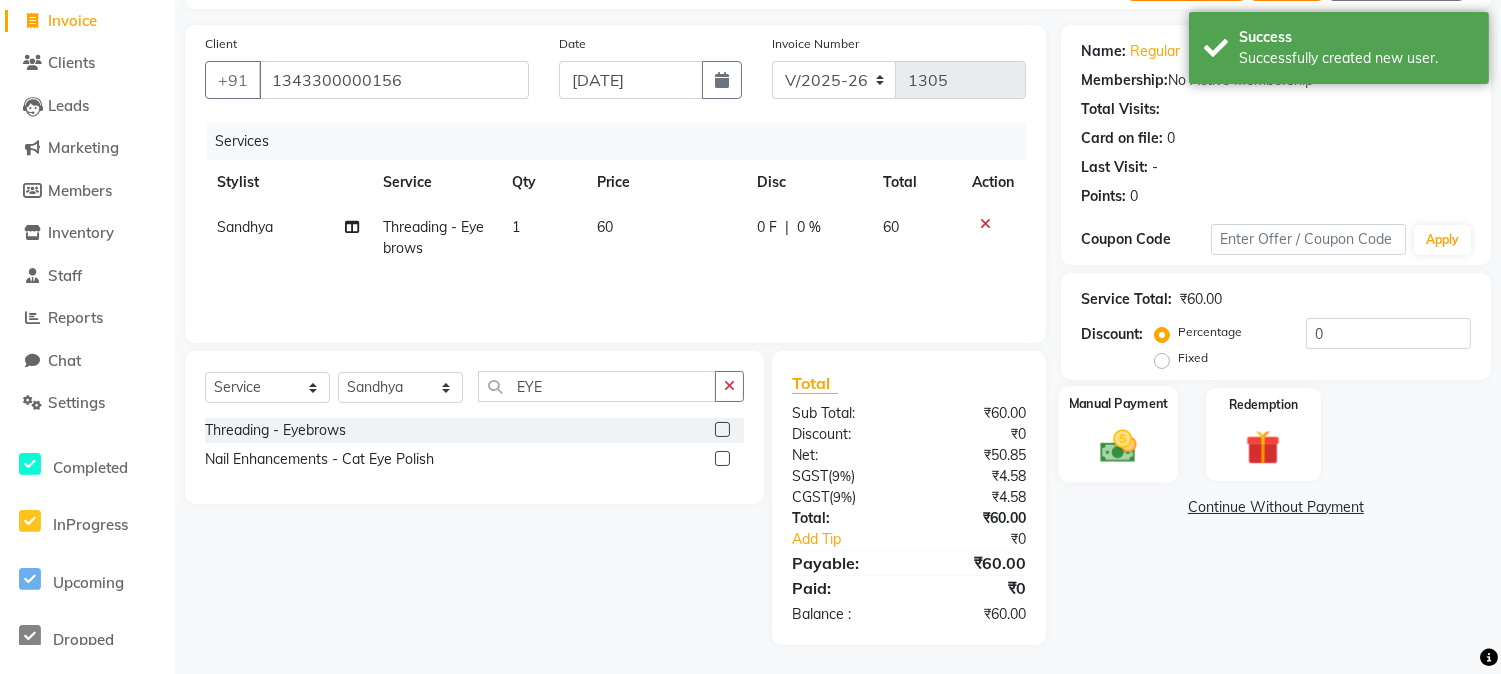 click on "Manual Payment" 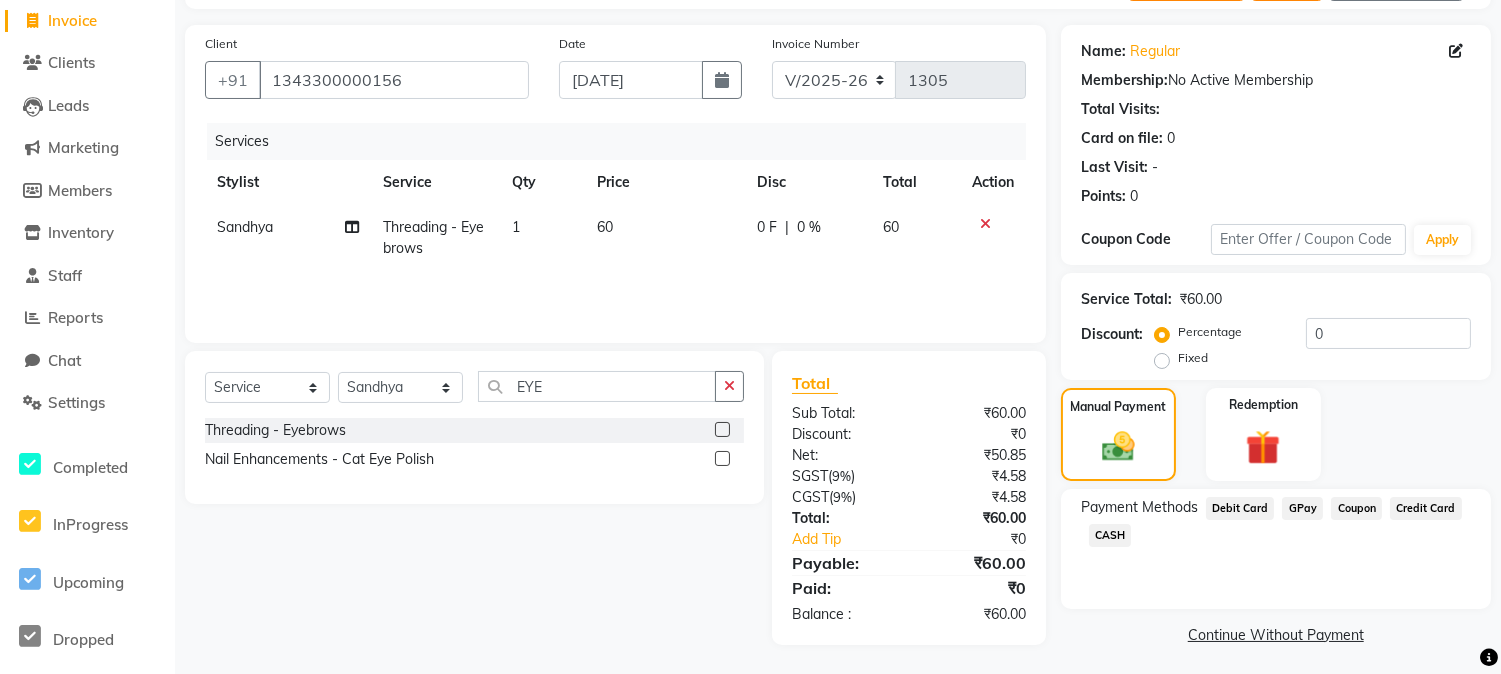 click on "GPay" 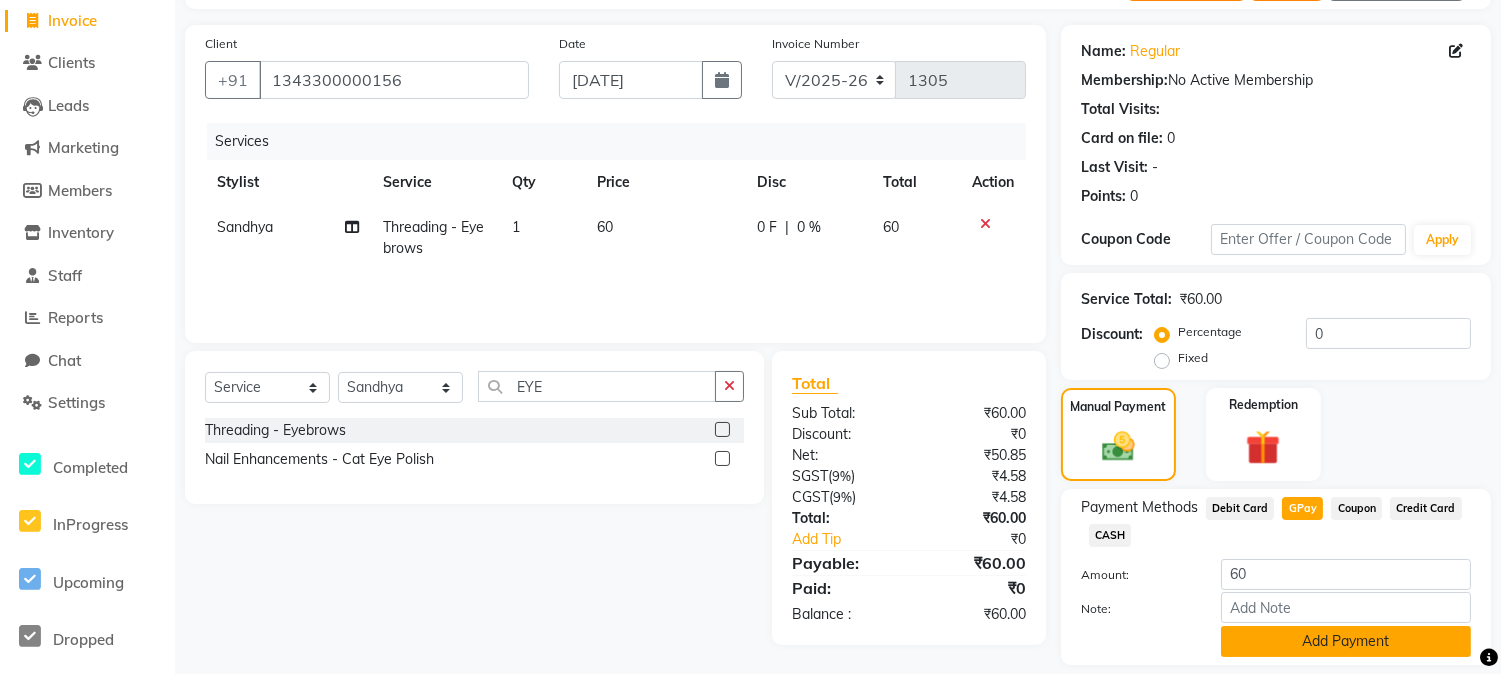 click on "Add Payment" 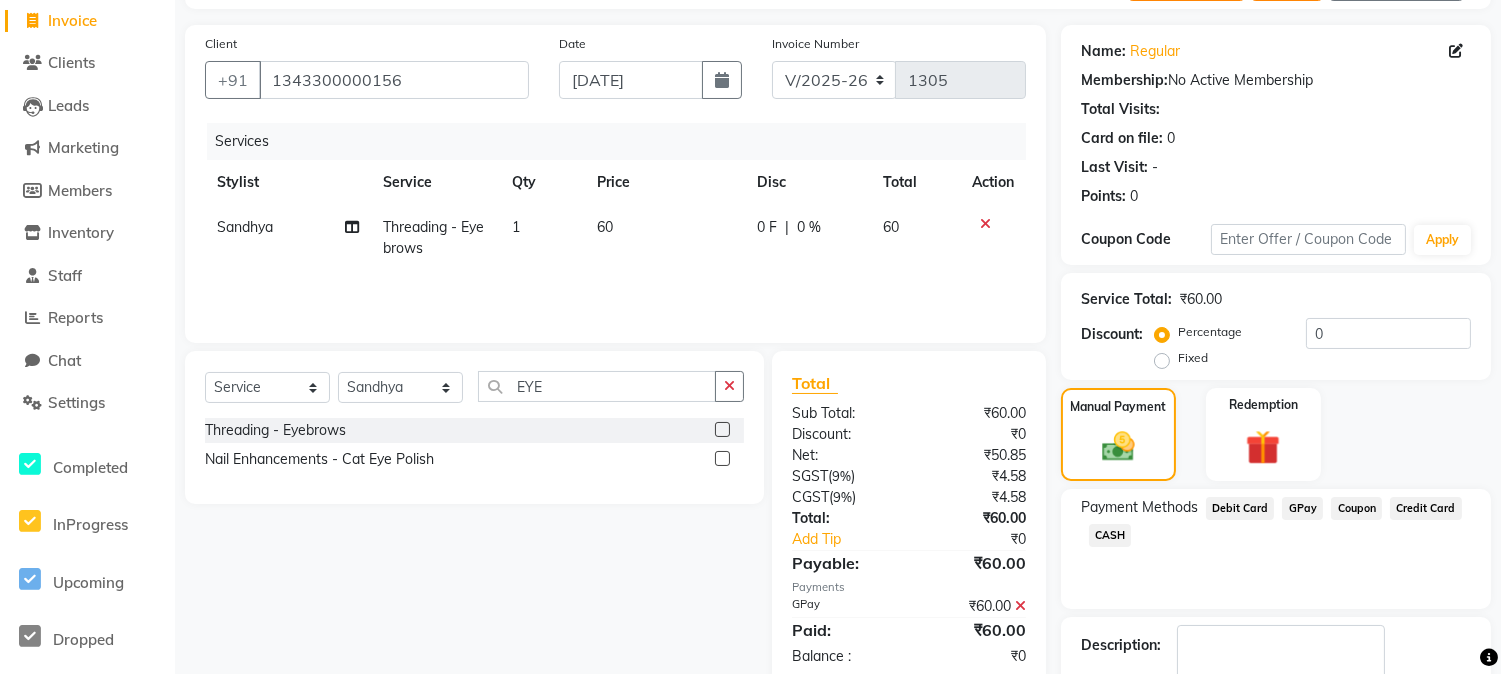 scroll, scrollTop: 243, scrollLeft: 0, axis: vertical 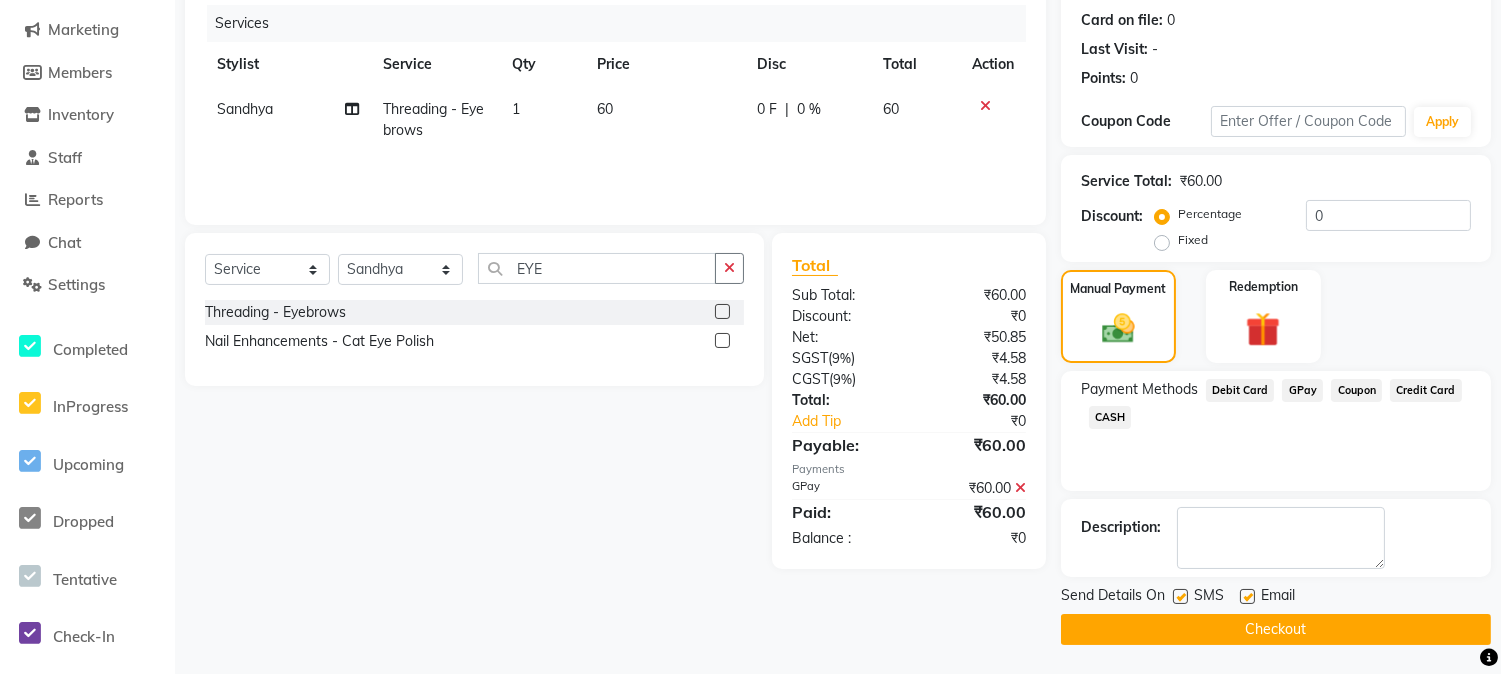 click on "Checkout" 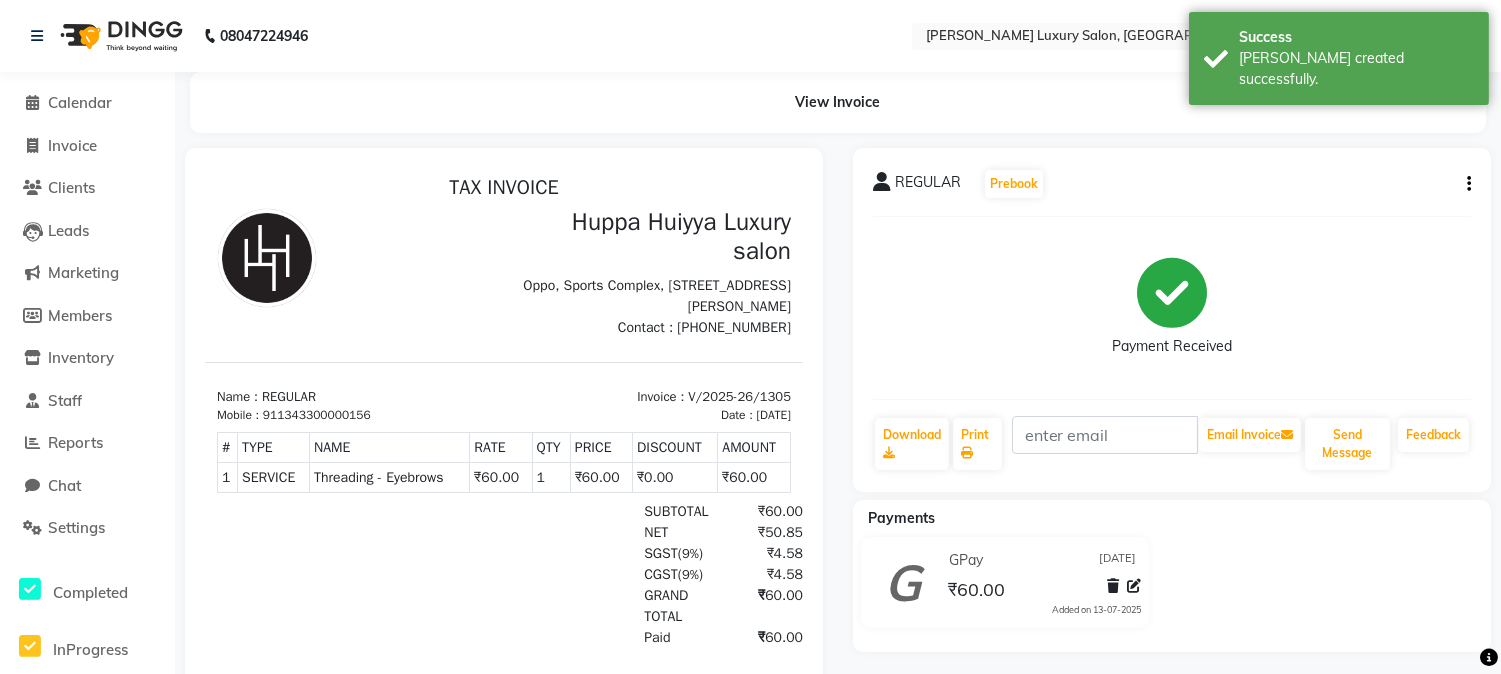 scroll, scrollTop: 0, scrollLeft: 0, axis: both 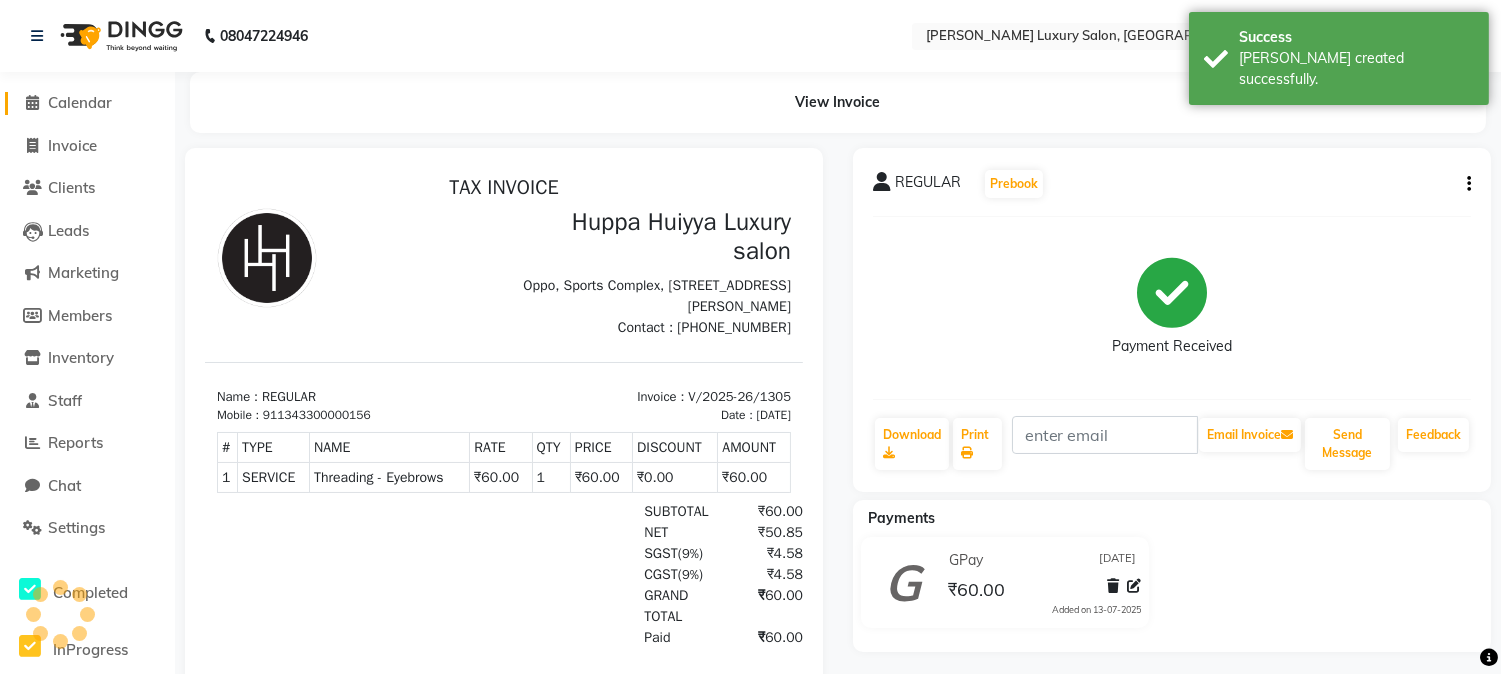 click on "Calendar" 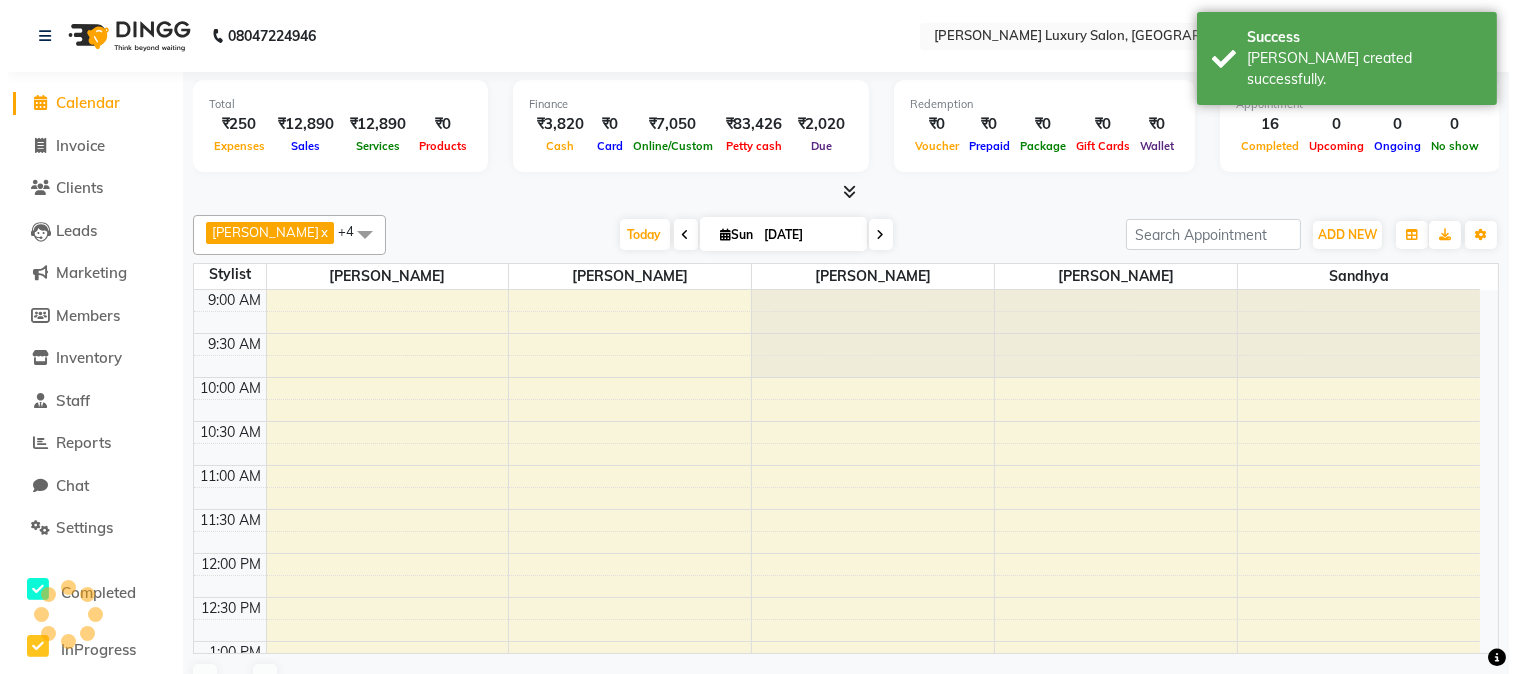 scroll, scrollTop: 0, scrollLeft: 0, axis: both 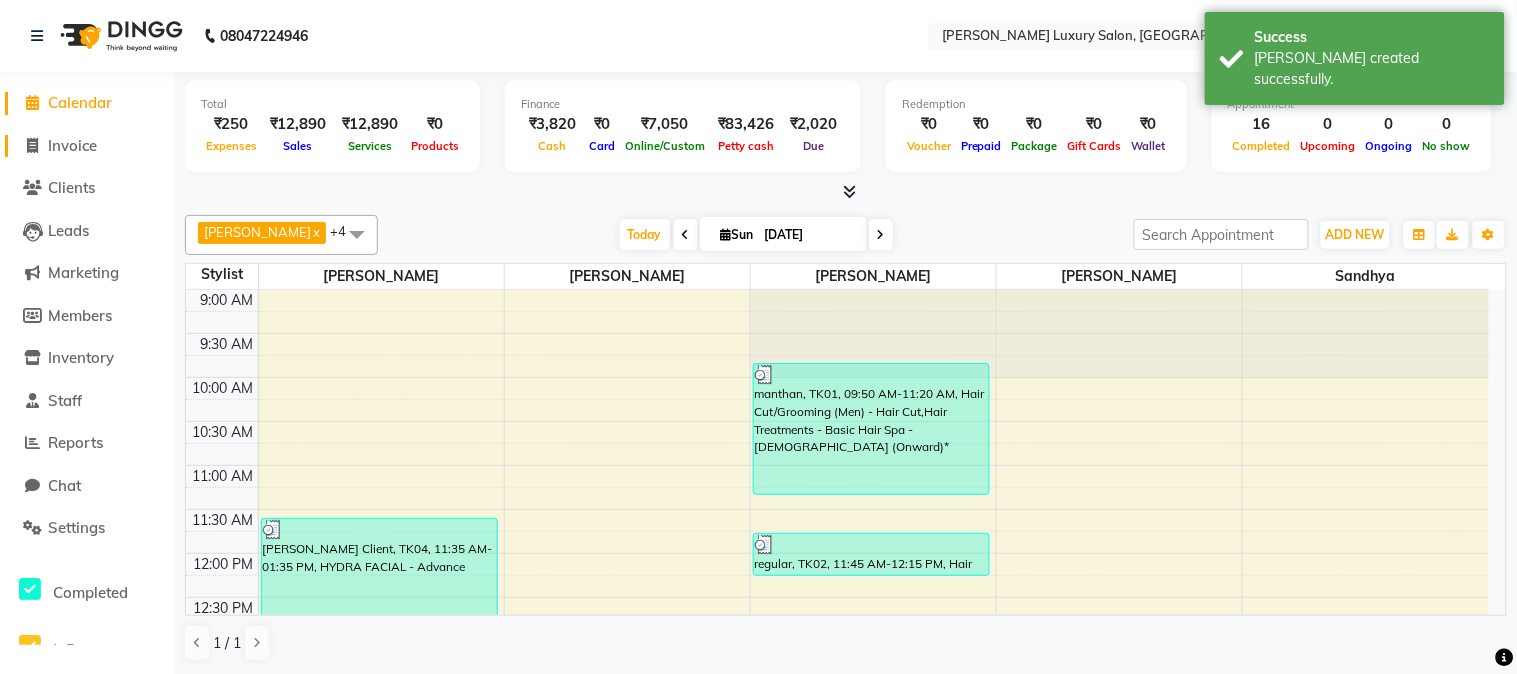 click on "Invoice" 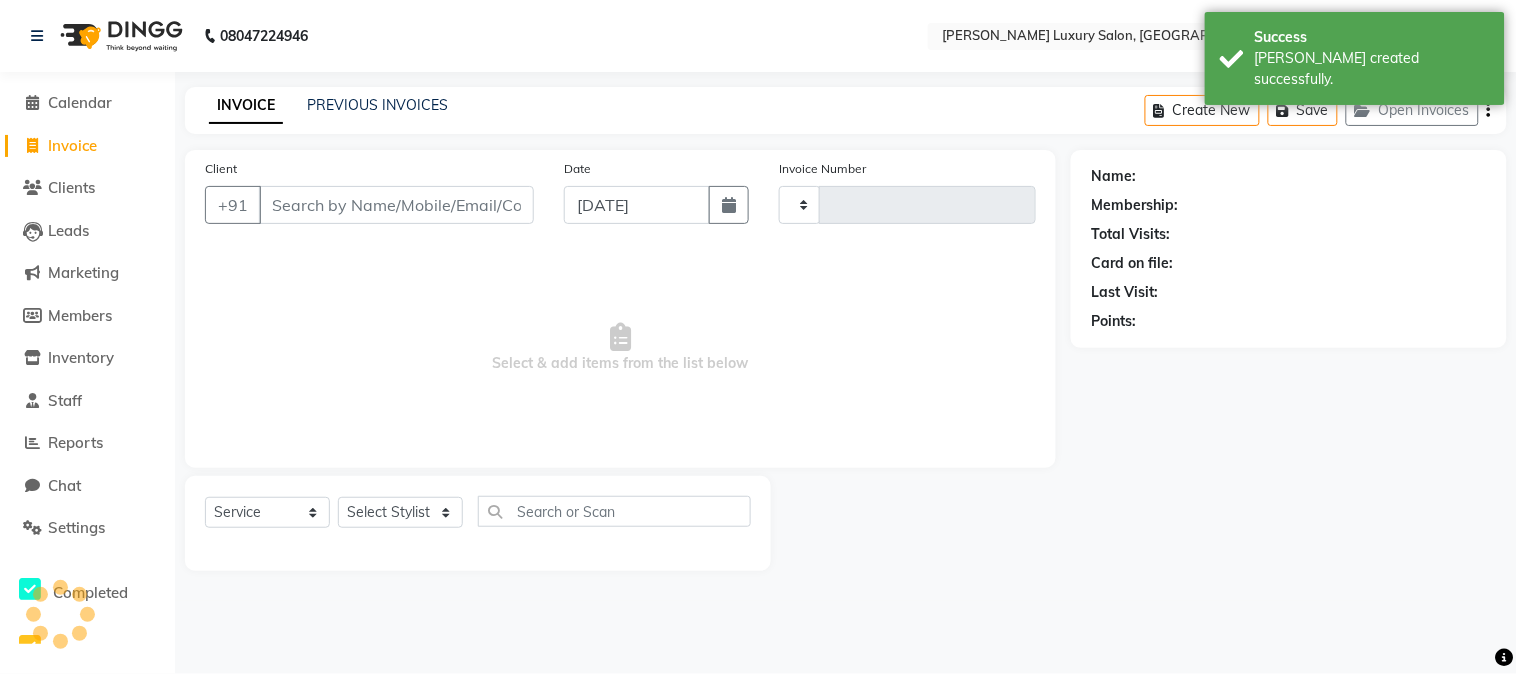 type on "1306" 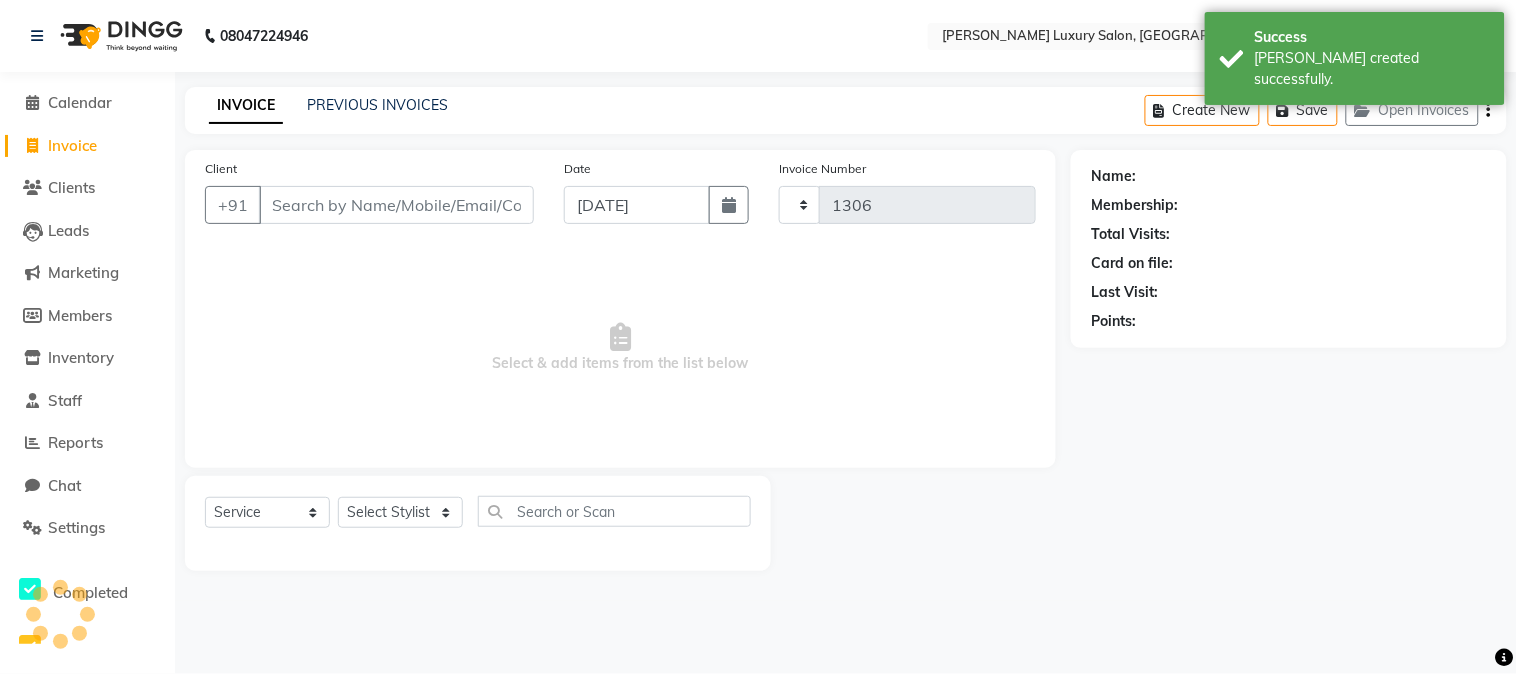 select on "7752" 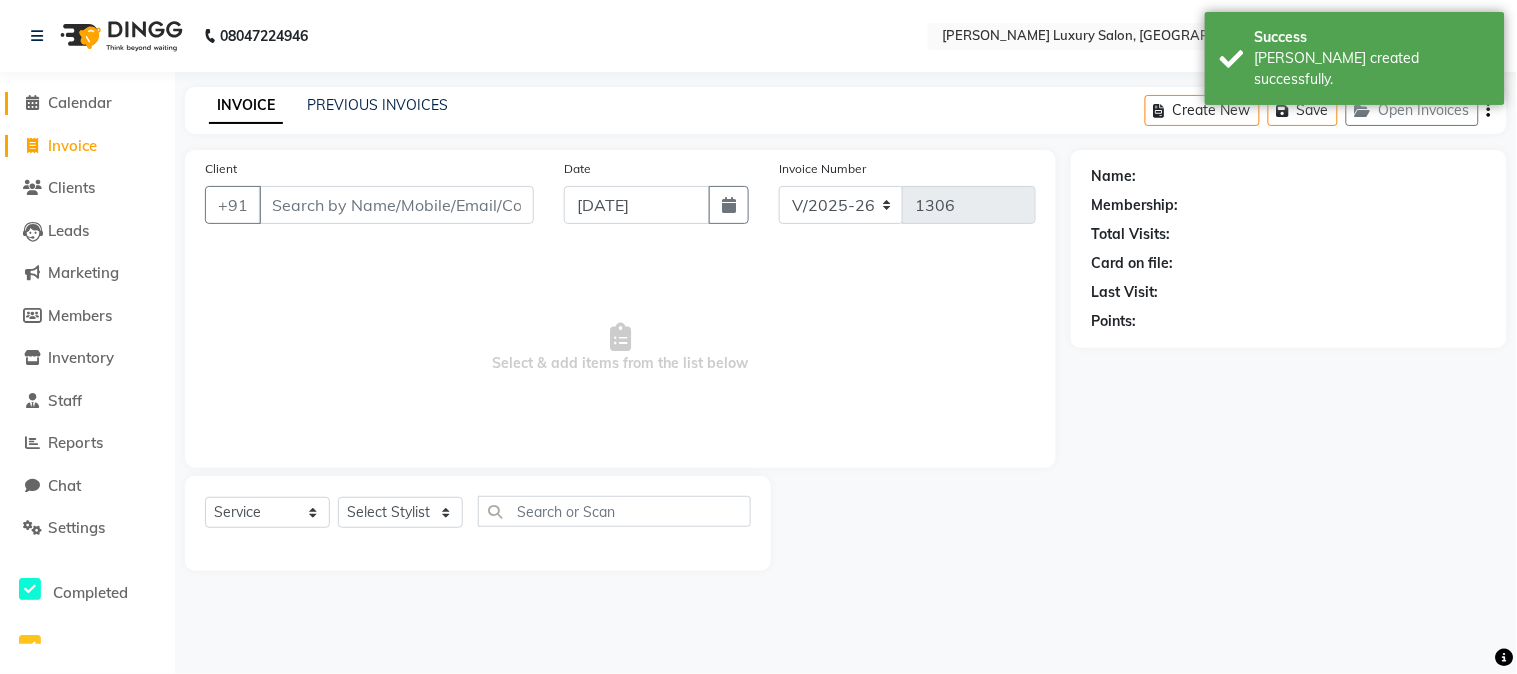 click on "Calendar" 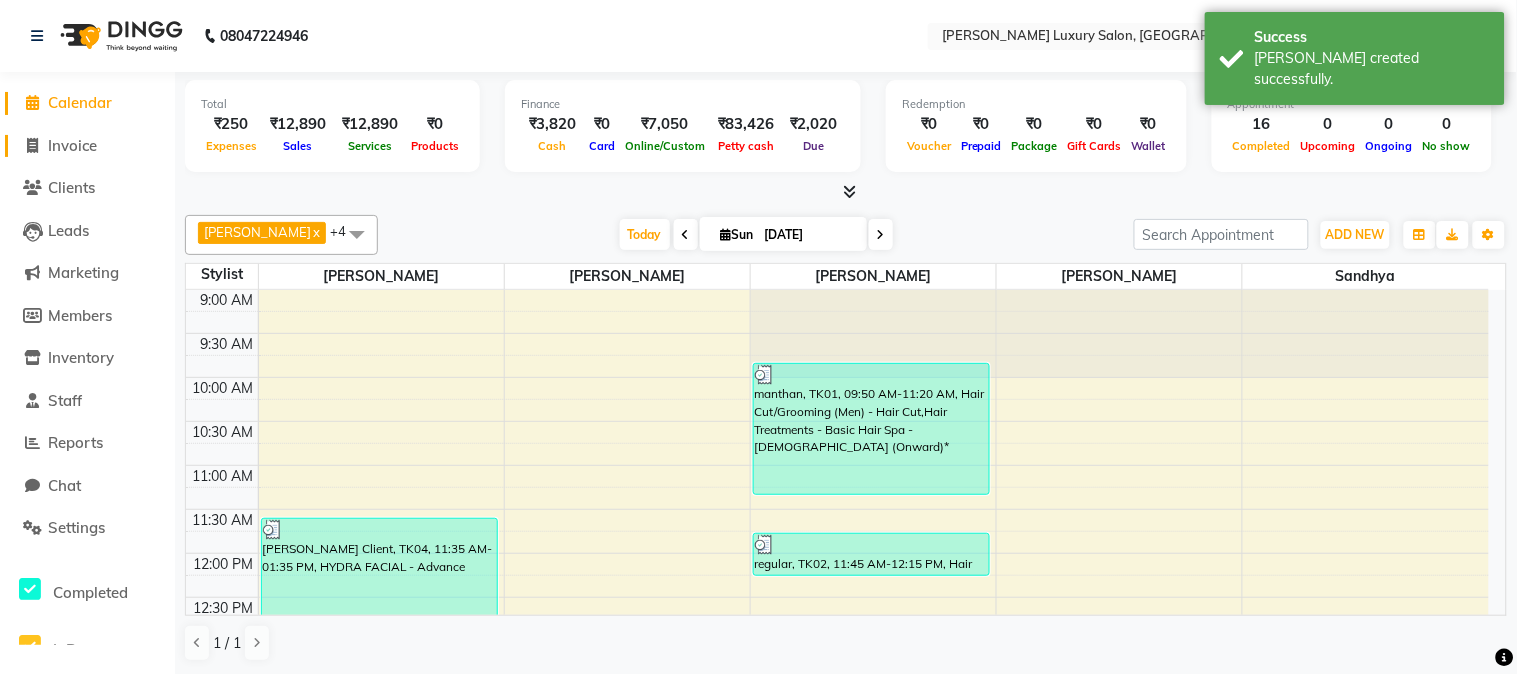 click on "Invoice" 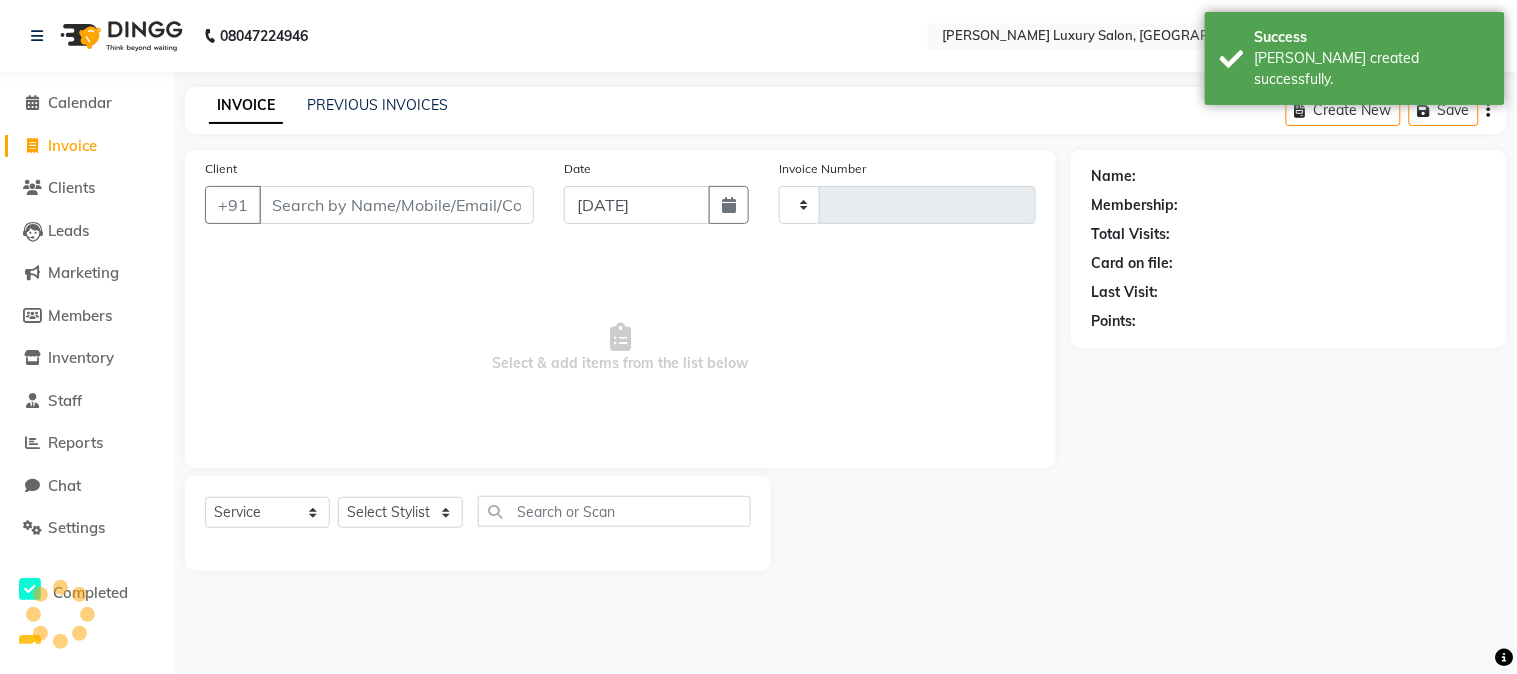 type on "1306" 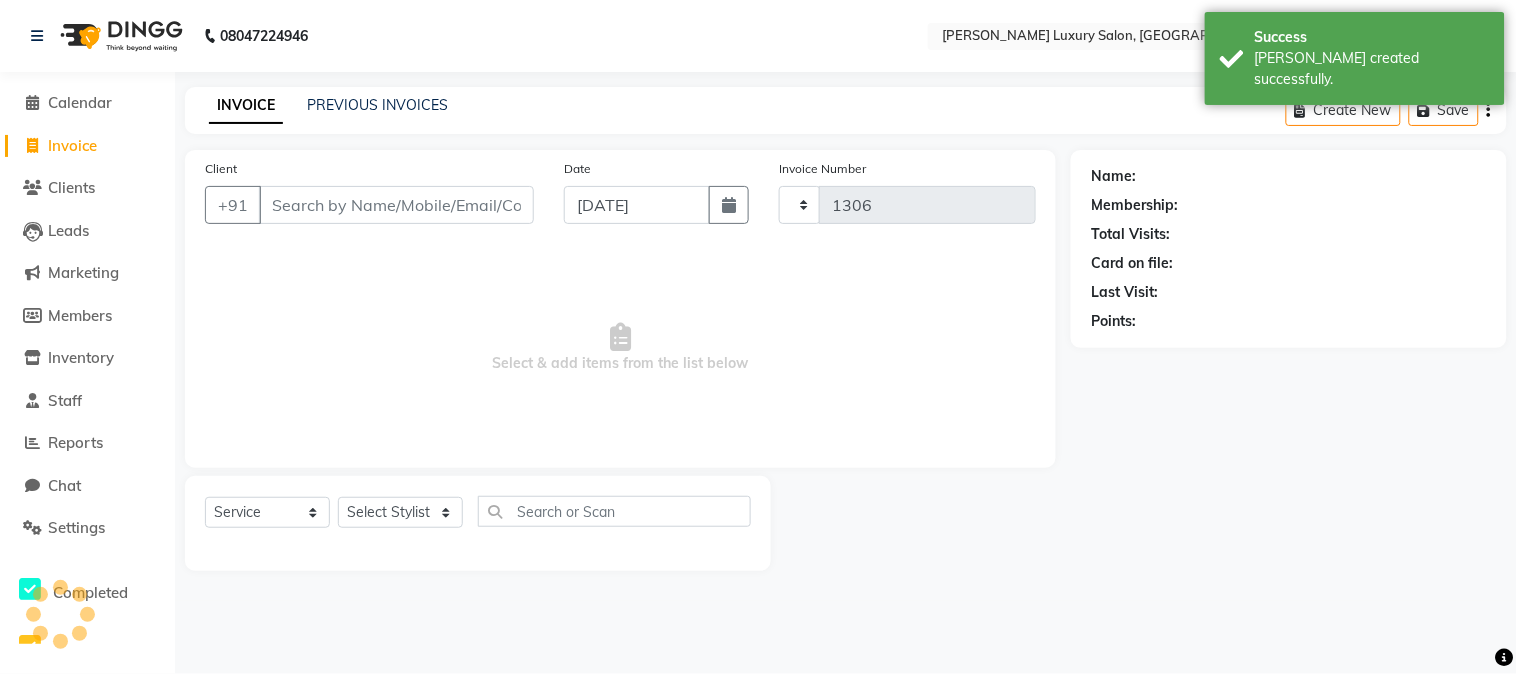 select on "7752" 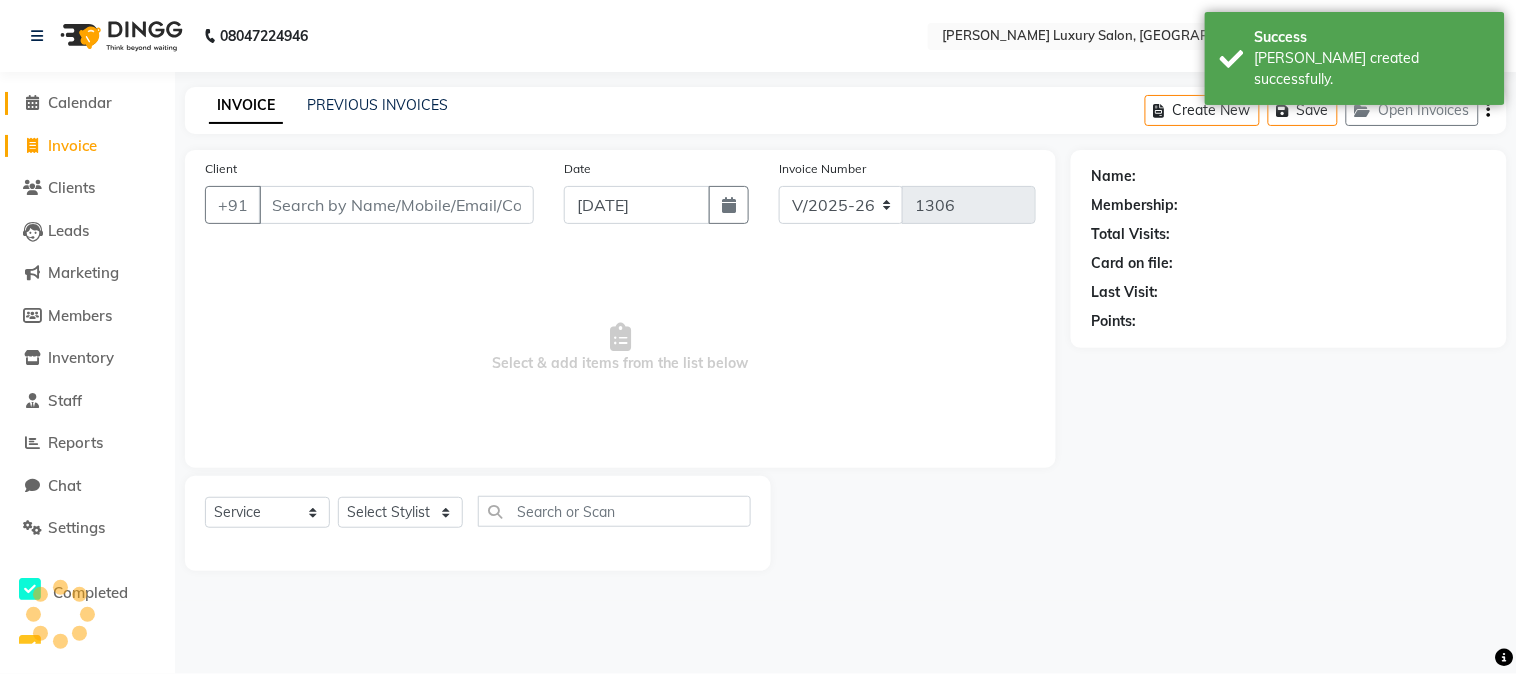 click on "Calendar" 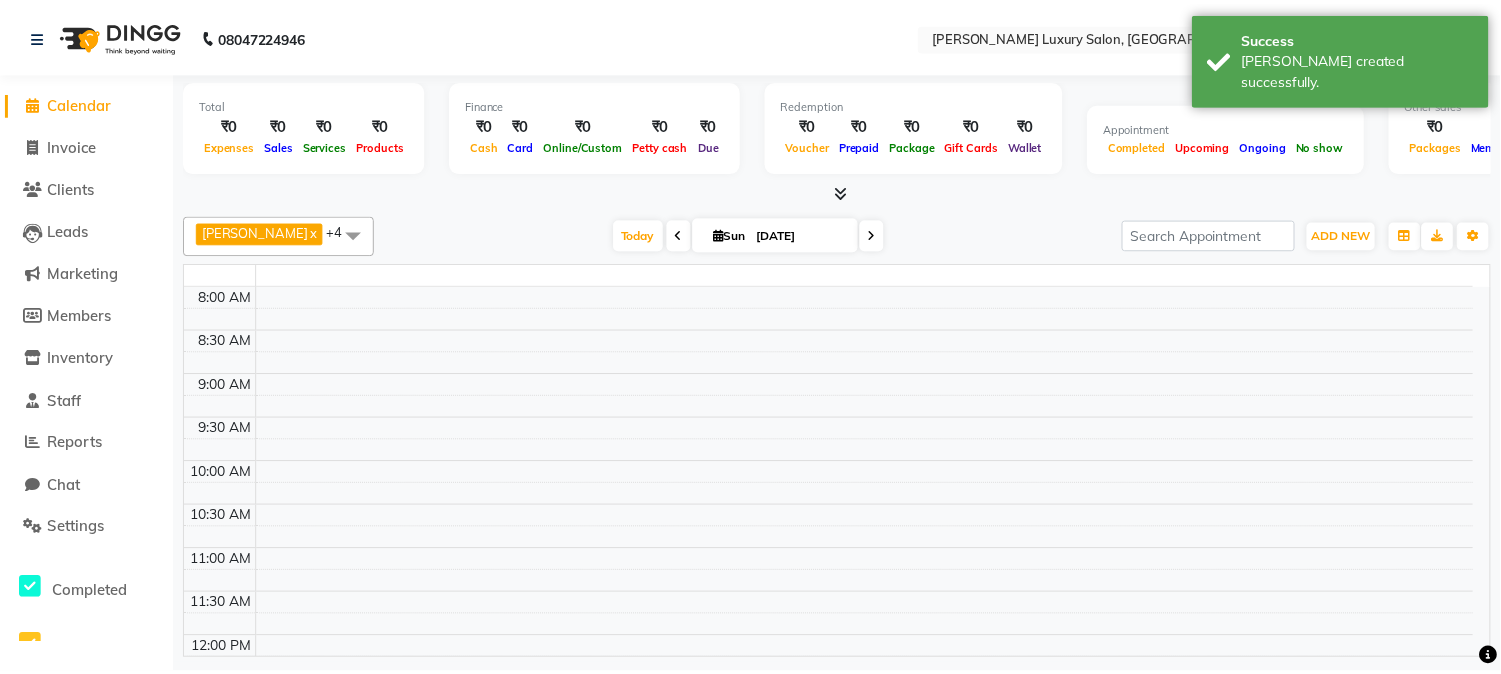 scroll, scrollTop: 0, scrollLeft: 0, axis: both 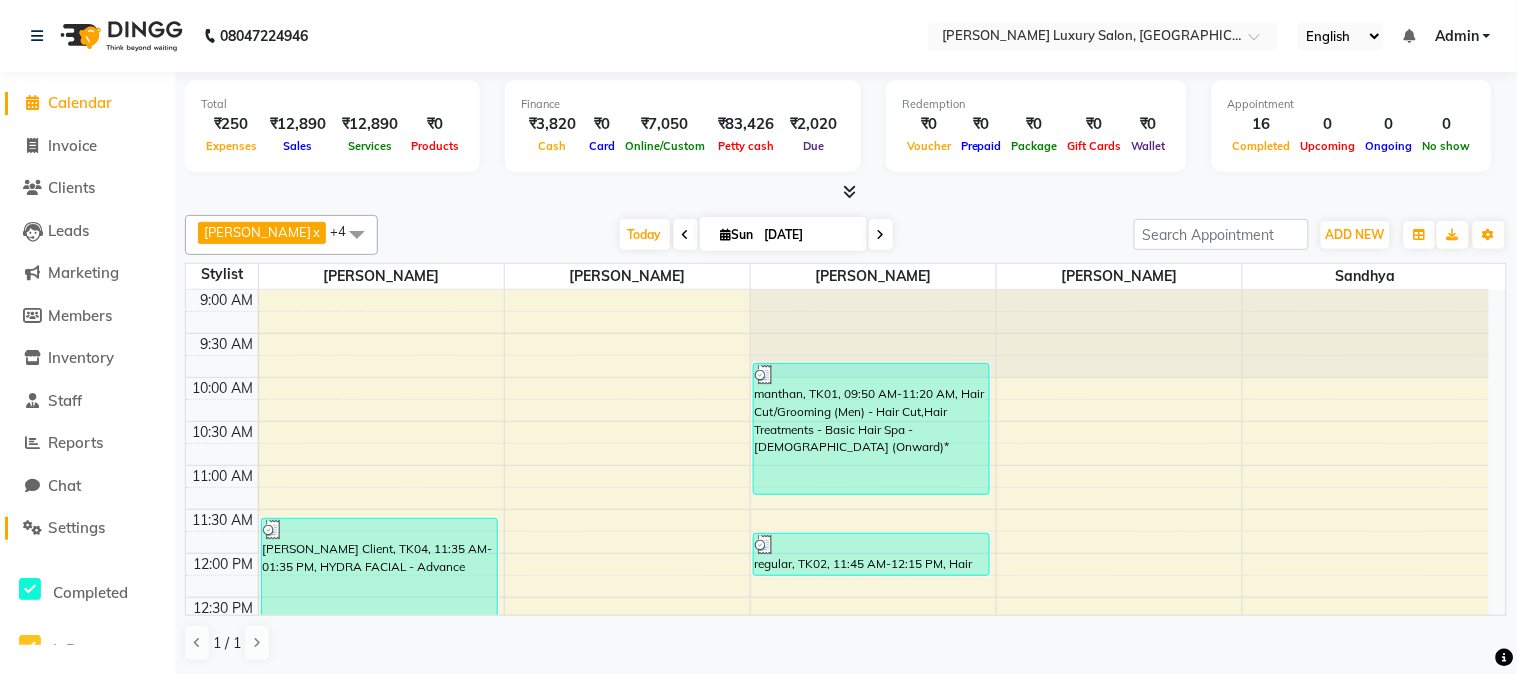 click on "Settings" 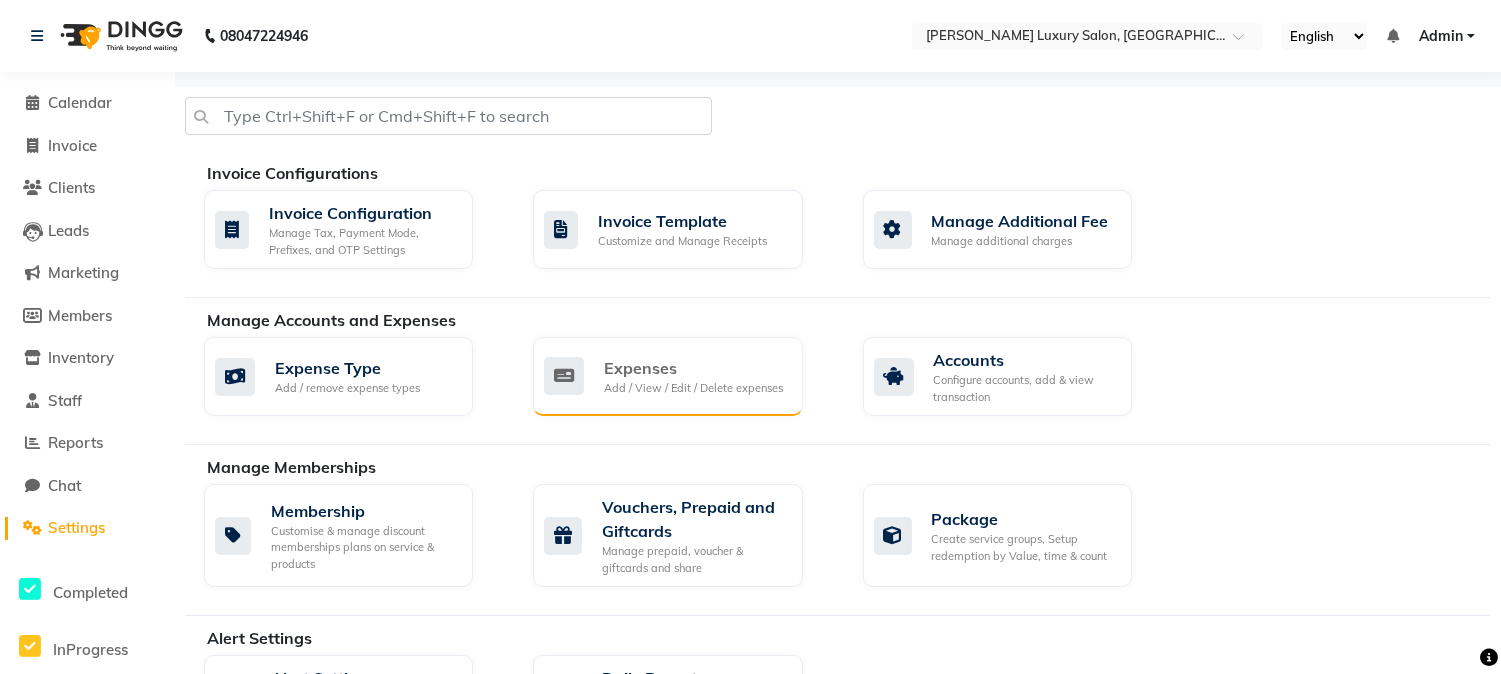 click on "Add / View / Edit / Delete expenses" 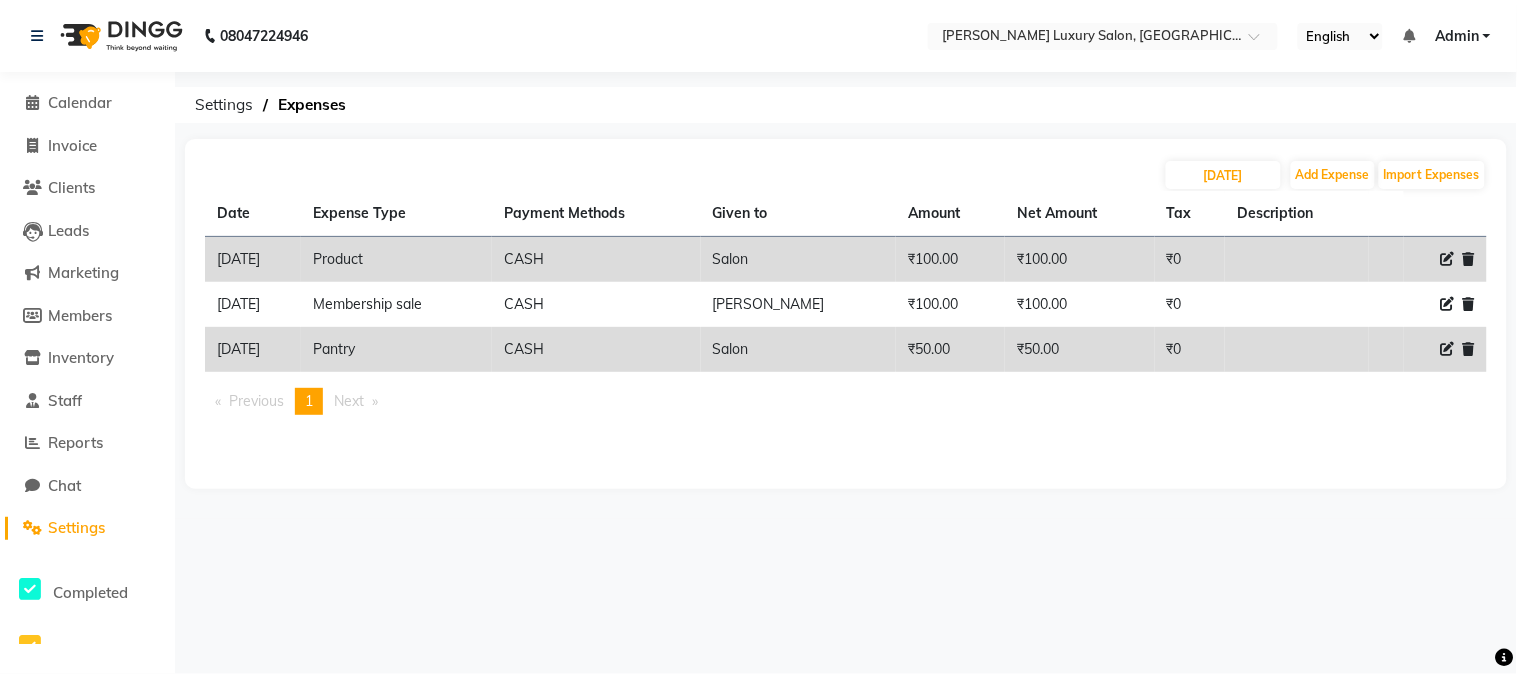 click on "[DATE] Add Expense Import Expenses Date Expense Type Payment Methods Given to Amount Net Amount Tax Description  [DATE]   Product   CASH   Salon   ₹100.00  ₹100.00 ₹0     [DATE]   Membership sale   CASH   [PERSON_NAME]   ₹100.00  ₹100.00 ₹0     [DATE]   Pantry   CASH   Salon   ₹50.00  ₹50.00 ₹0     Previous  page  1 / 1  You're on page  1  Next  page" 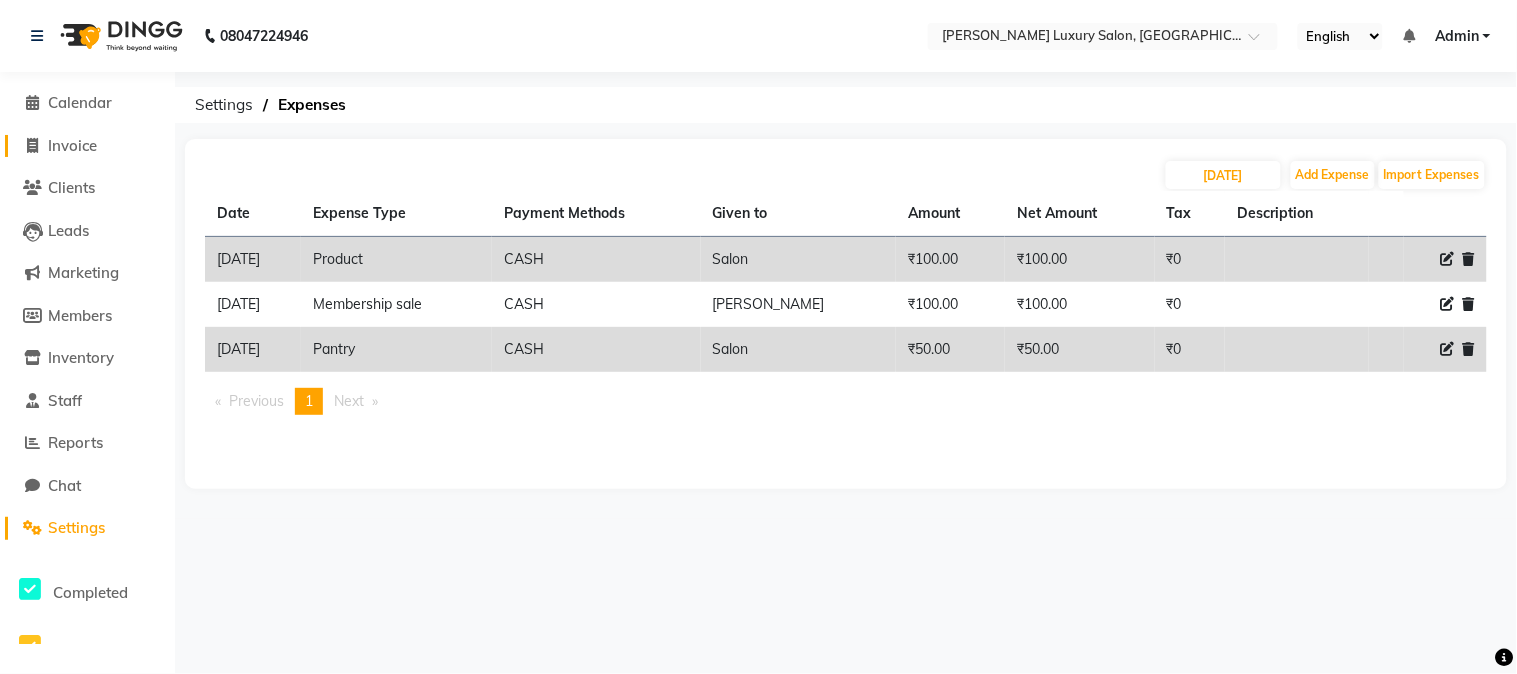 click on "Invoice" 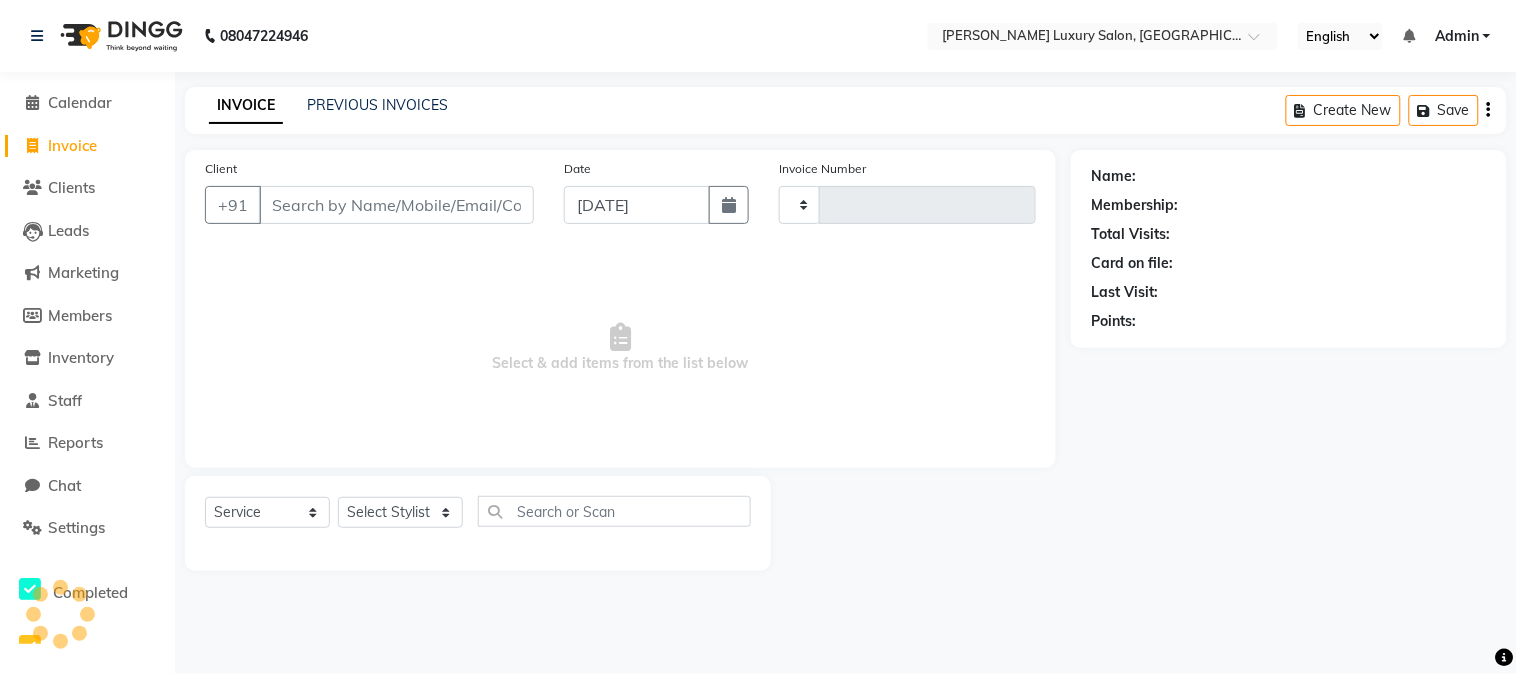 type on "1306" 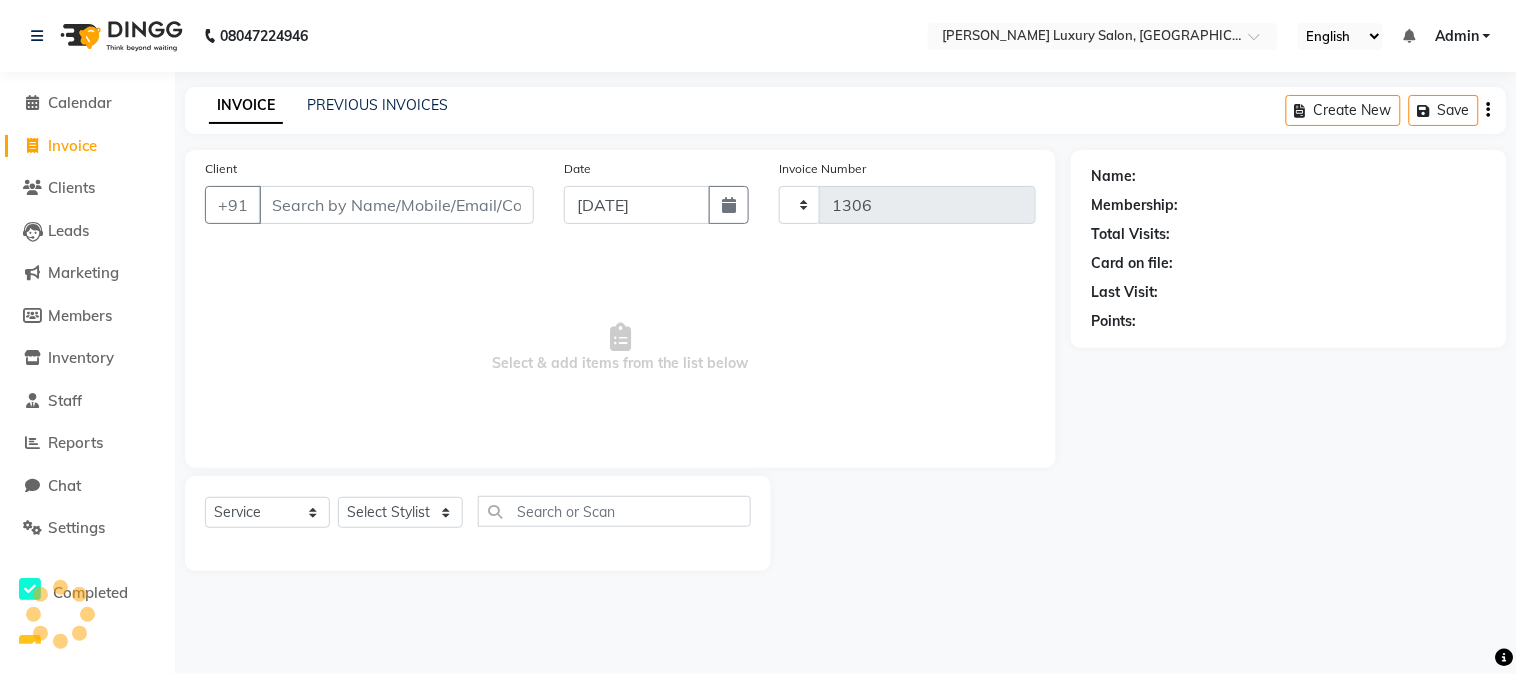 select on "7752" 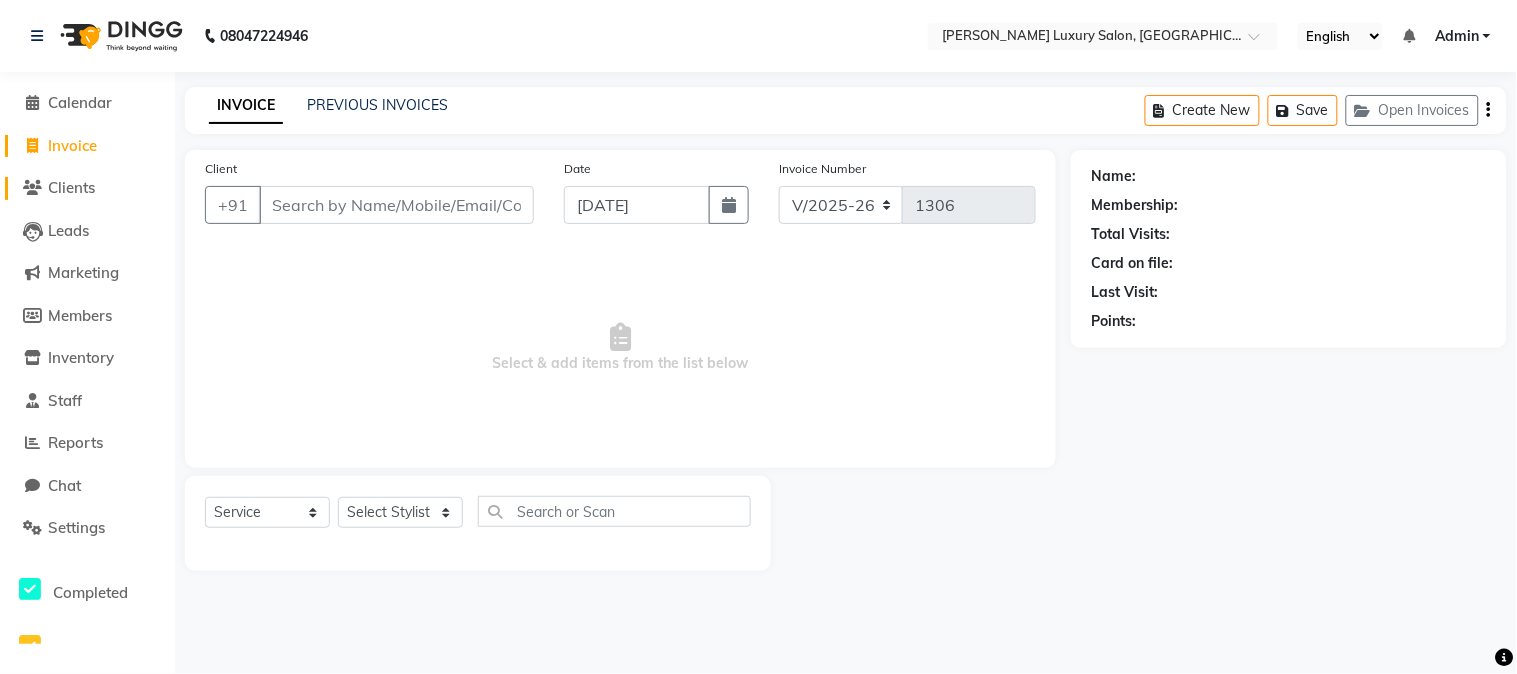 click on "Clients" 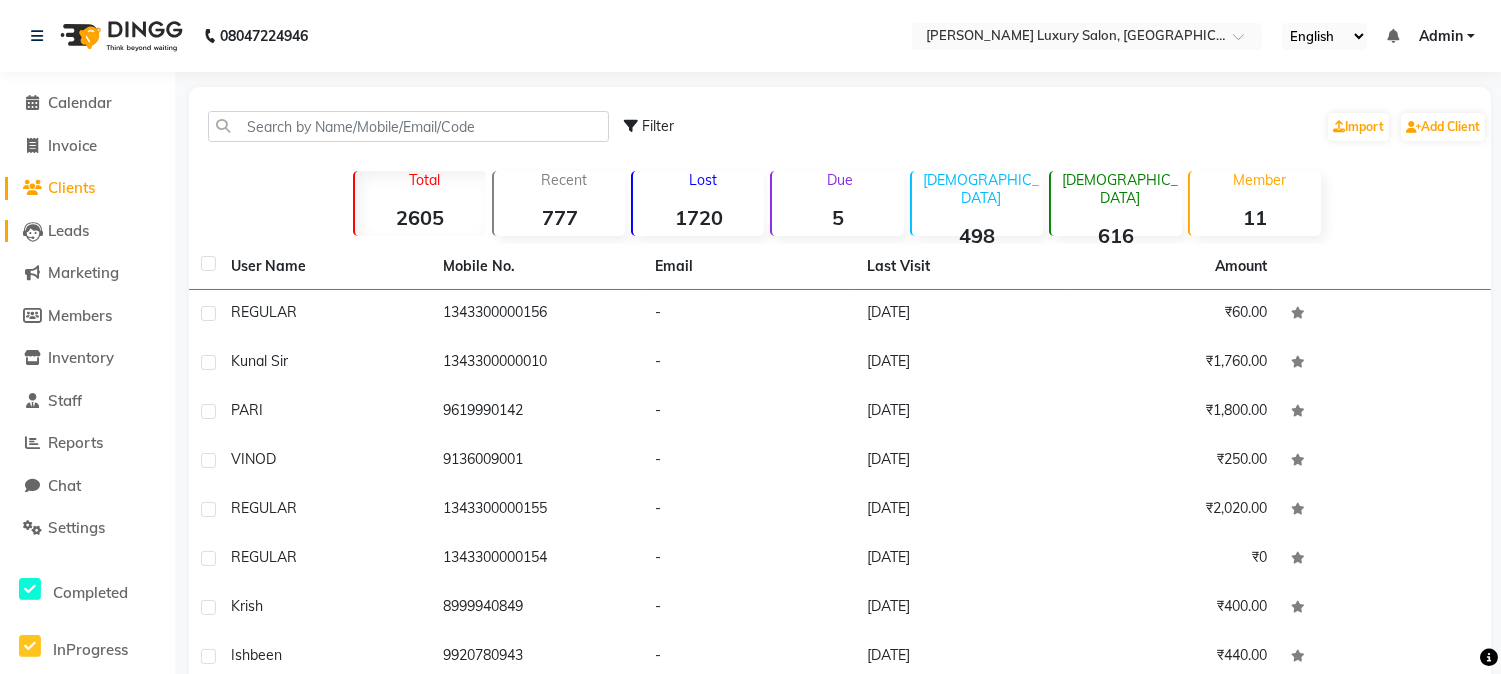 click on "Leads" 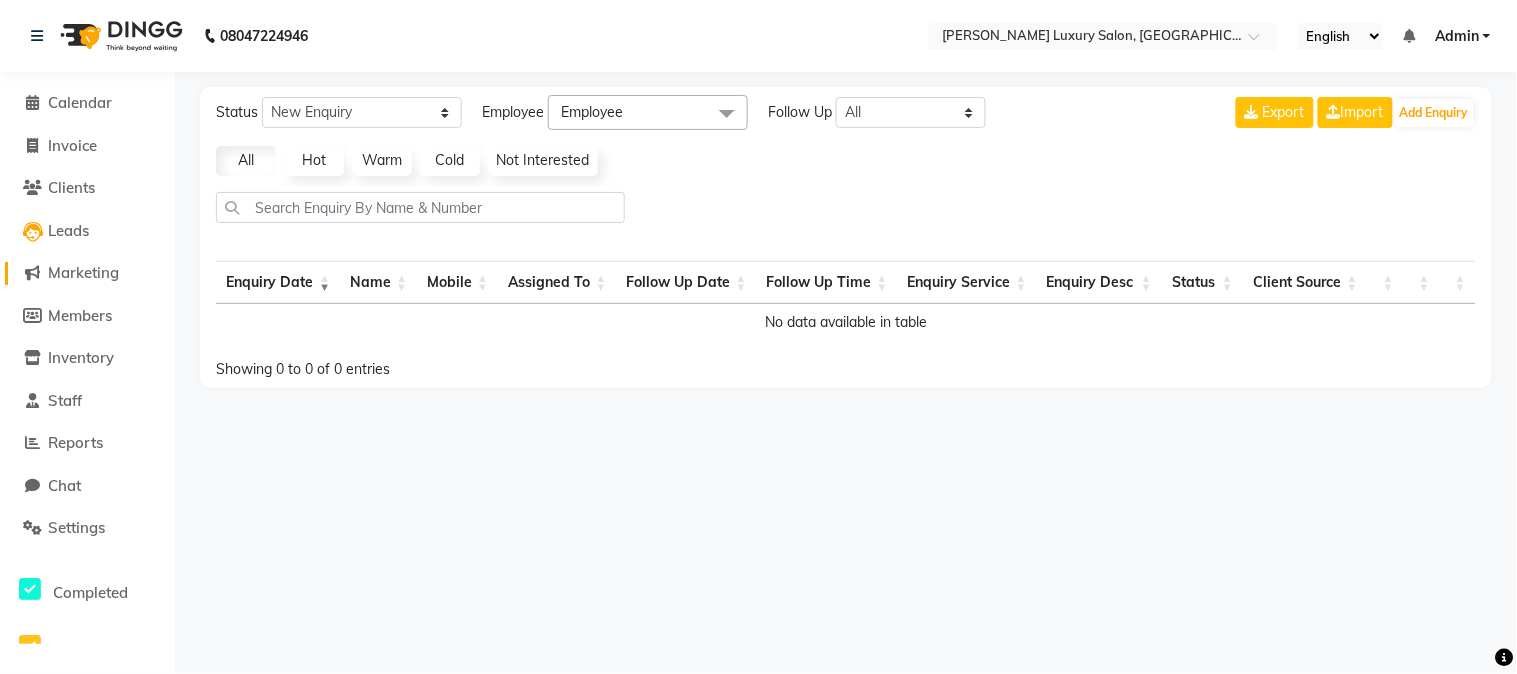 click on "Marketing" 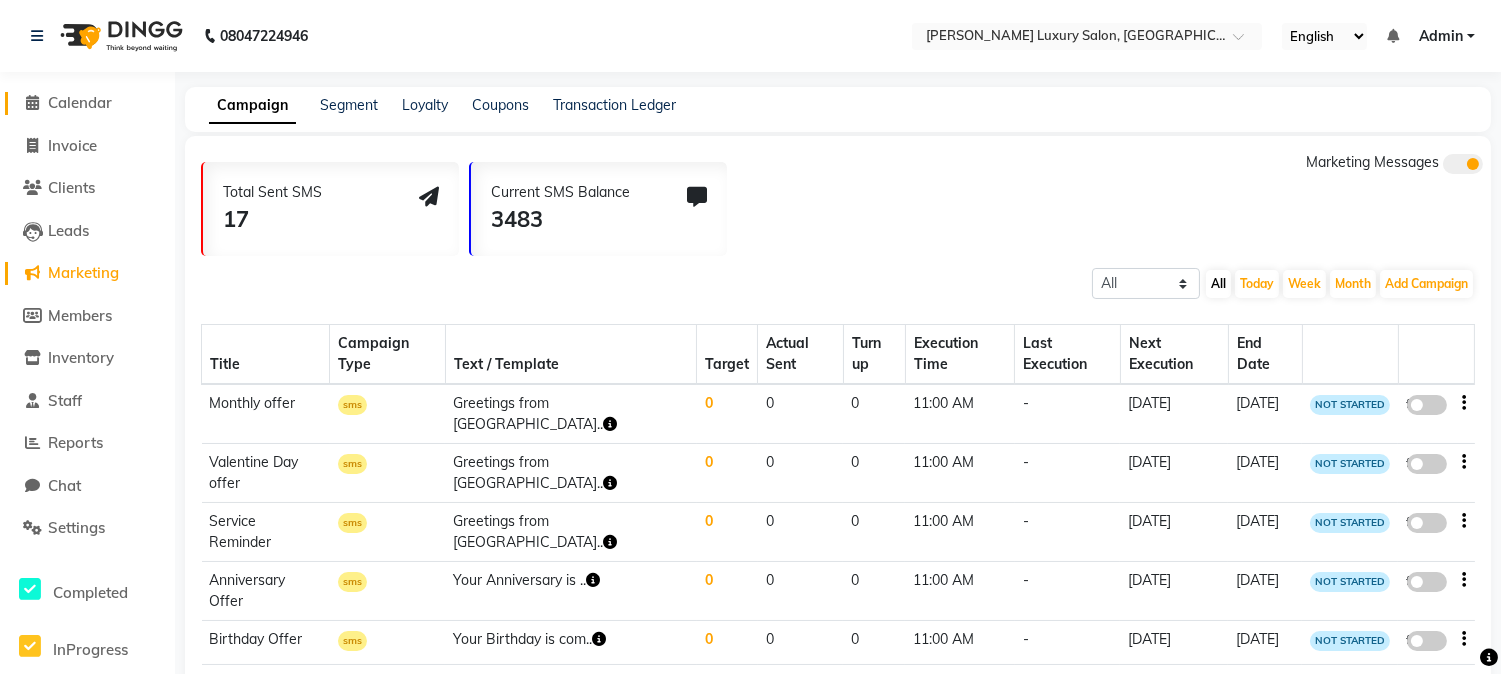 click on "Calendar" 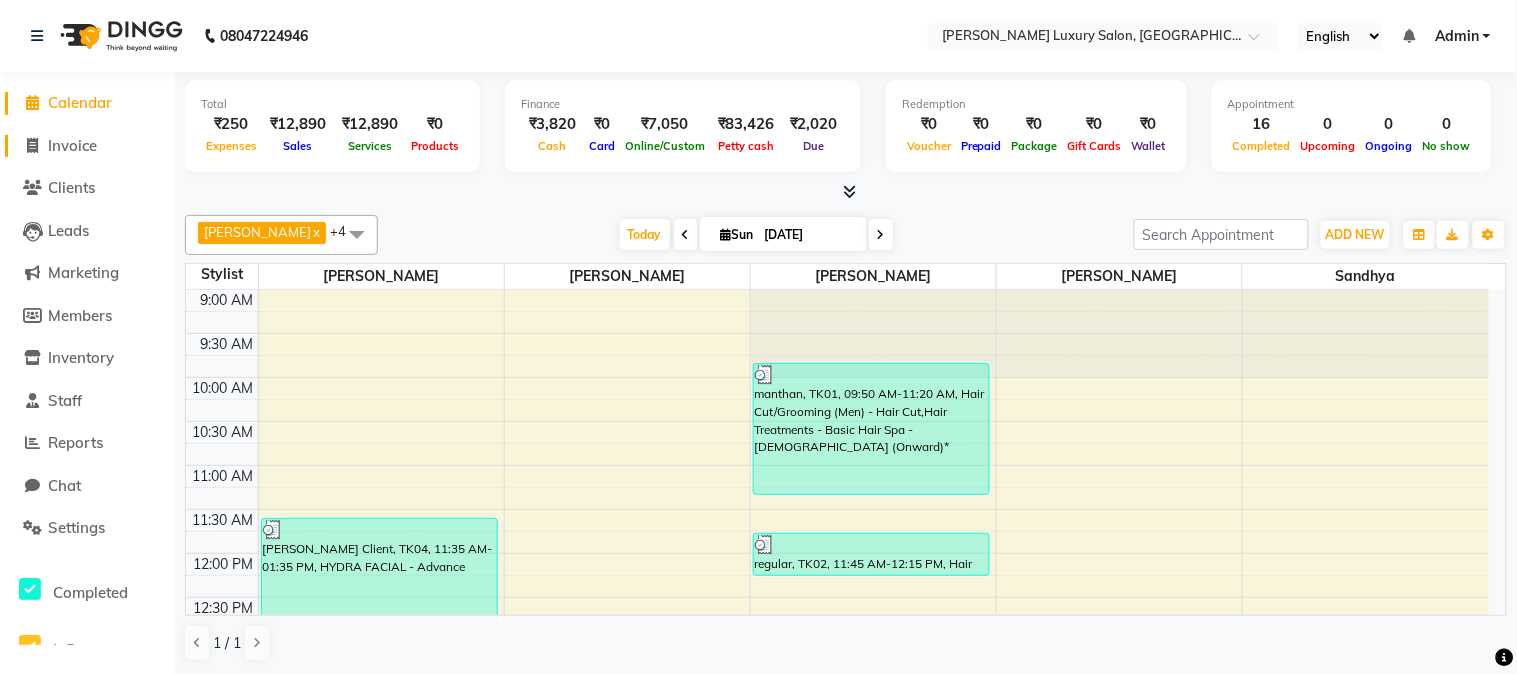 click on "Invoice" 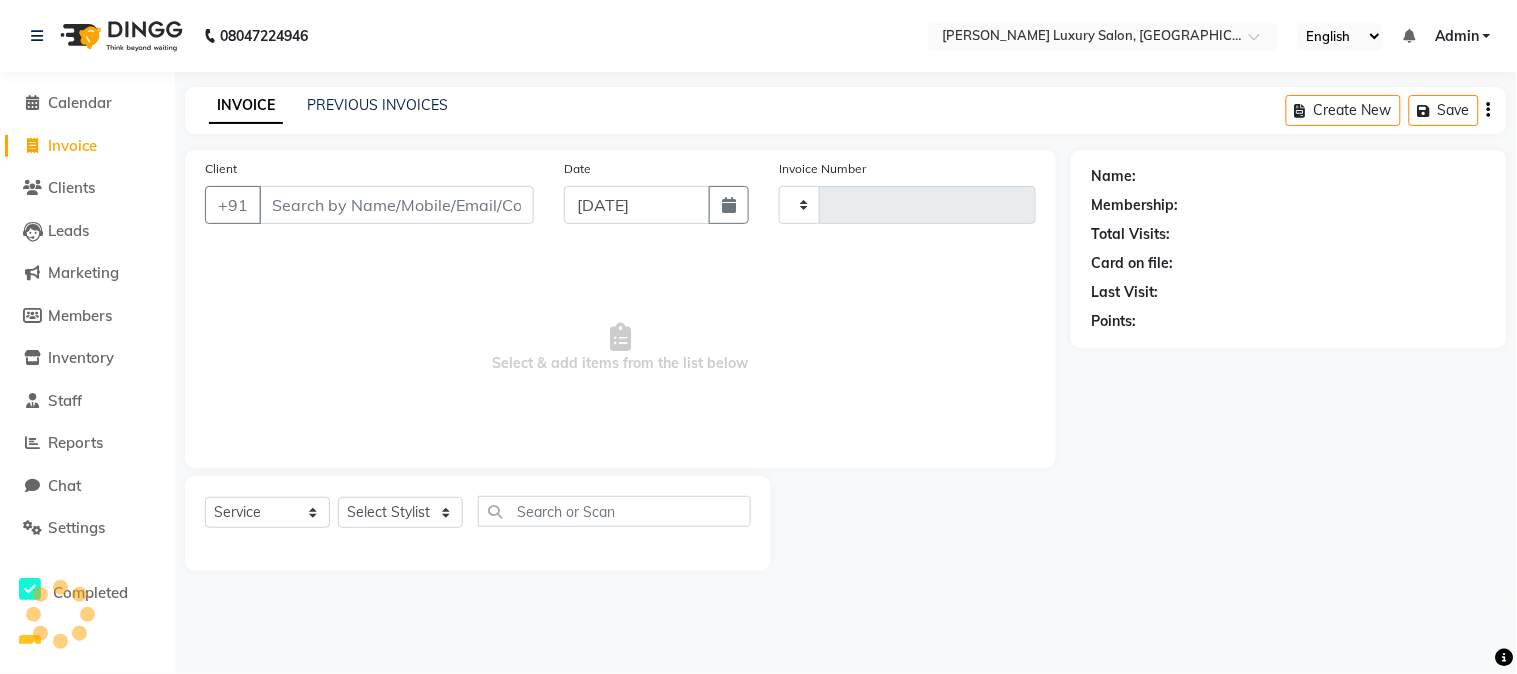 type on "1306" 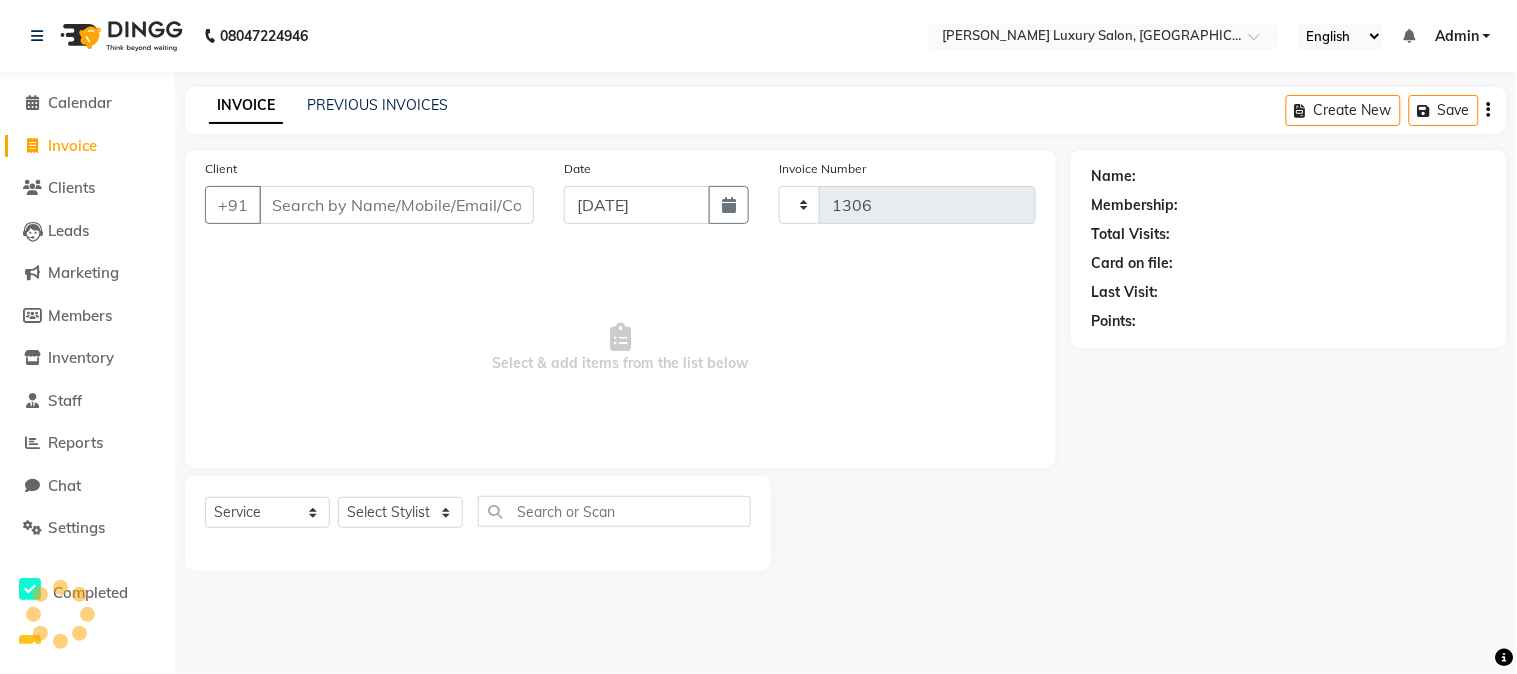 select on "7752" 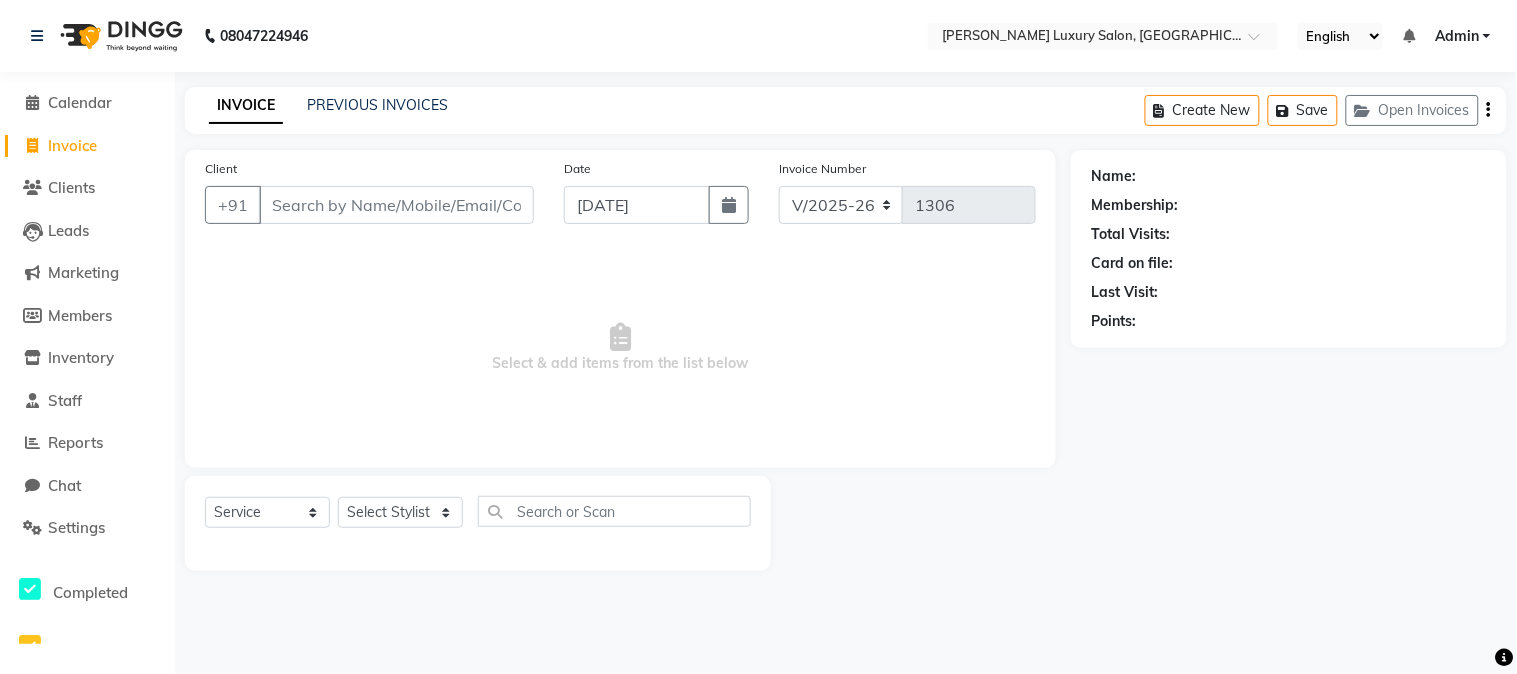 click on "Select & add items from the list below" at bounding box center (620, 348) 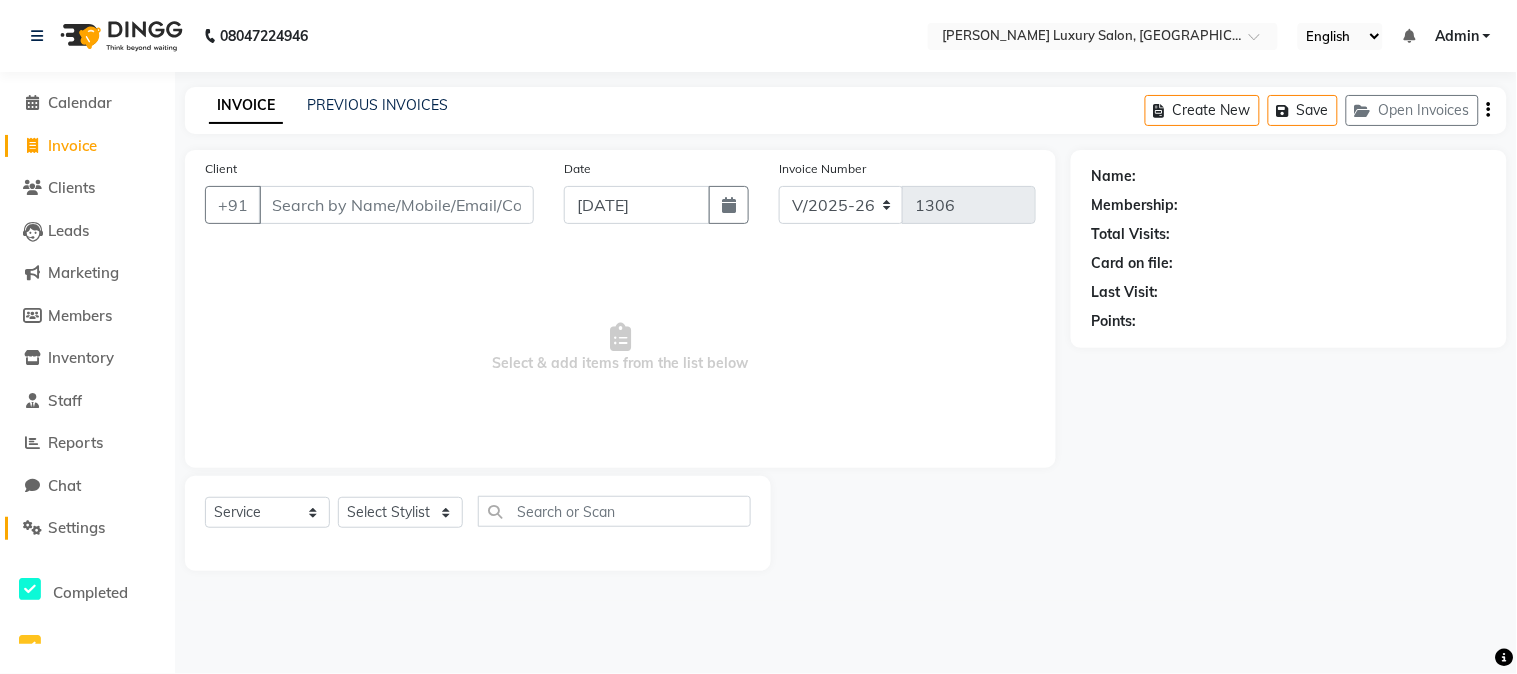 click on "Settings" 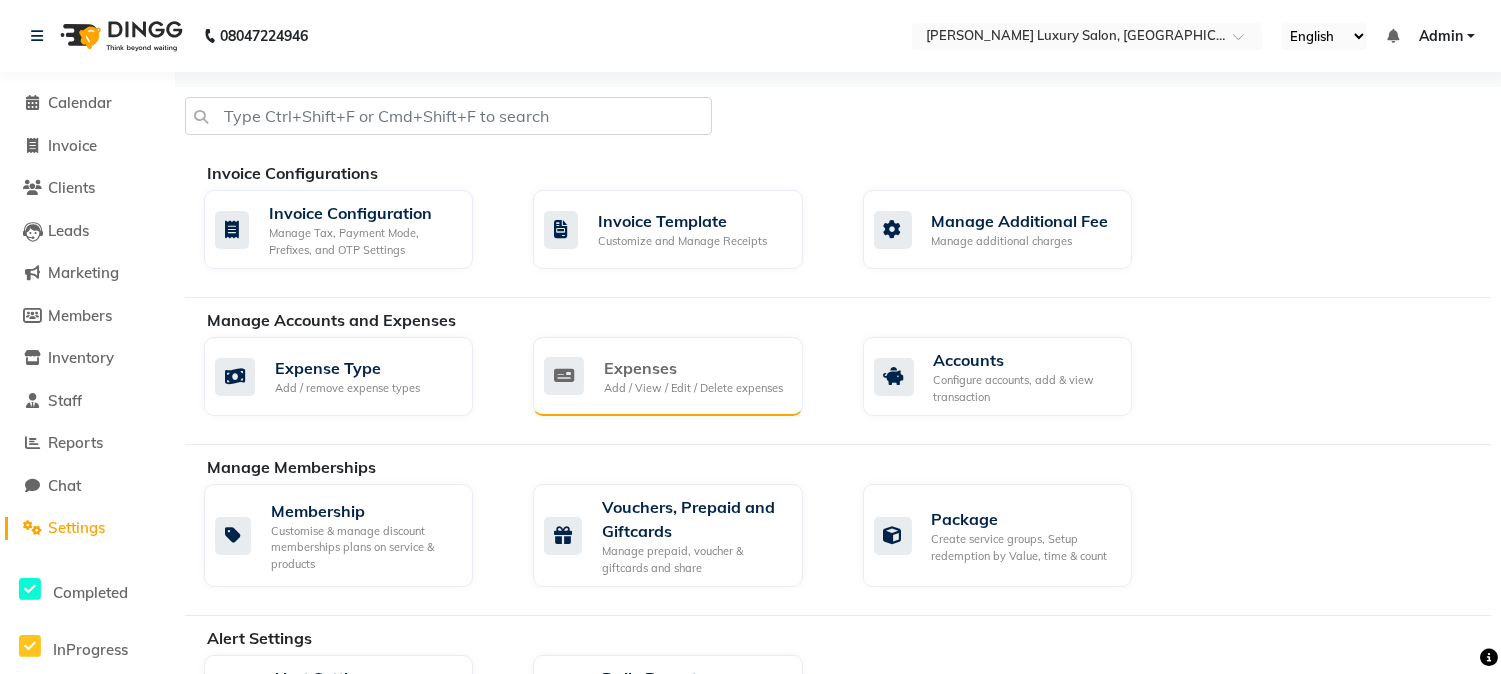click on "Expenses" 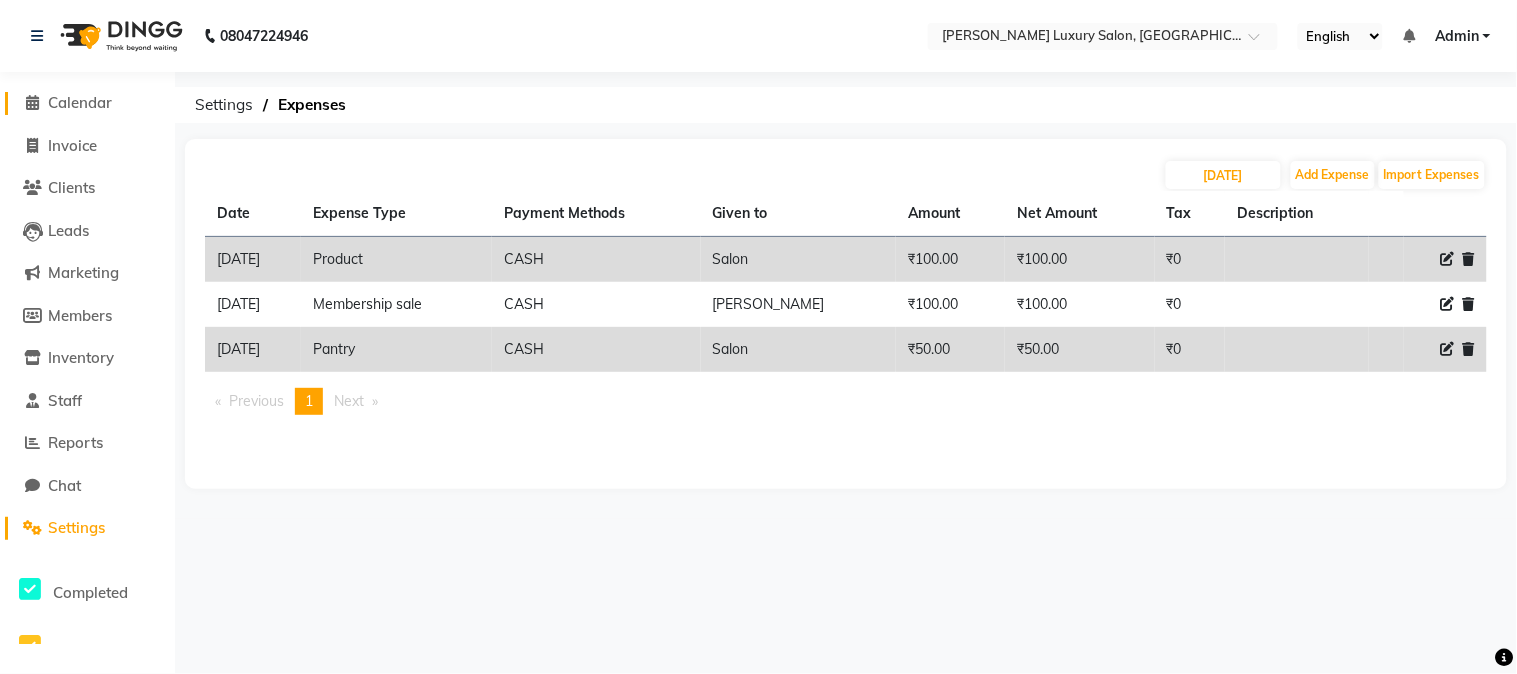 click on "Calendar" 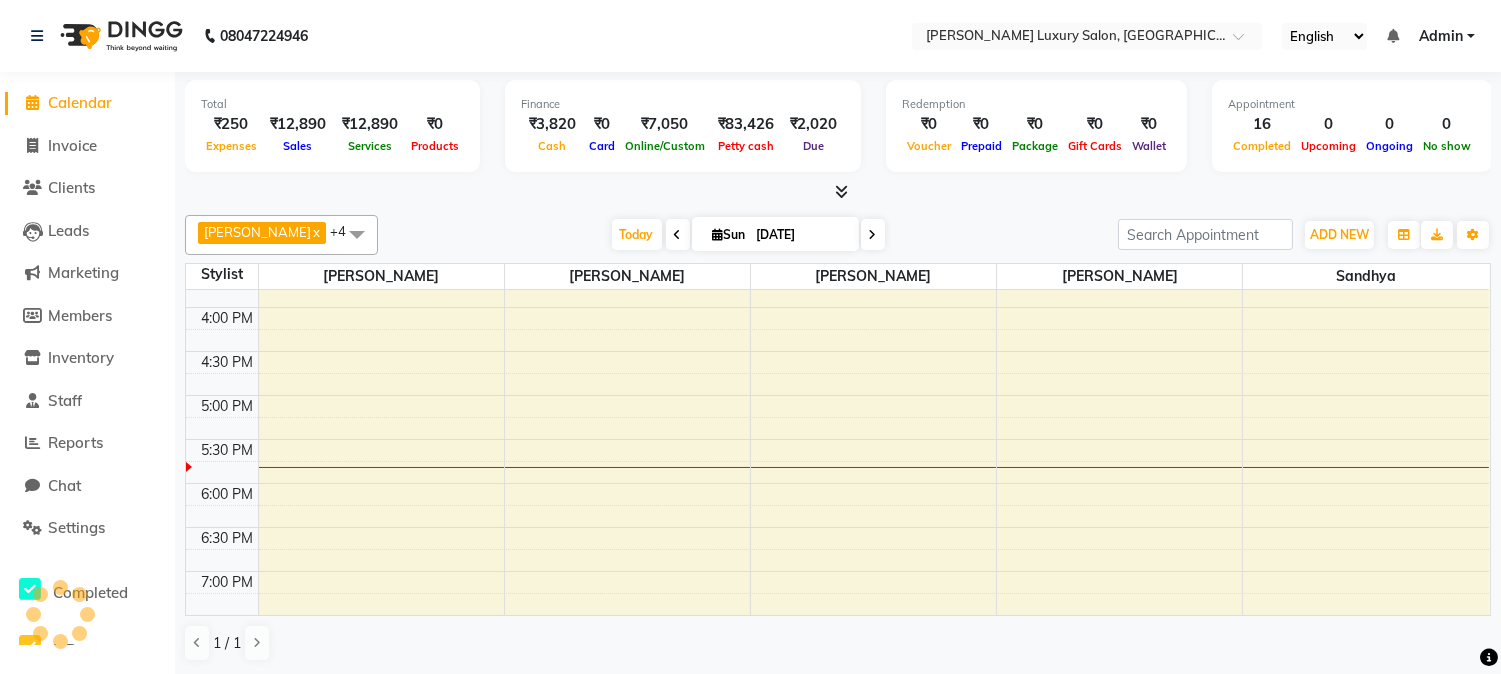 scroll, scrollTop: 0, scrollLeft: 0, axis: both 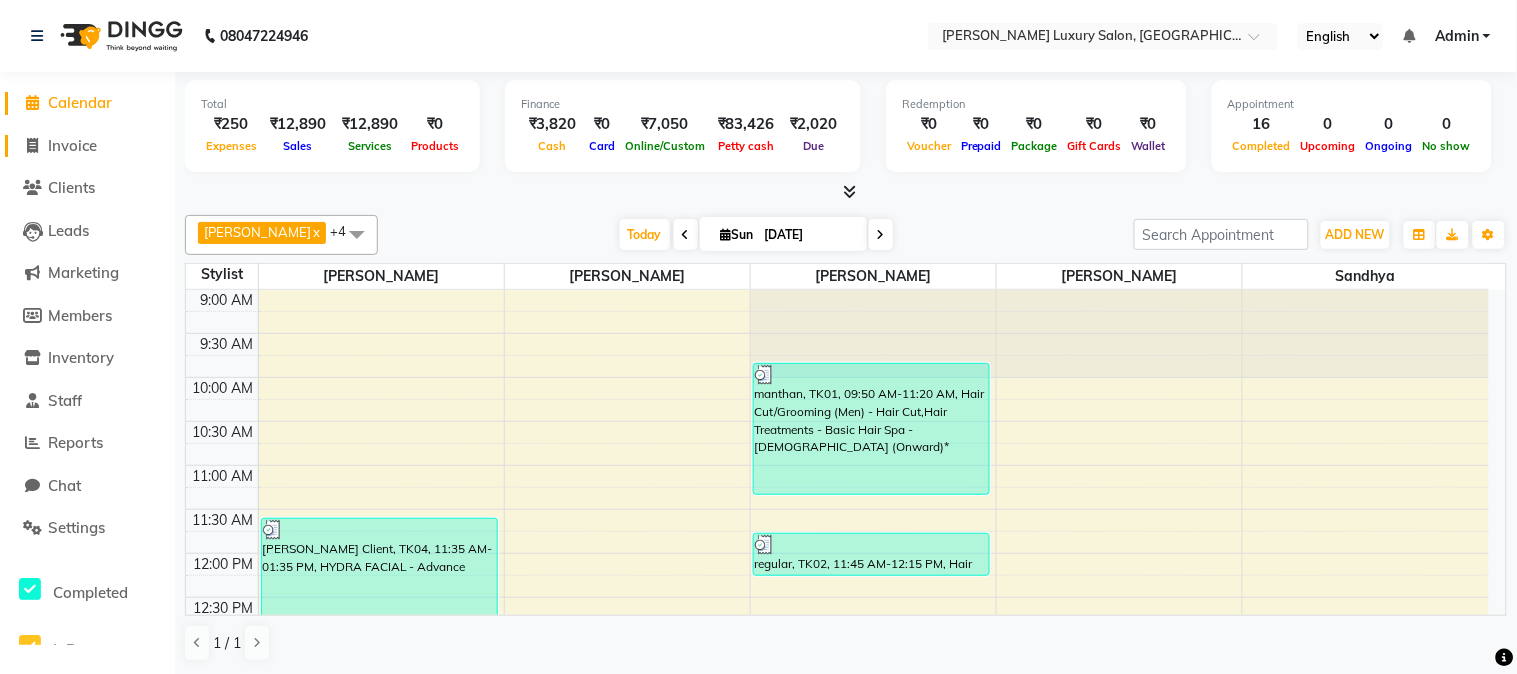 click on "Invoice" 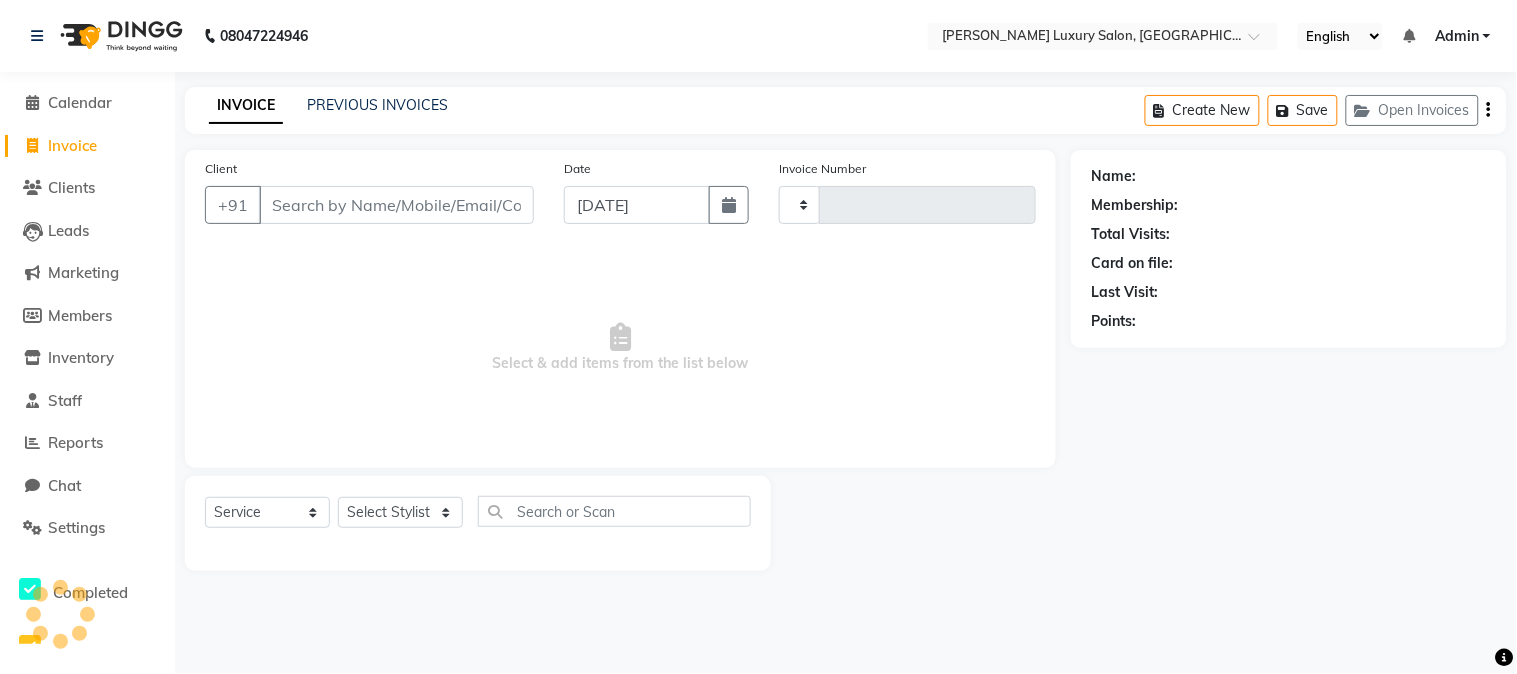 type on "1306" 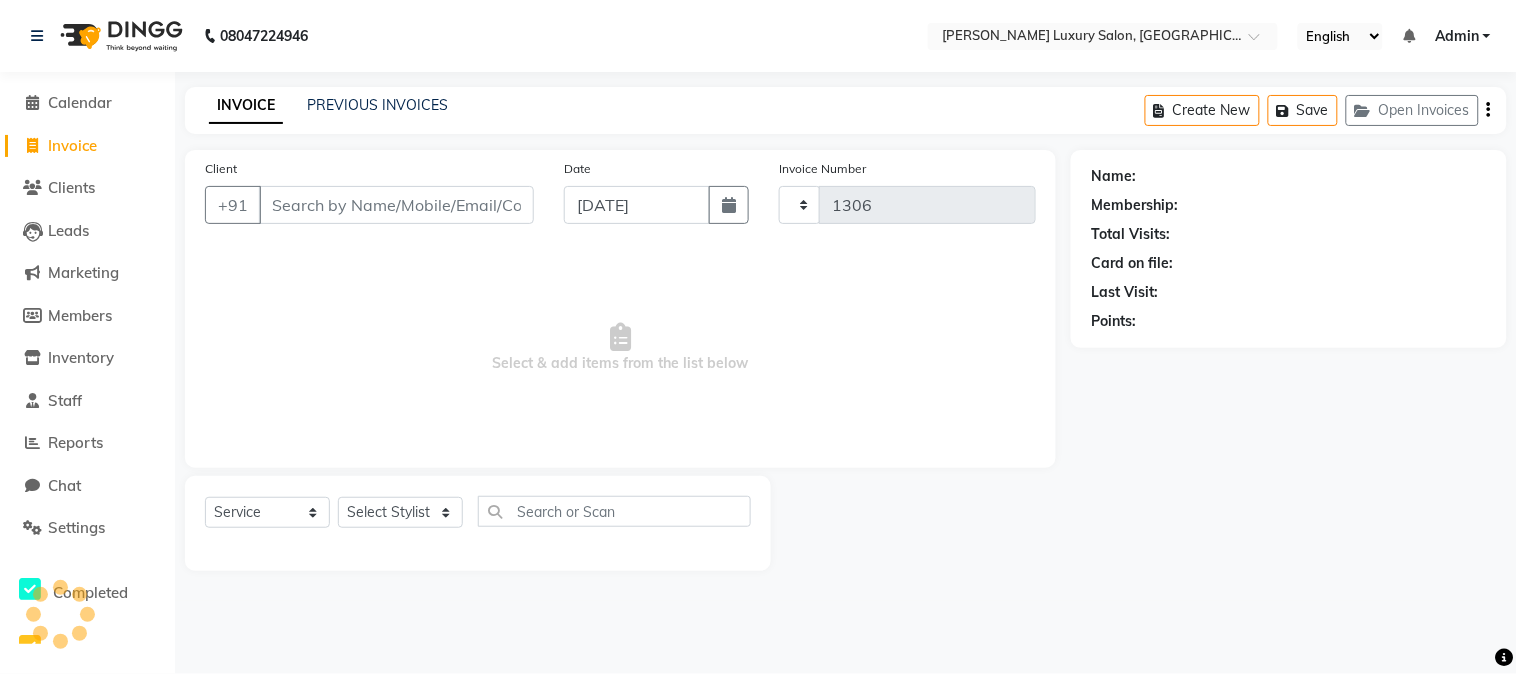 select on "7752" 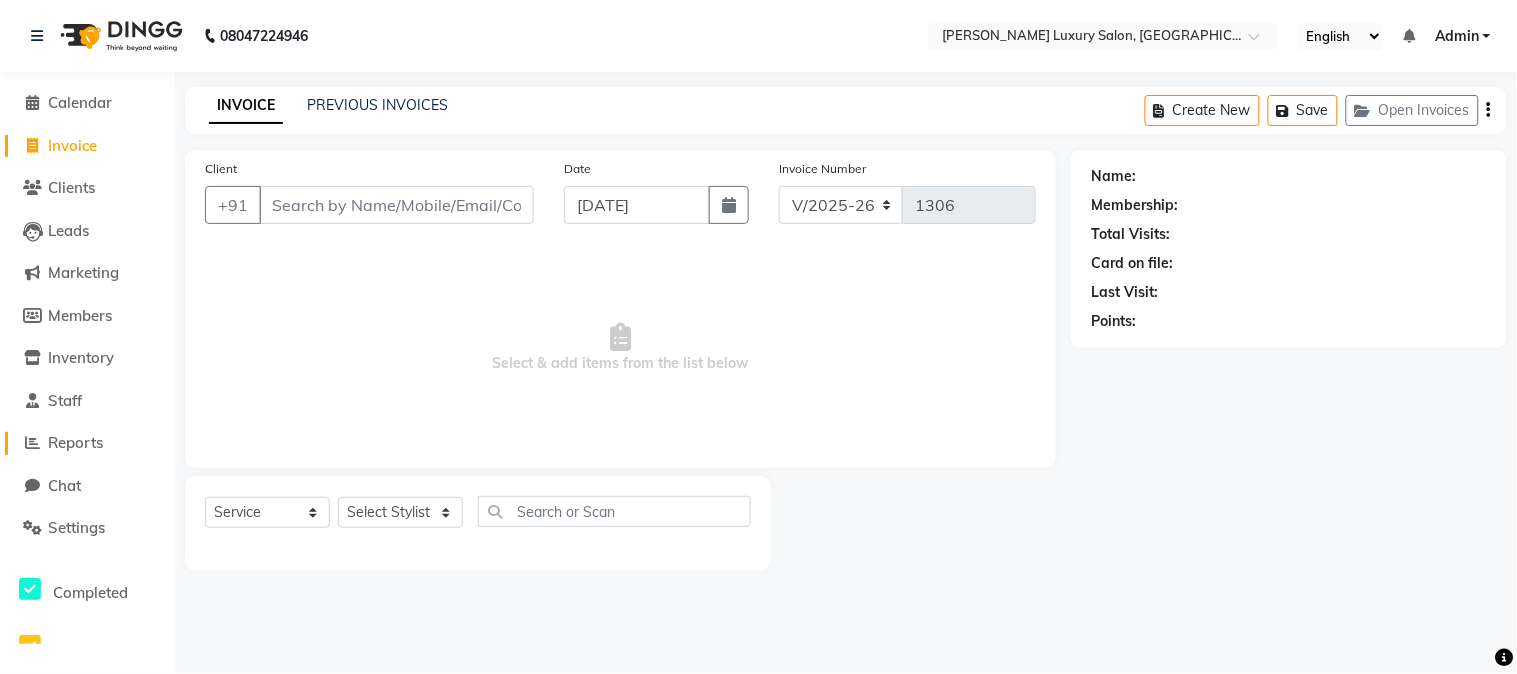 click on "Reports" 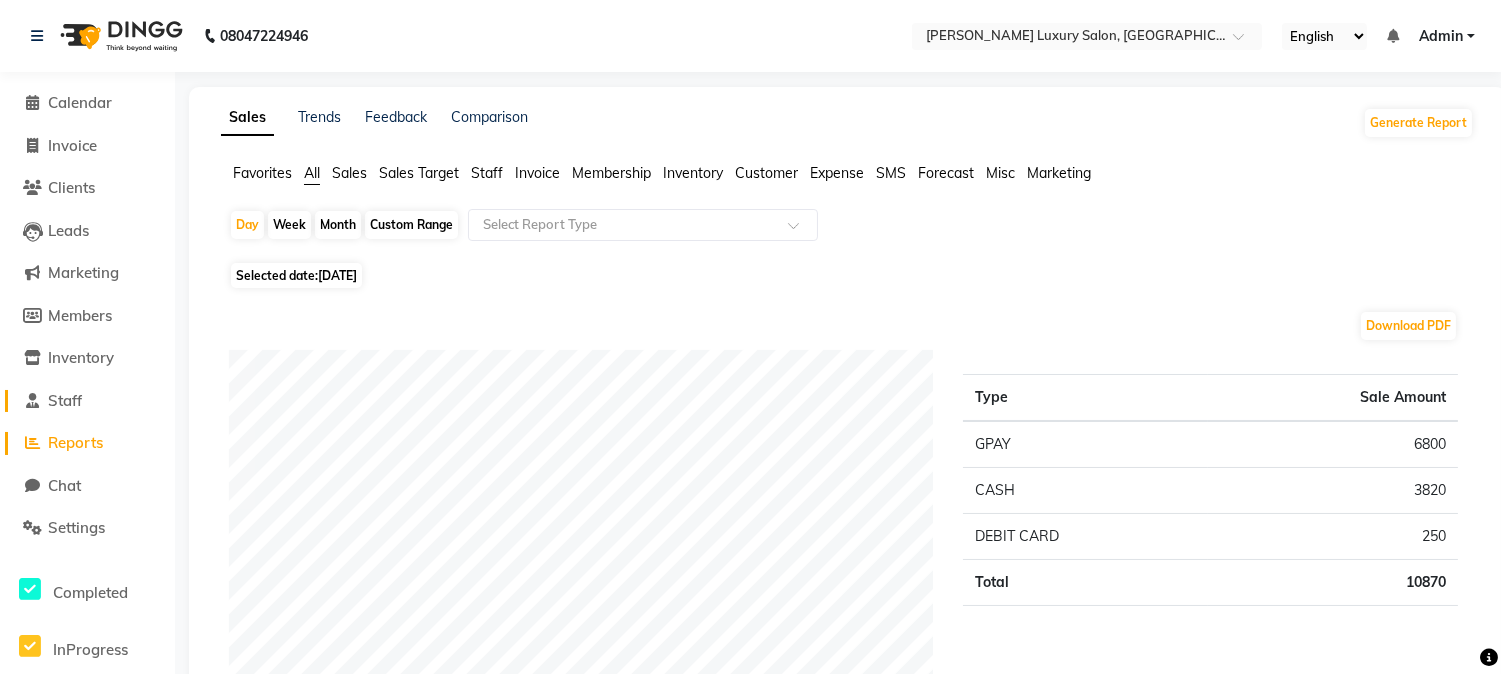click on "Staff" 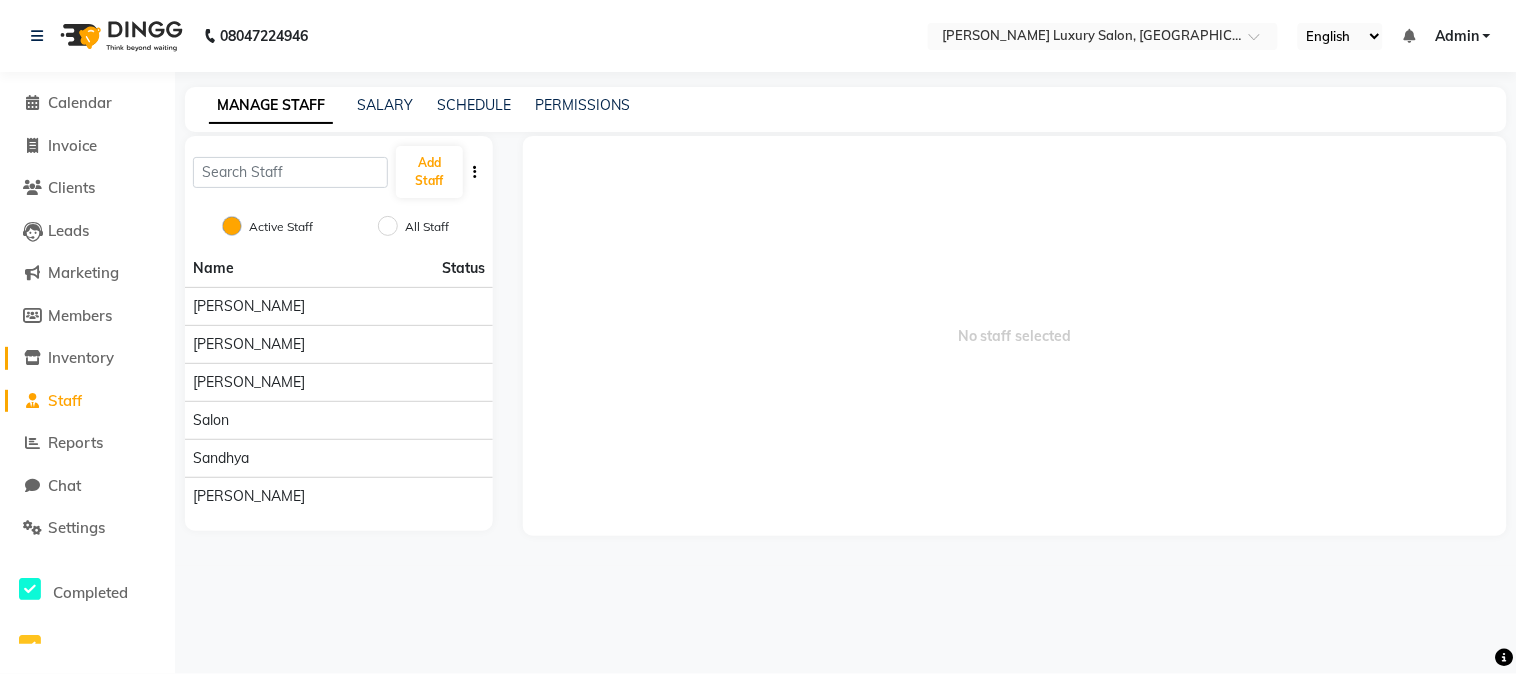 click on "Inventory" 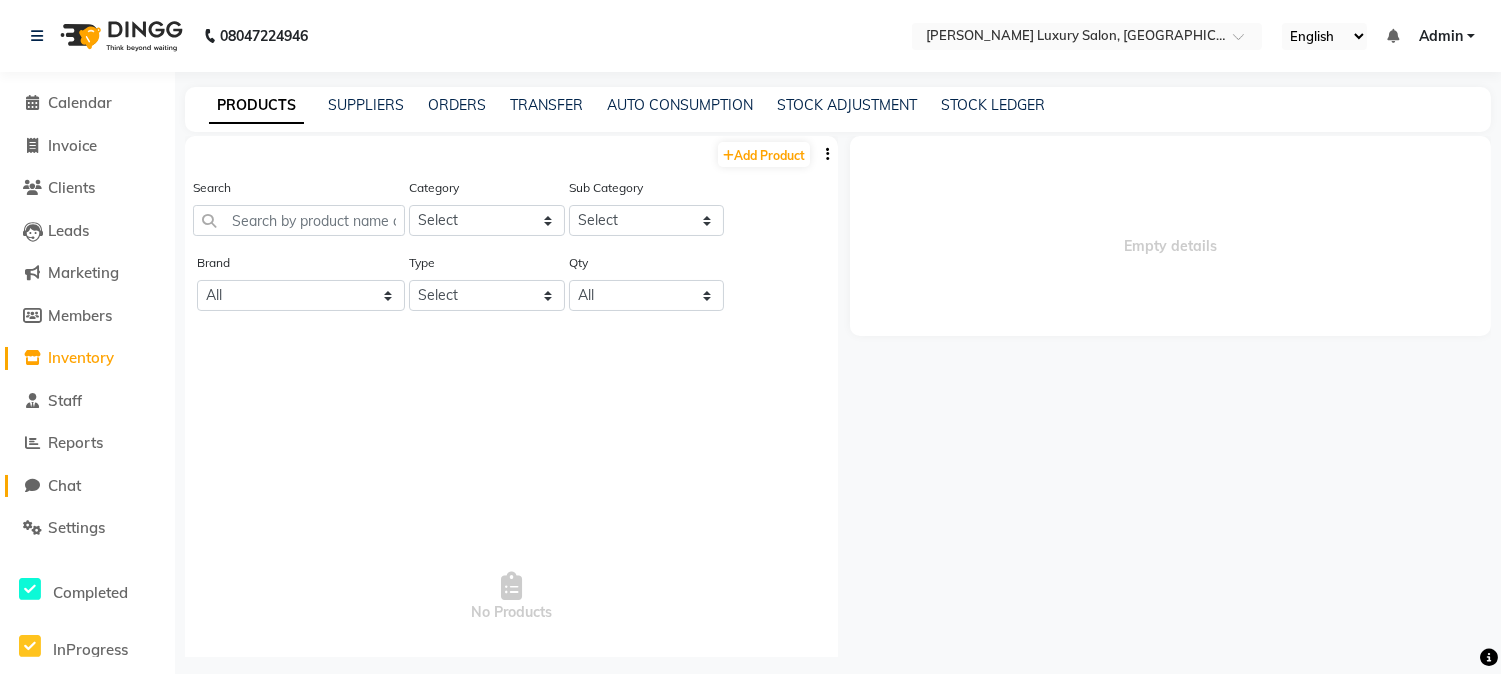 click on "Chat" 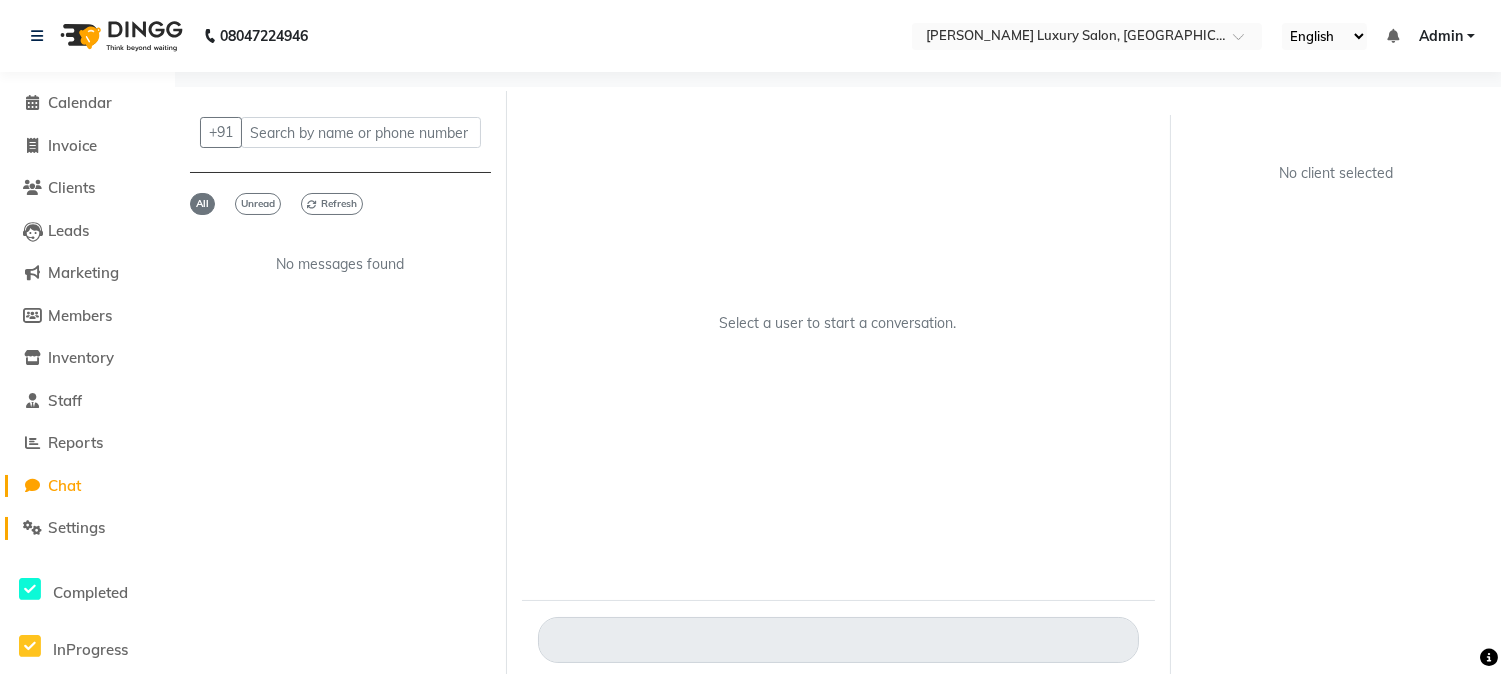 click on "Settings" 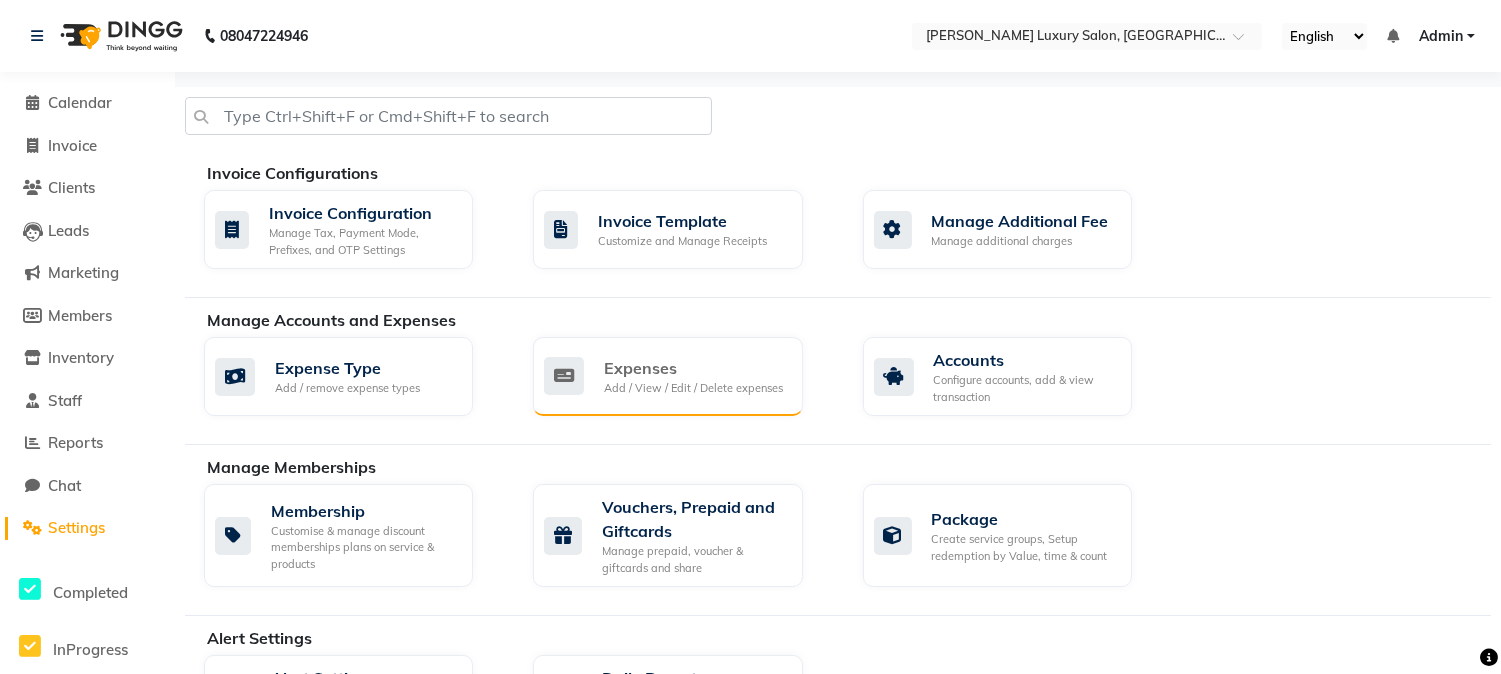 click on "Expenses Add / View / Edit / Delete expenses" 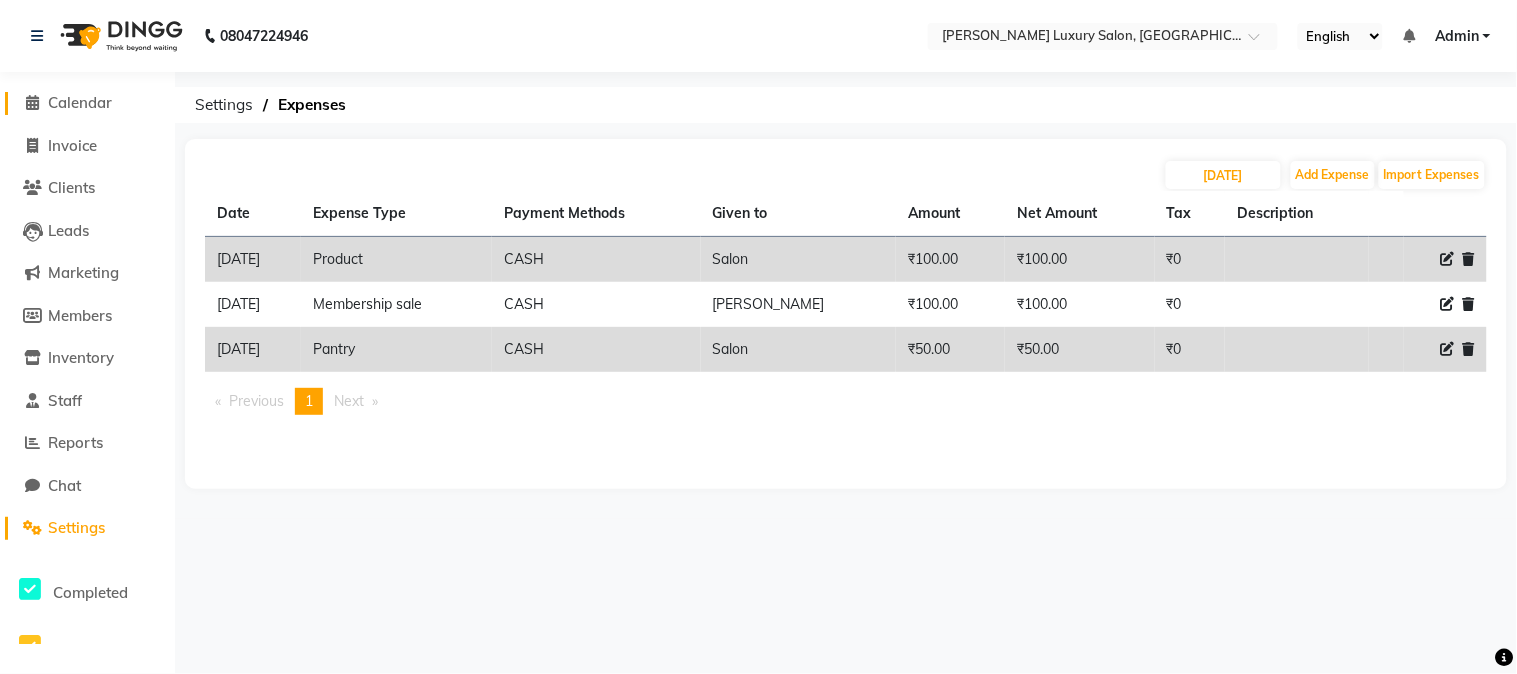 click on "Calendar" 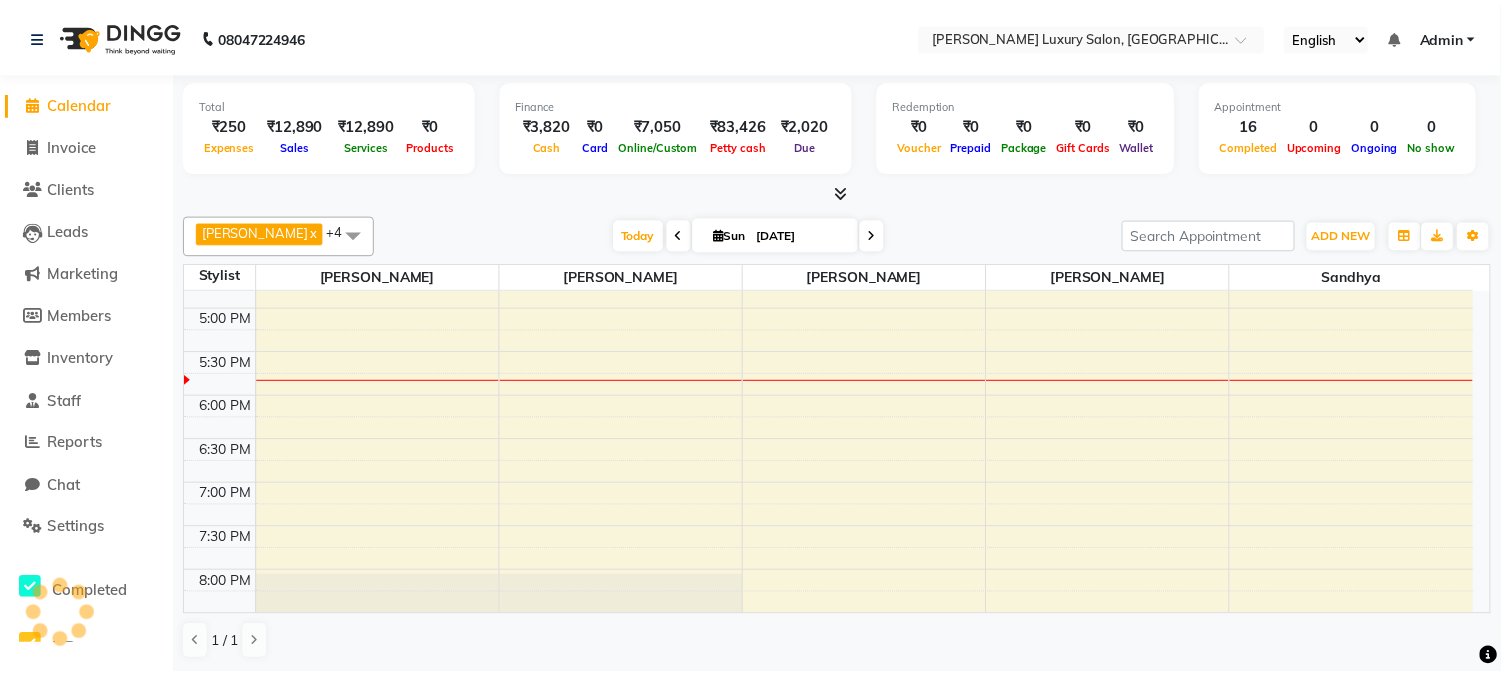 scroll, scrollTop: 0, scrollLeft: 0, axis: both 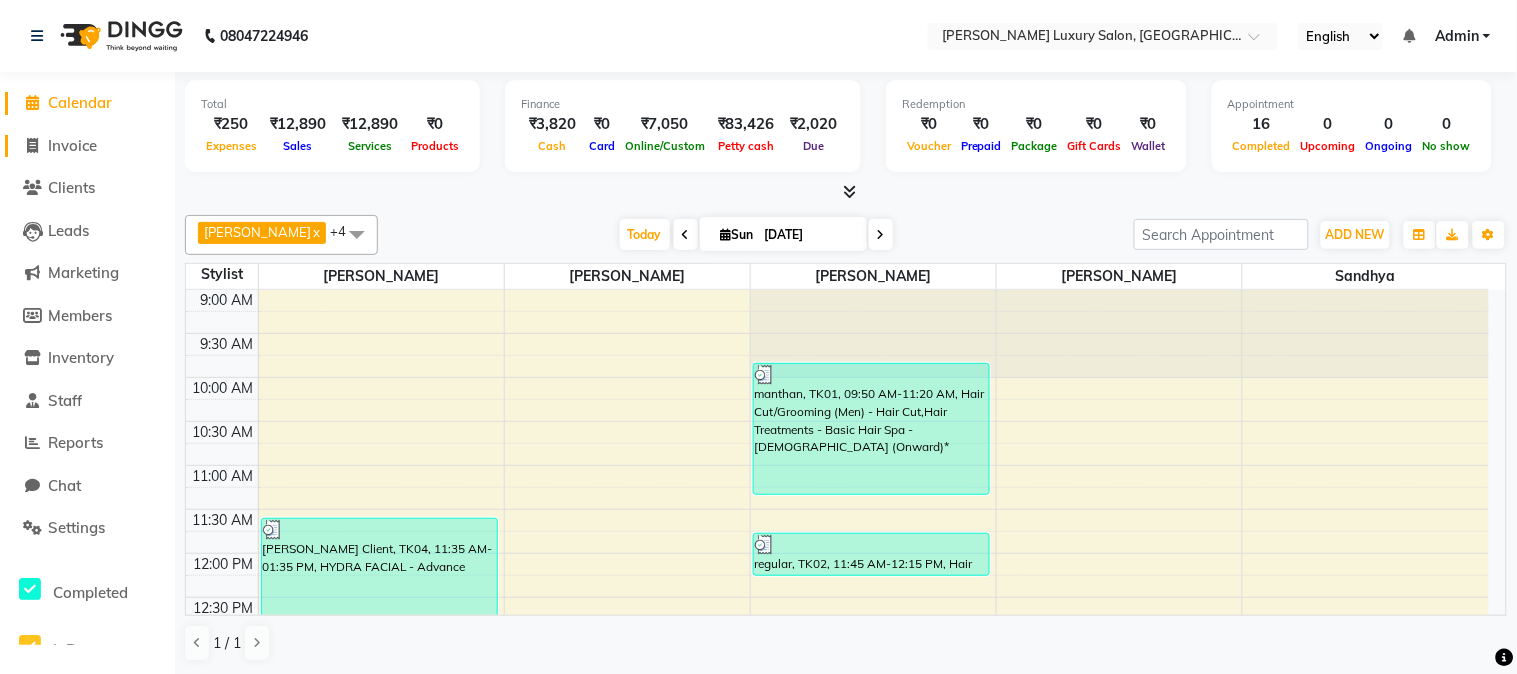 click on "Invoice" 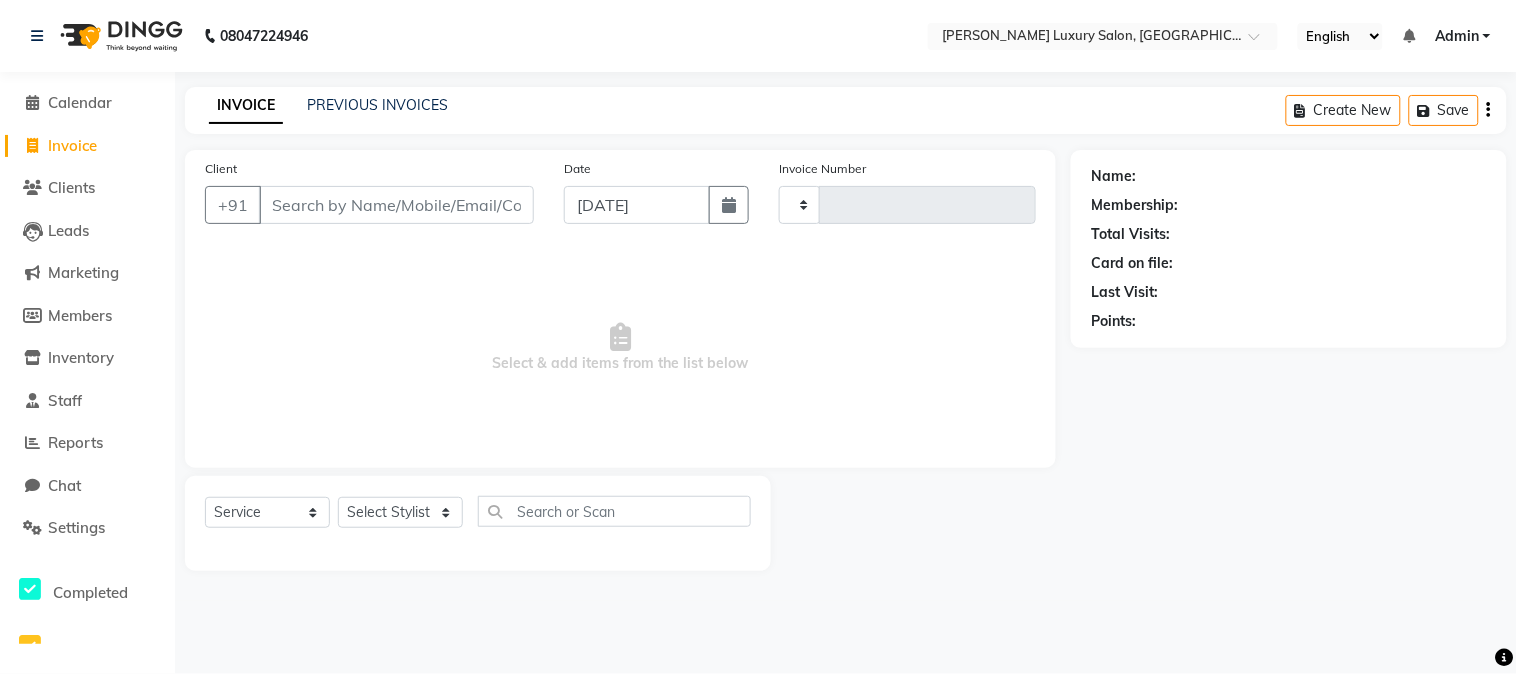 type on "1306" 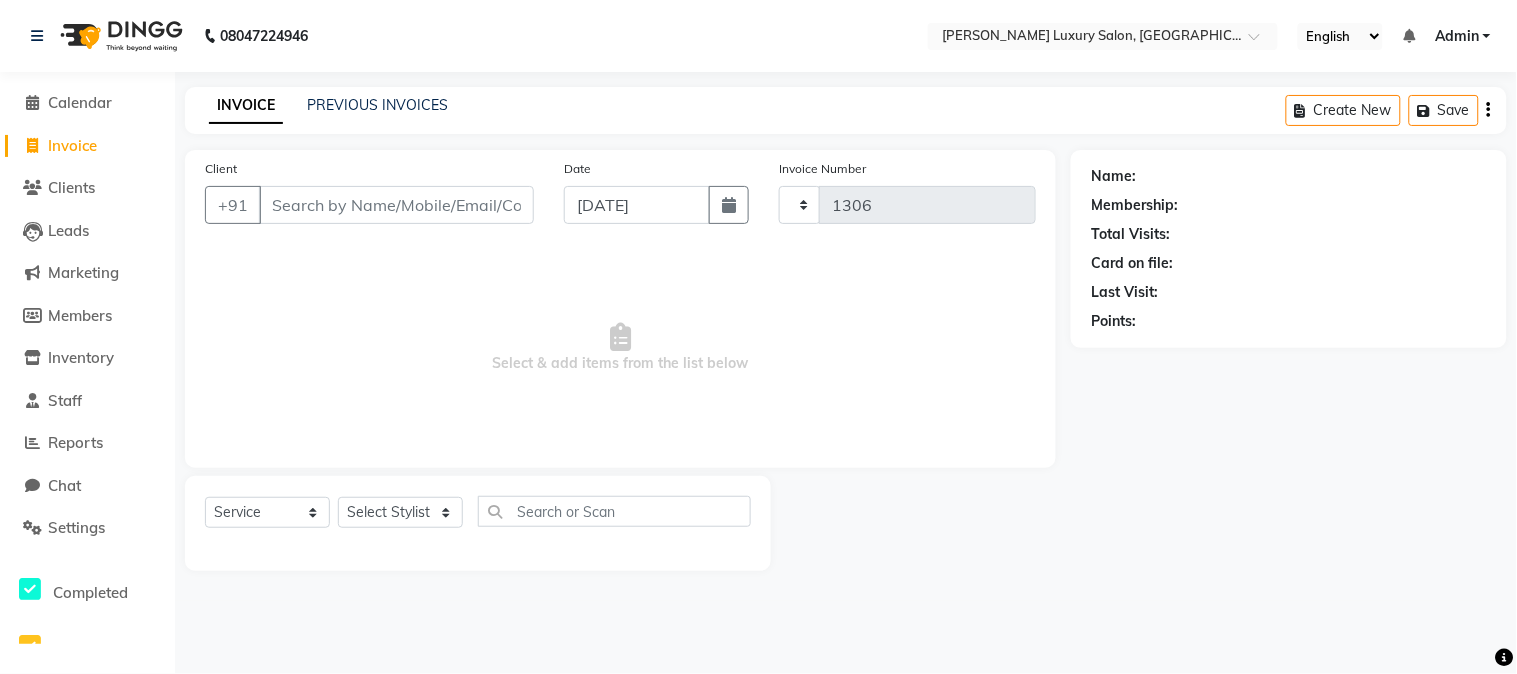 select on "7752" 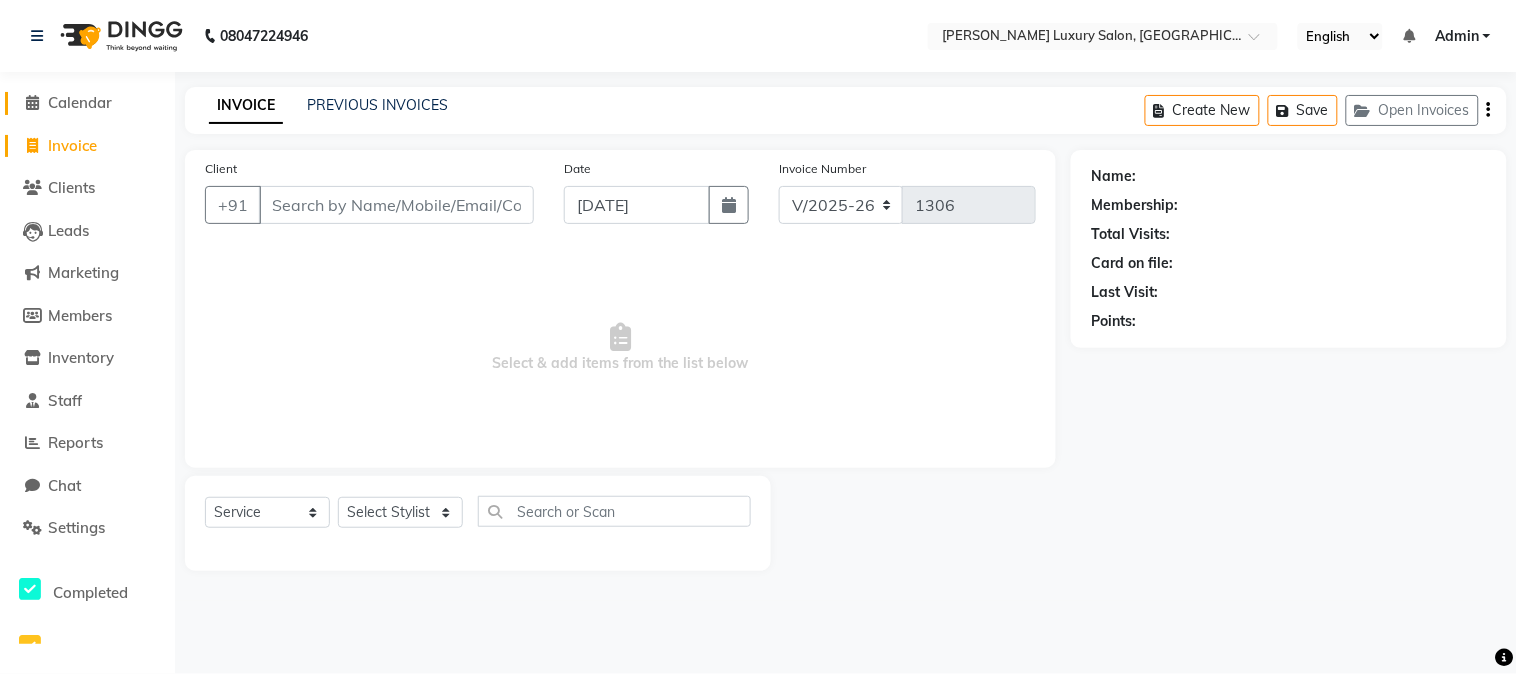 click on "Calendar" 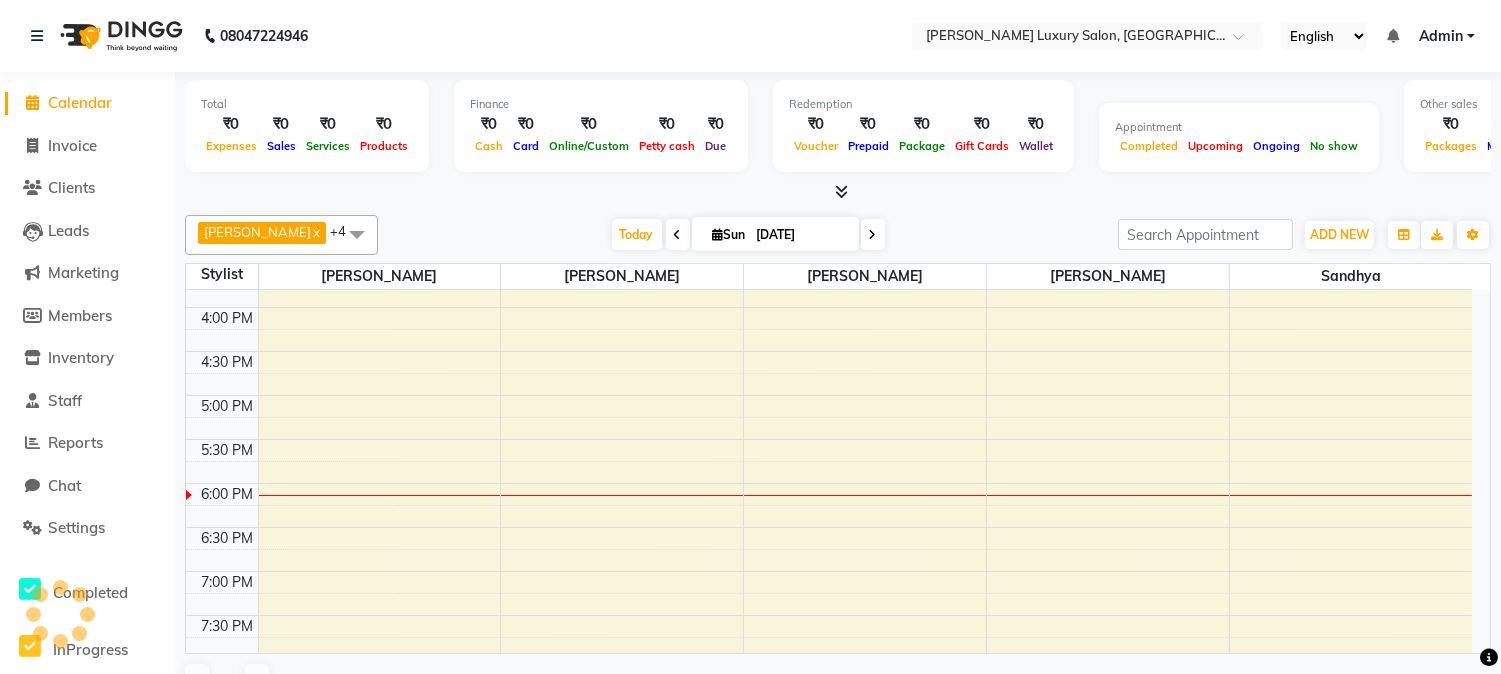 scroll, scrollTop: 0, scrollLeft: 0, axis: both 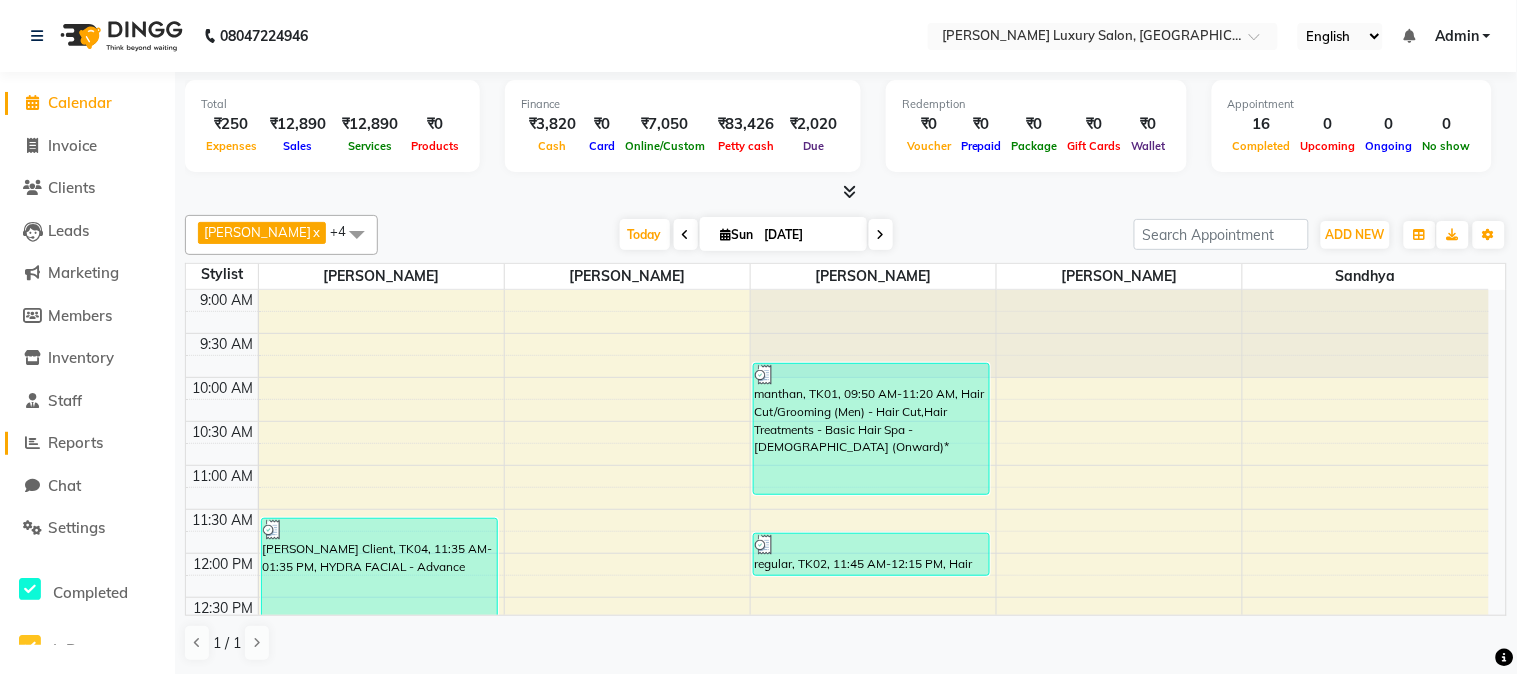 click on "Reports" 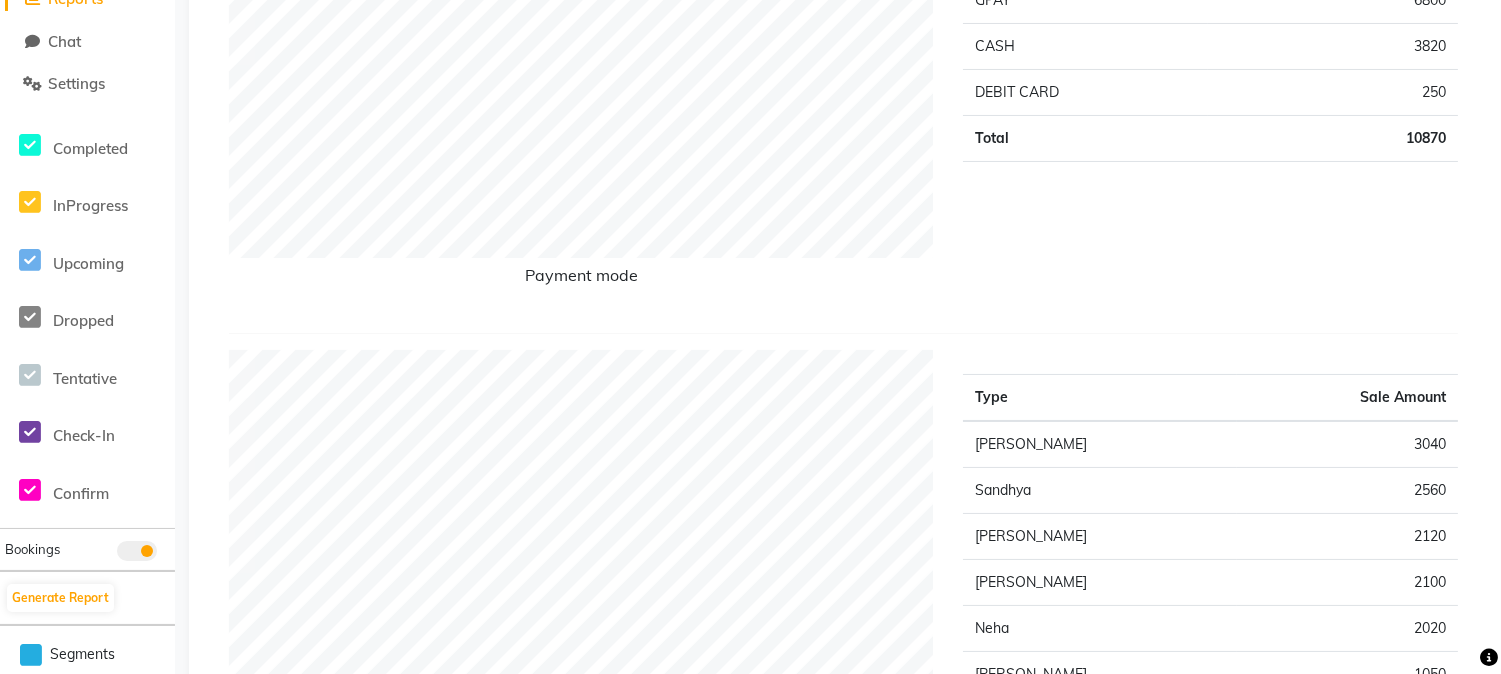 scroll, scrollTop: 555, scrollLeft: 0, axis: vertical 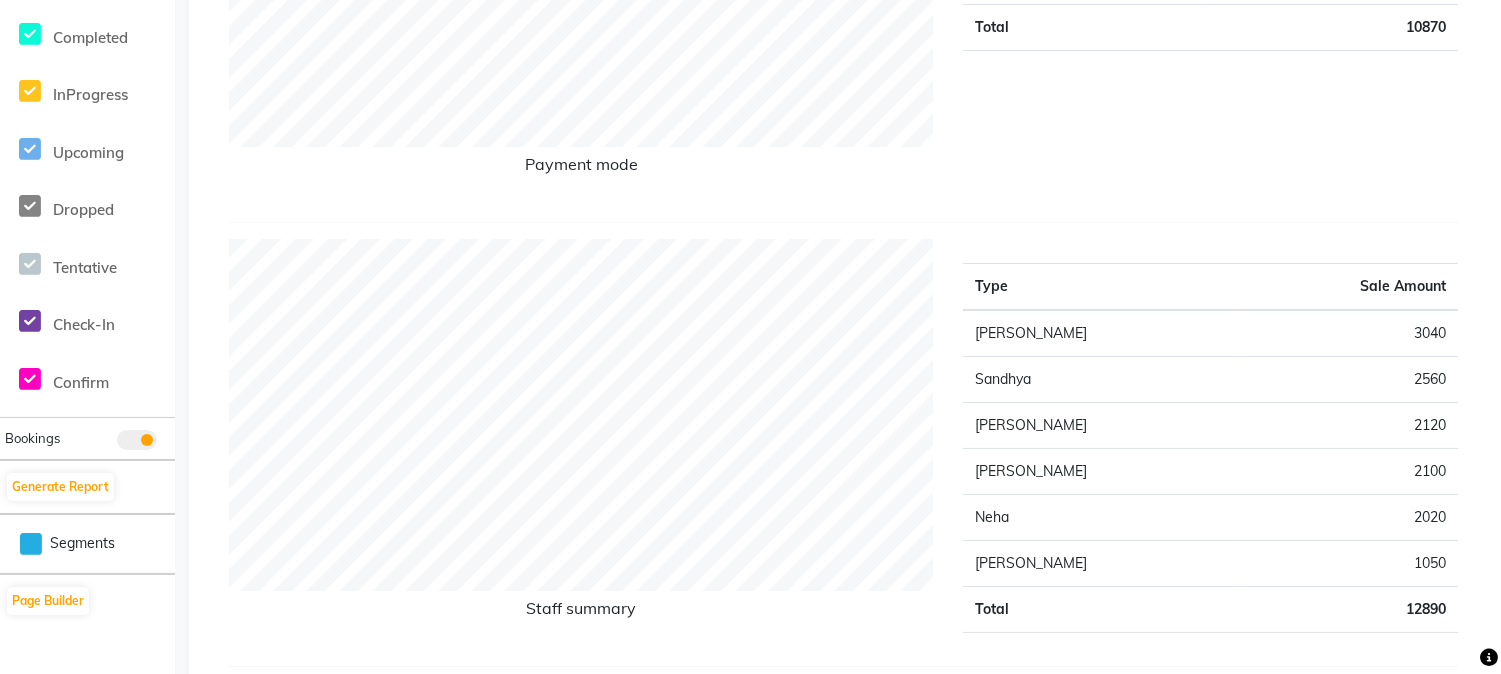click on "Neha" 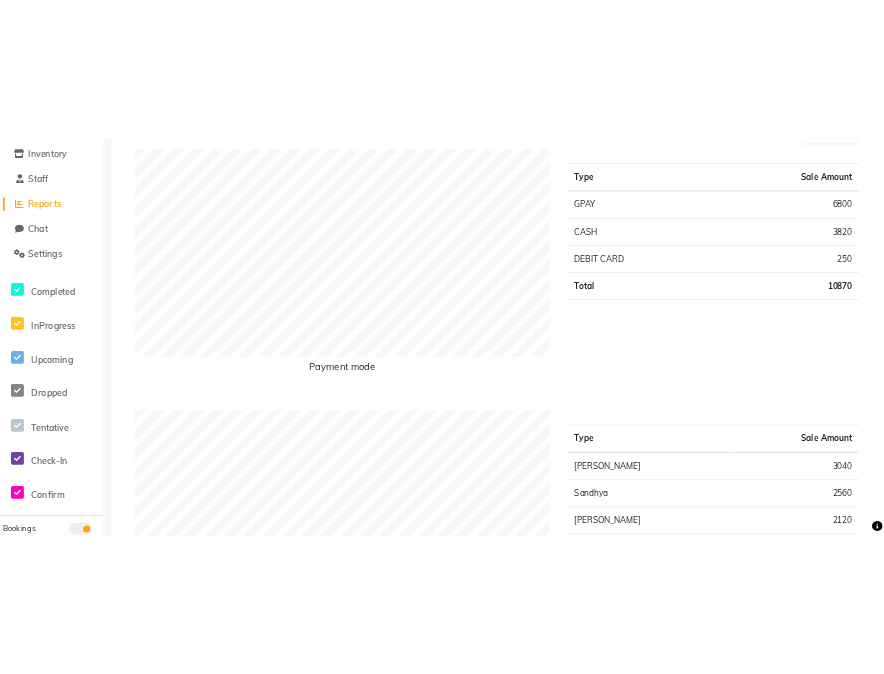 scroll, scrollTop: 666, scrollLeft: 0, axis: vertical 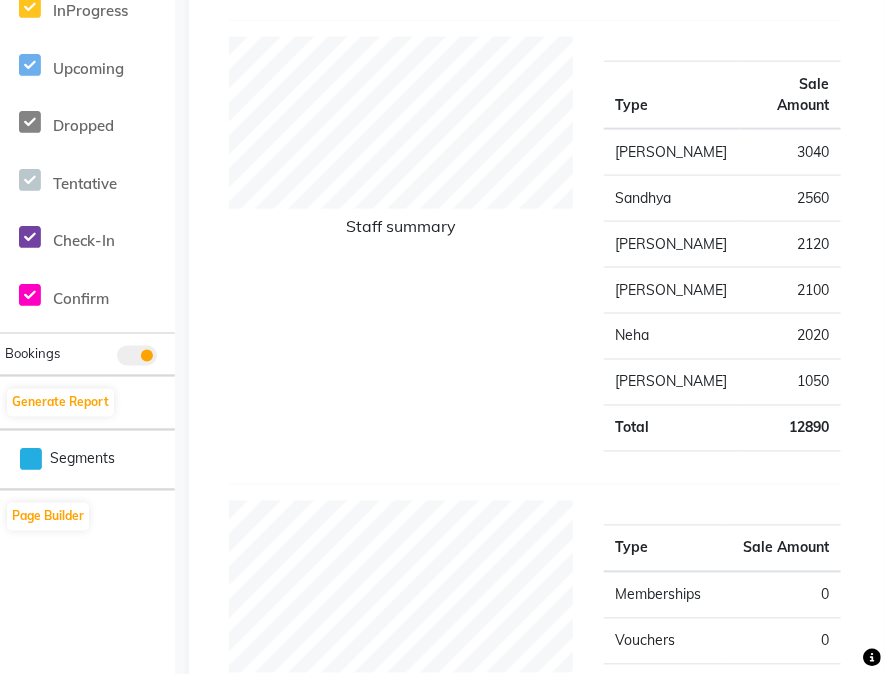 drag, startPoint x: 651, startPoint y: 318, endPoint x: 501, endPoint y: 340, distance: 151.60475 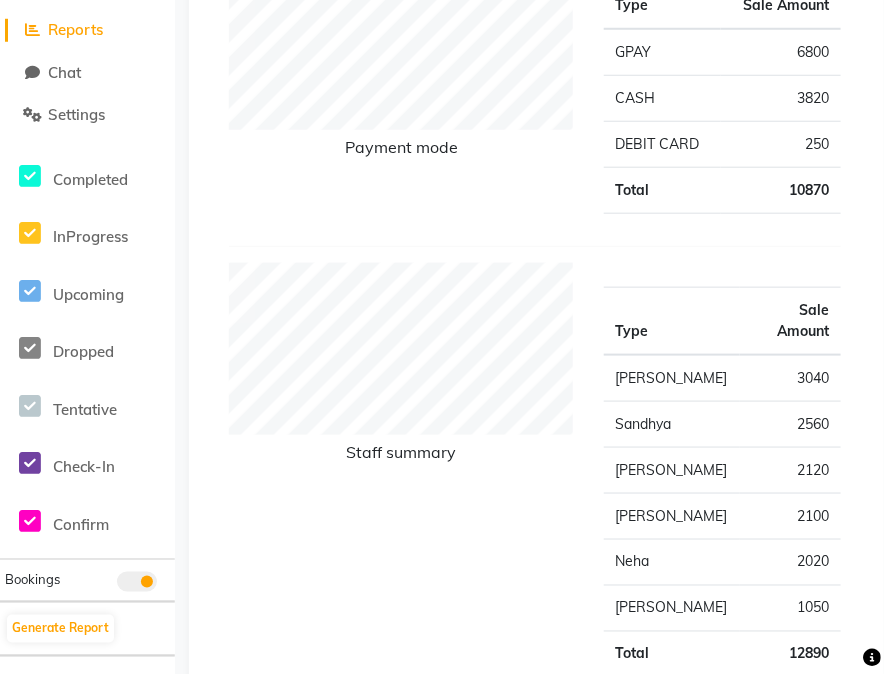 scroll, scrollTop: 444, scrollLeft: 0, axis: vertical 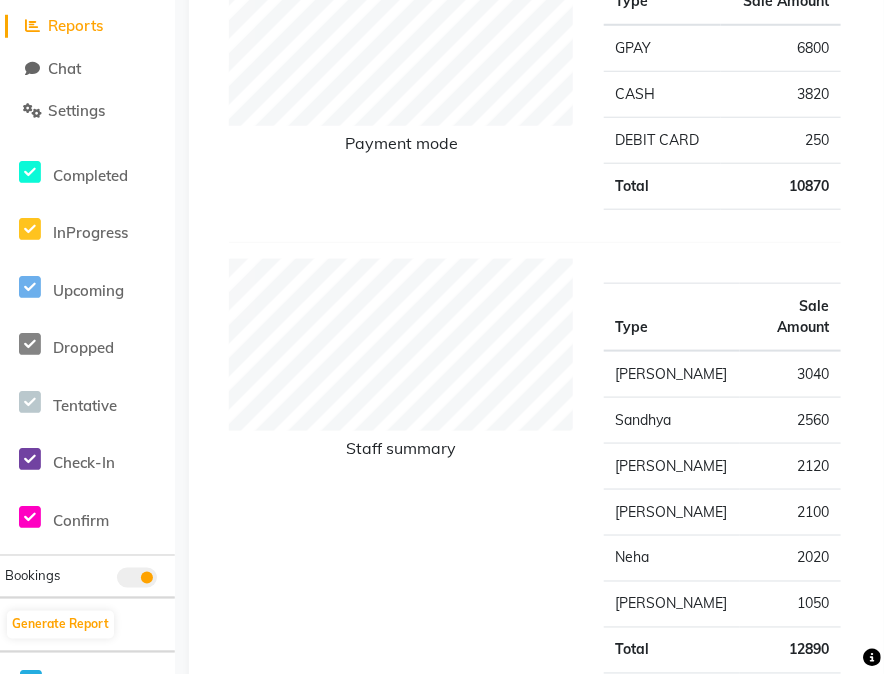 drag, startPoint x: 456, startPoint y: 242, endPoint x: 481, endPoint y: 538, distance: 297.05386 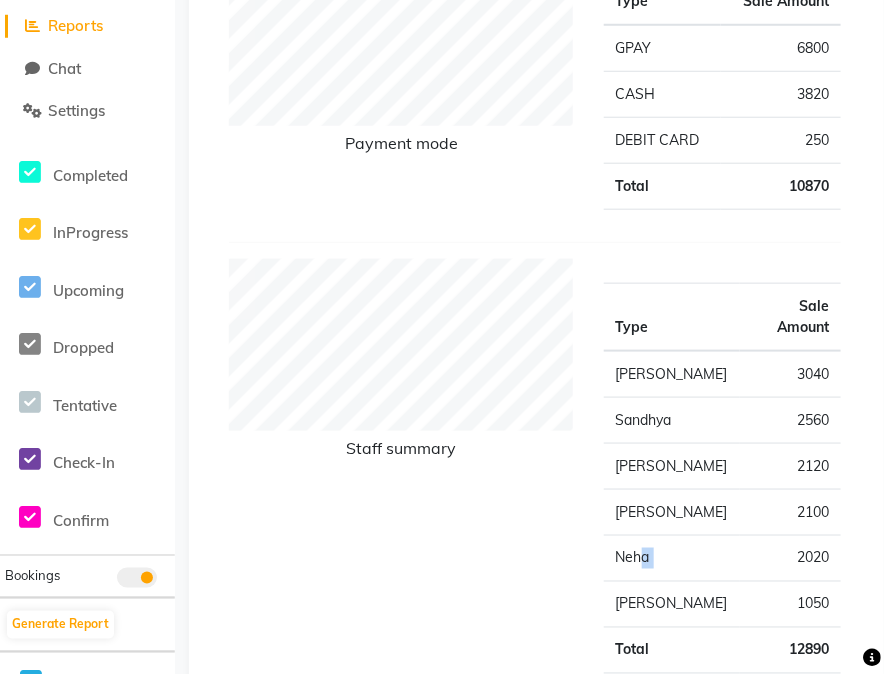 drag, startPoint x: 643, startPoint y: 536, endPoint x: 755, endPoint y: 535, distance: 112.00446 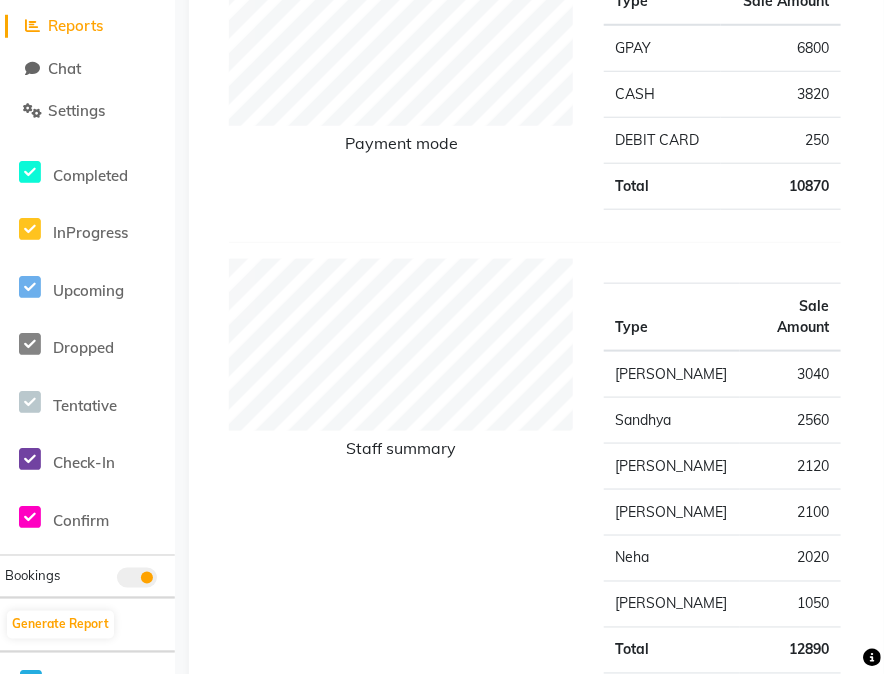 click on "2020" 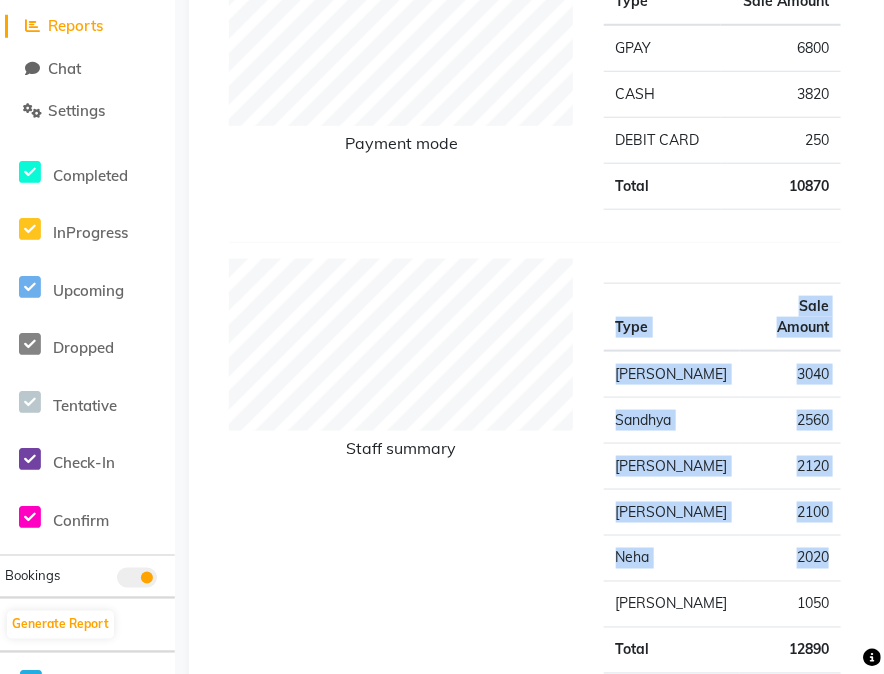 drag, startPoint x: 835, startPoint y: 536, endPoint x: 548, endPoint y: 515, distance: 287.76727 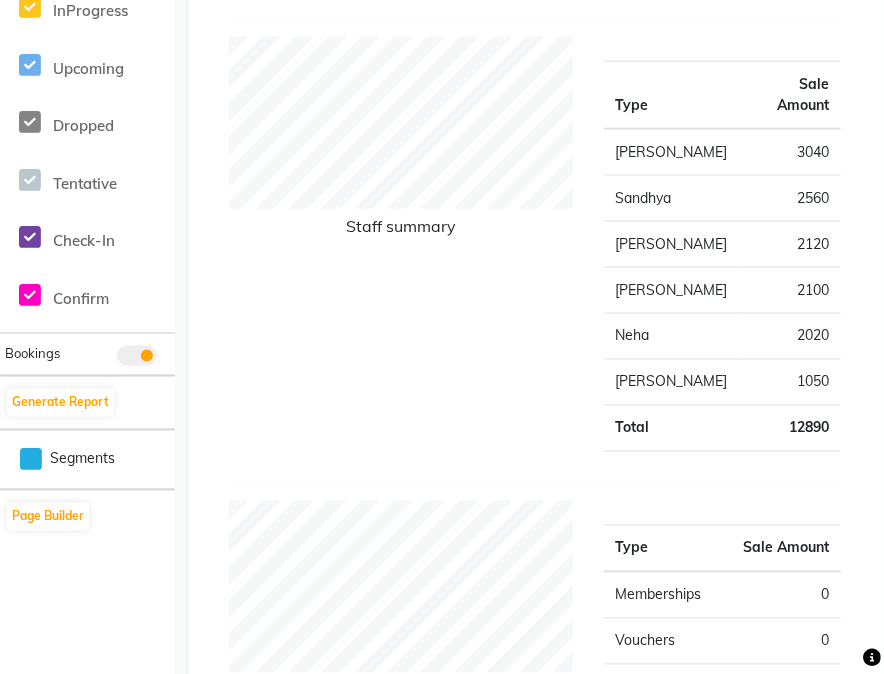 scroll, scrollTop: 555, scrollLeft: 0, axis: vertical 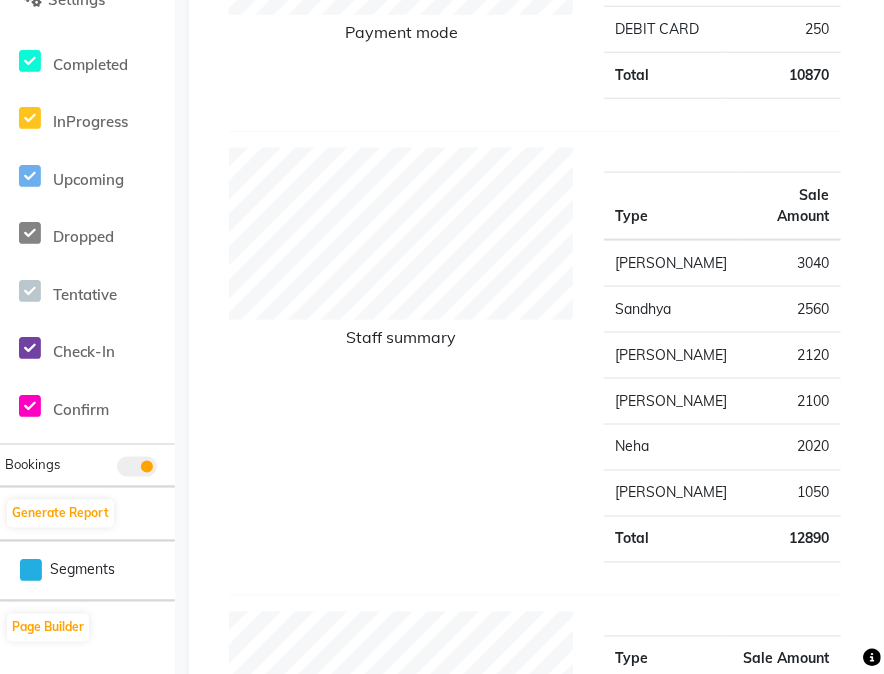 click on "Neha" 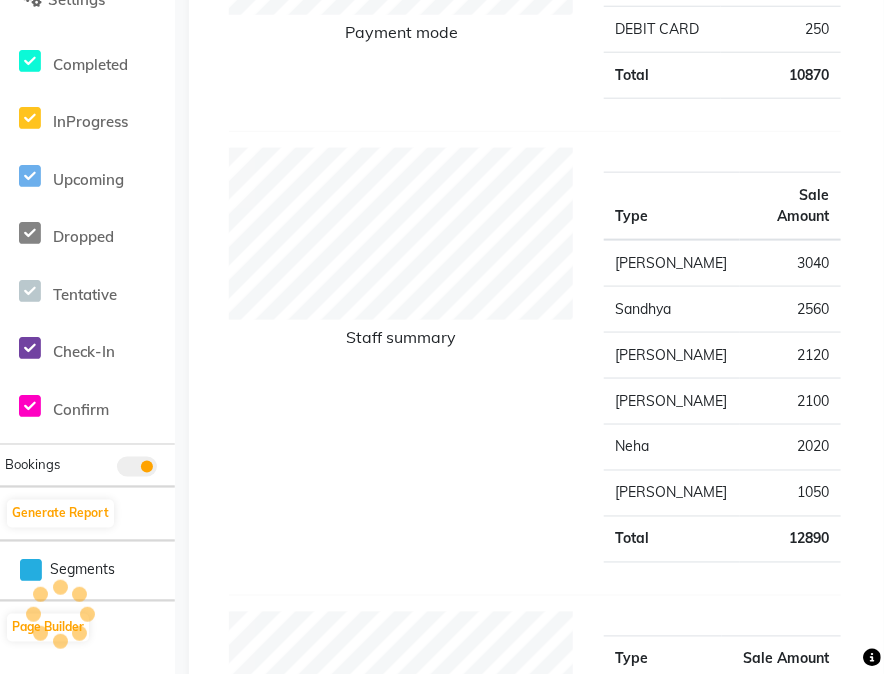 click on "Neha" 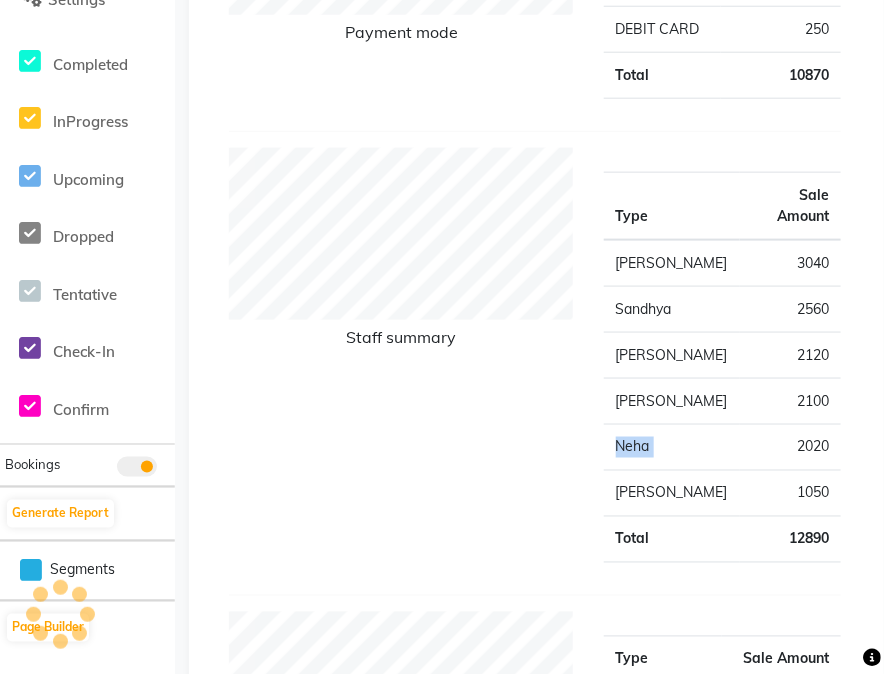 click on "Neha" 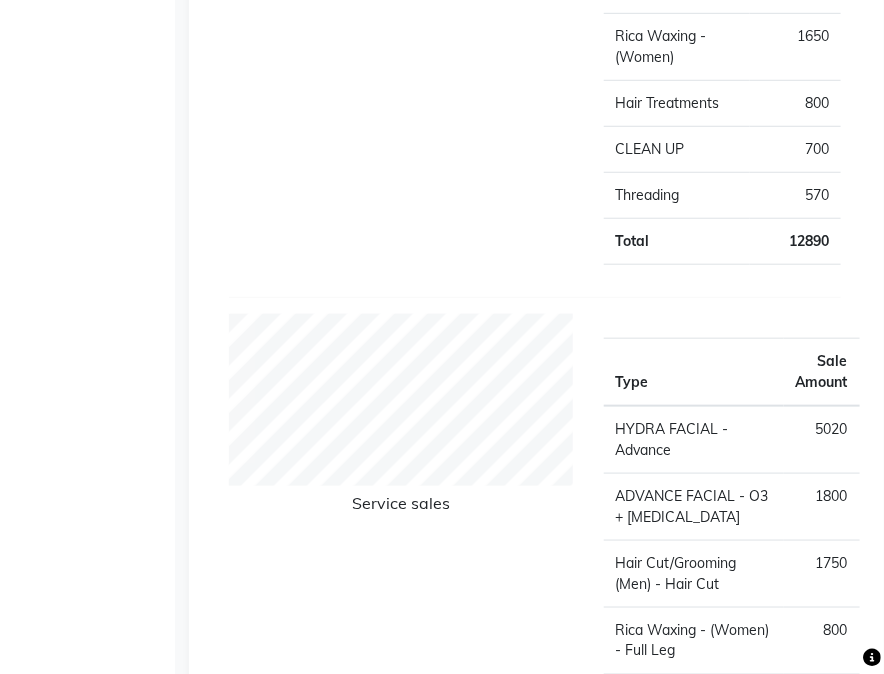 scroll, scrollTop: 2666, scrollLeft: 0, axis: vertical 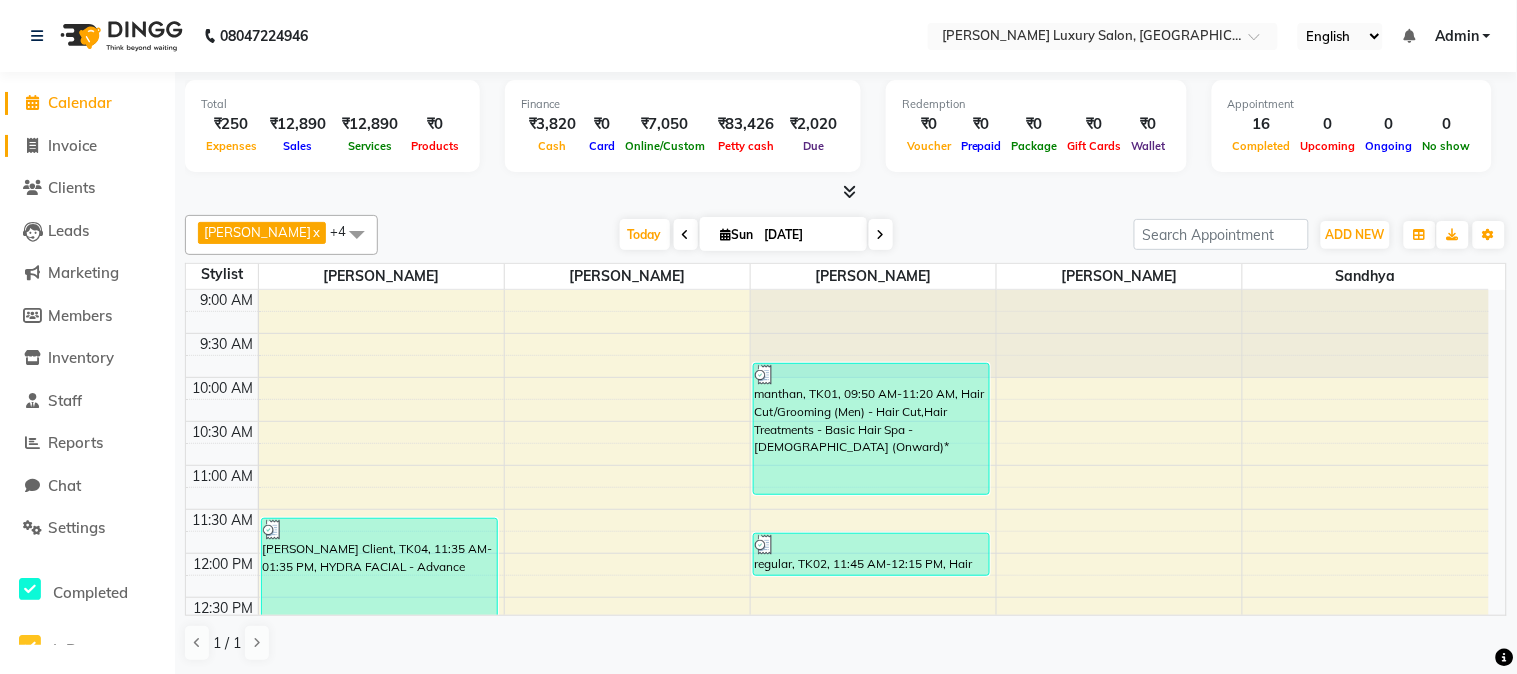 click on "Invoice" 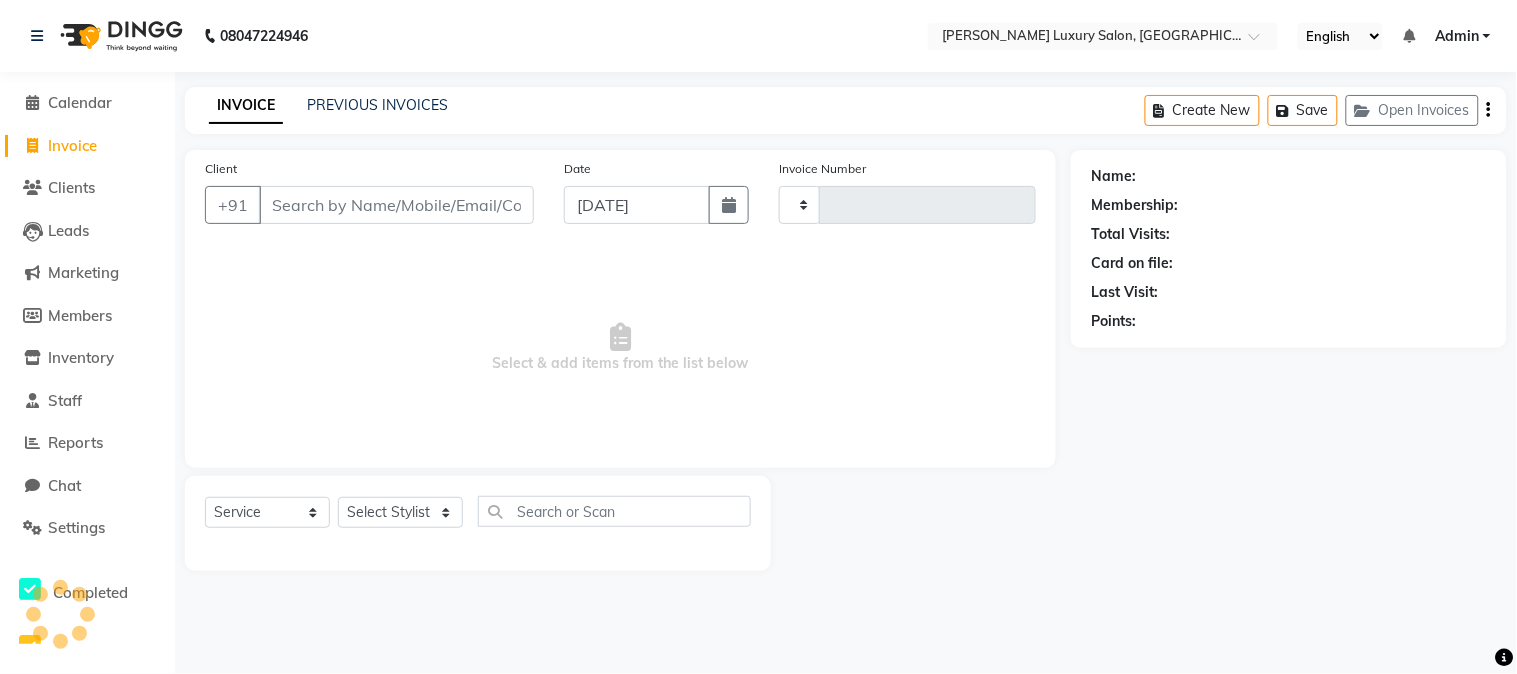 type on "1306" 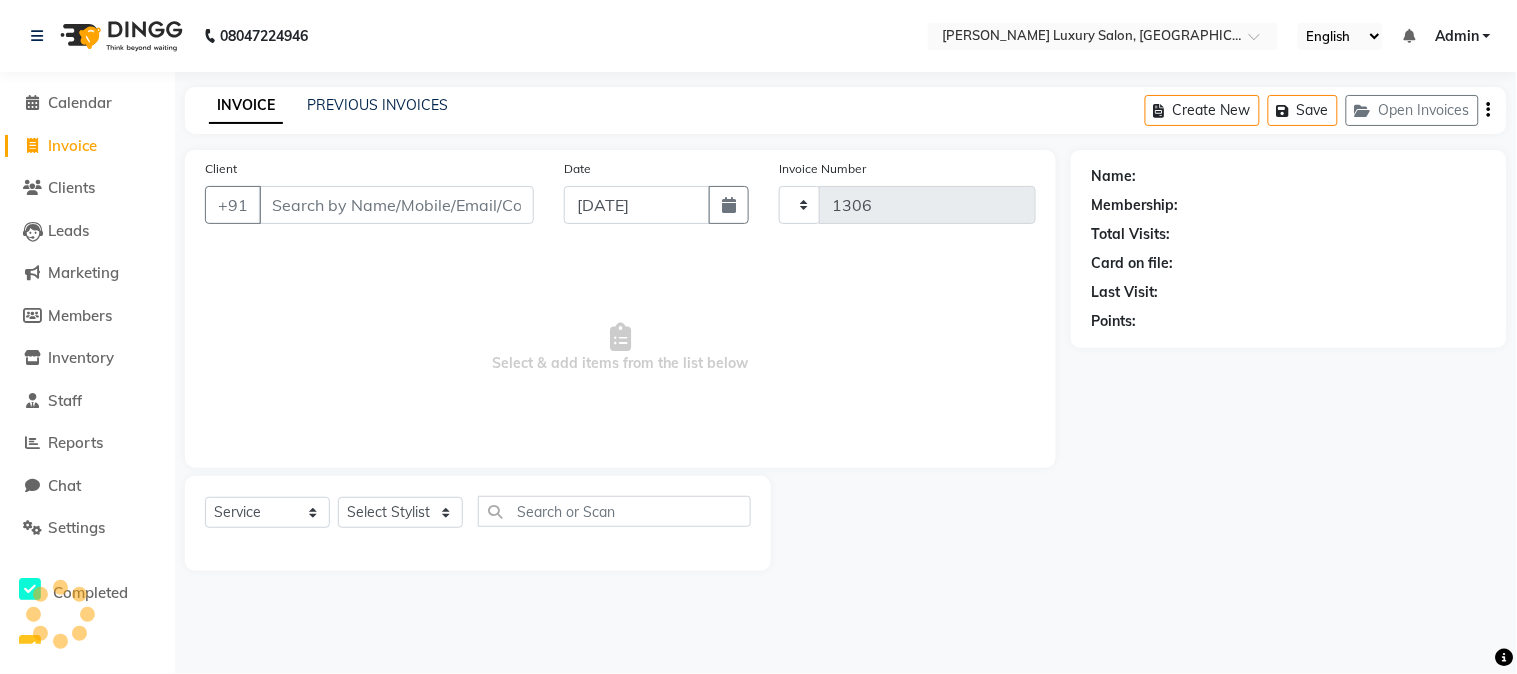 select on "7752" 